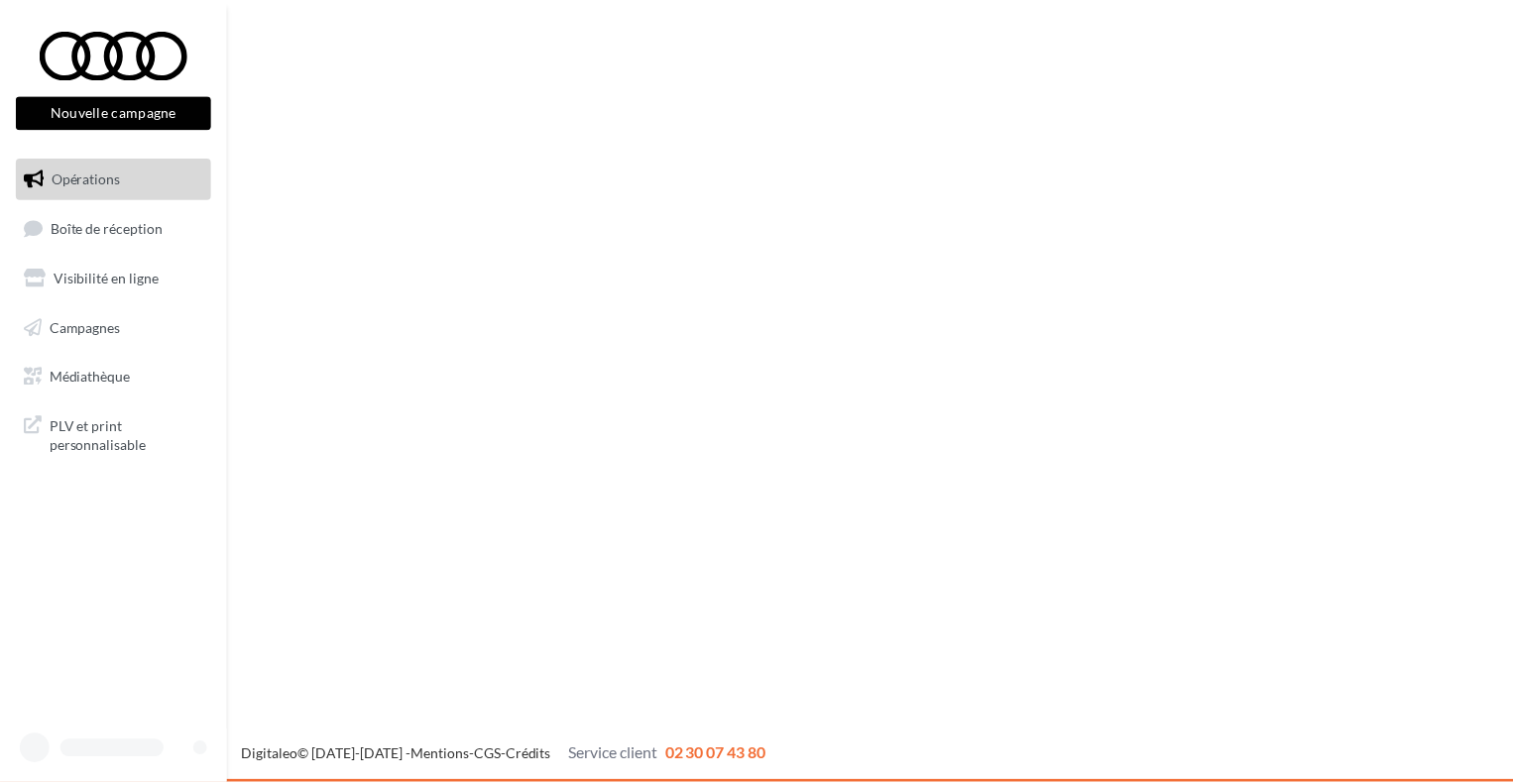 scroll, scrollTop: 0, scrollLeft: 0, axis: both 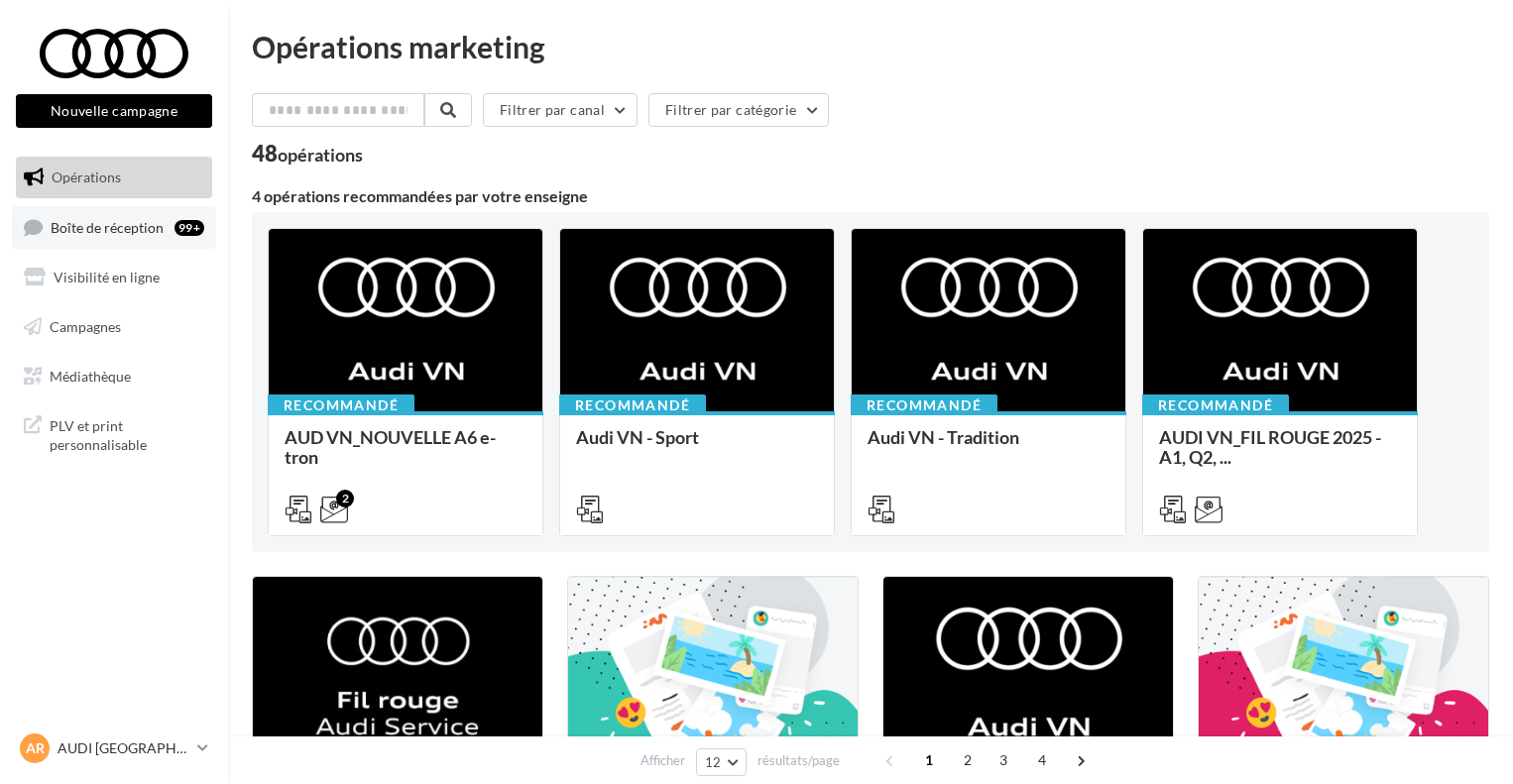 click on "Boîte de réception" at bounding box center [107, 226] 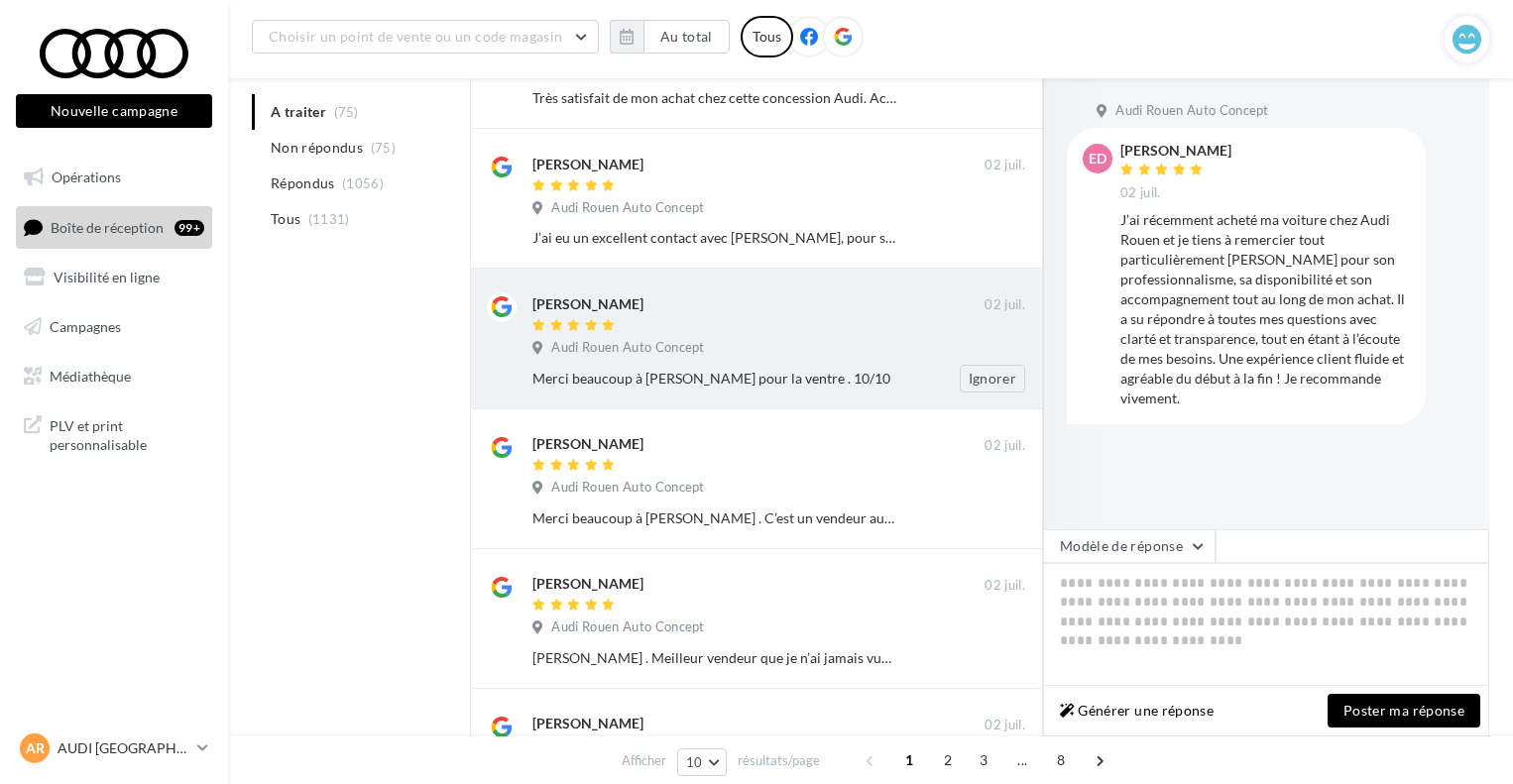 scroll, scrollTop: 511, scrollLeft: 0, axis: vertical 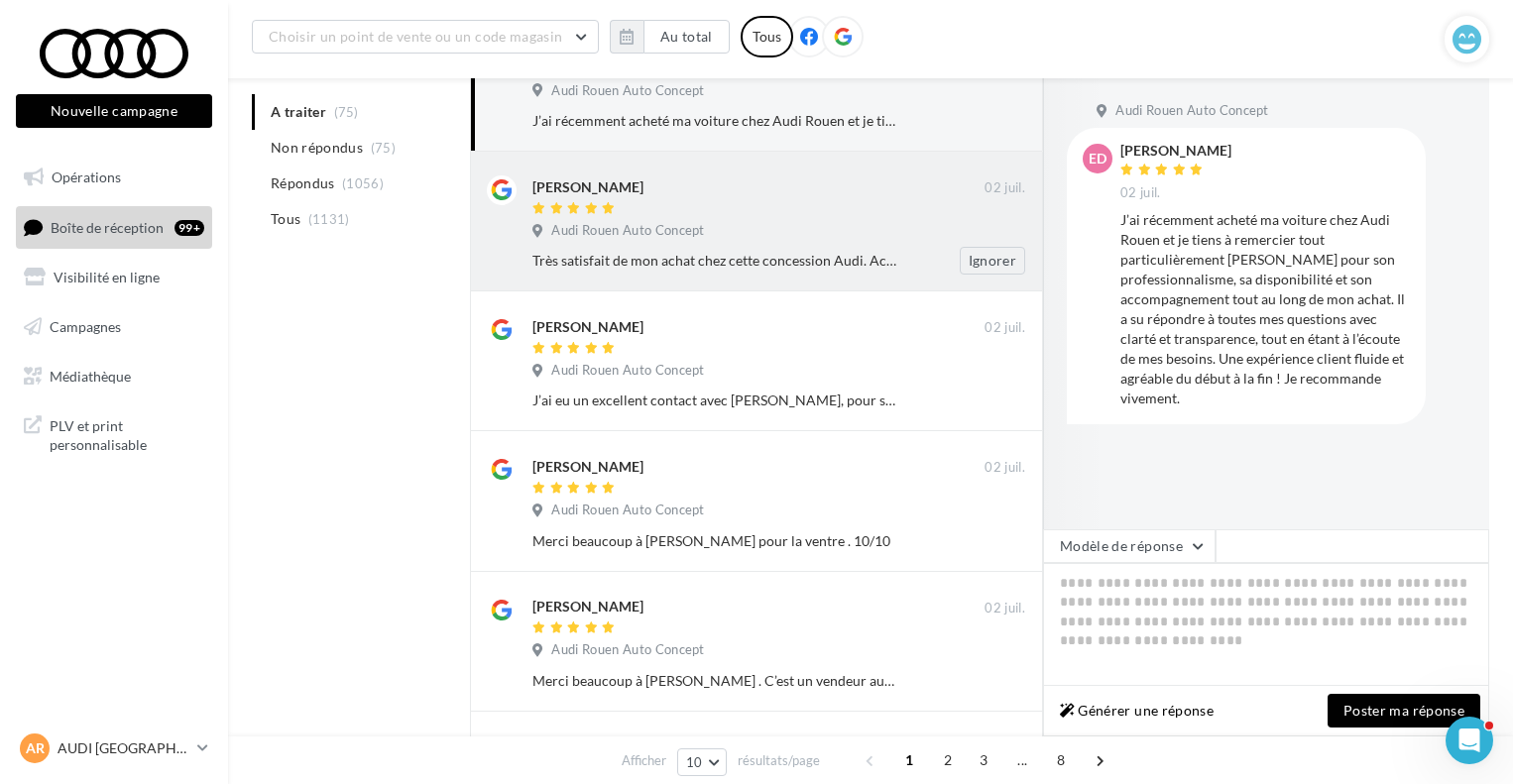 click on "Audi Rouen Auto Concept" at bounding box center (778, 233) 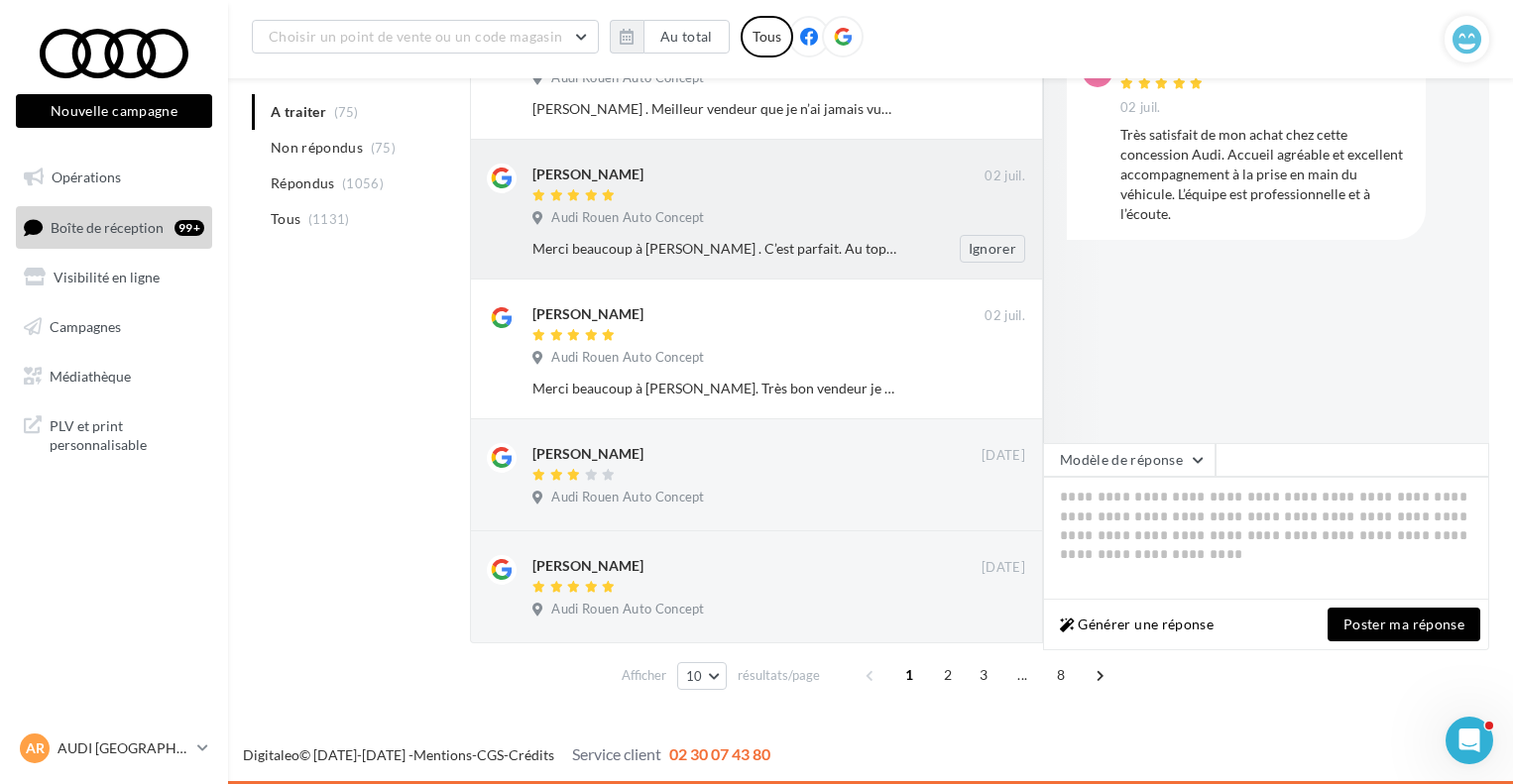 scroll, scrollTop: 1032, scrollLeft: 0, axis: vertical 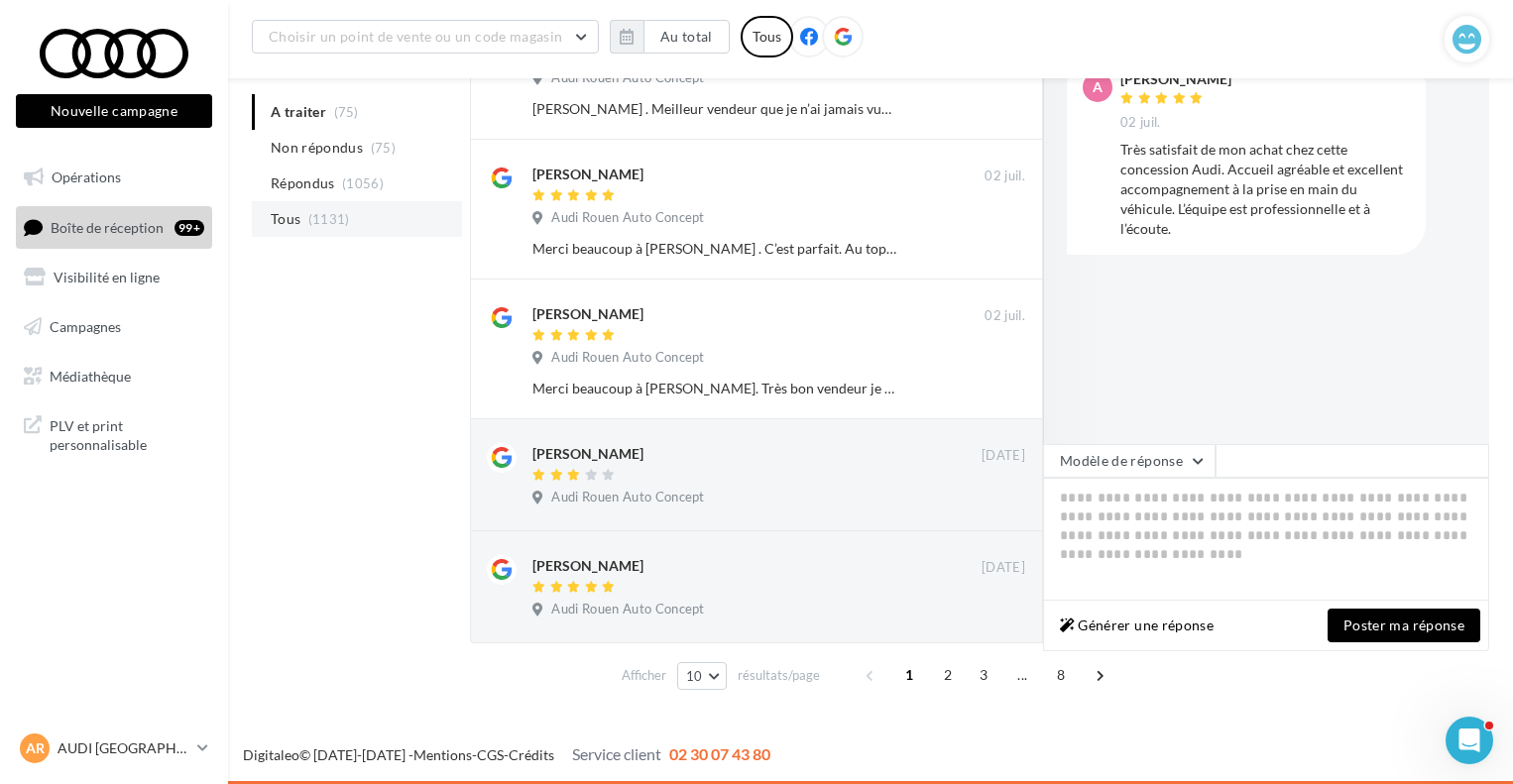 click on "Tous
(1131)" at bounding box center (357, 219) 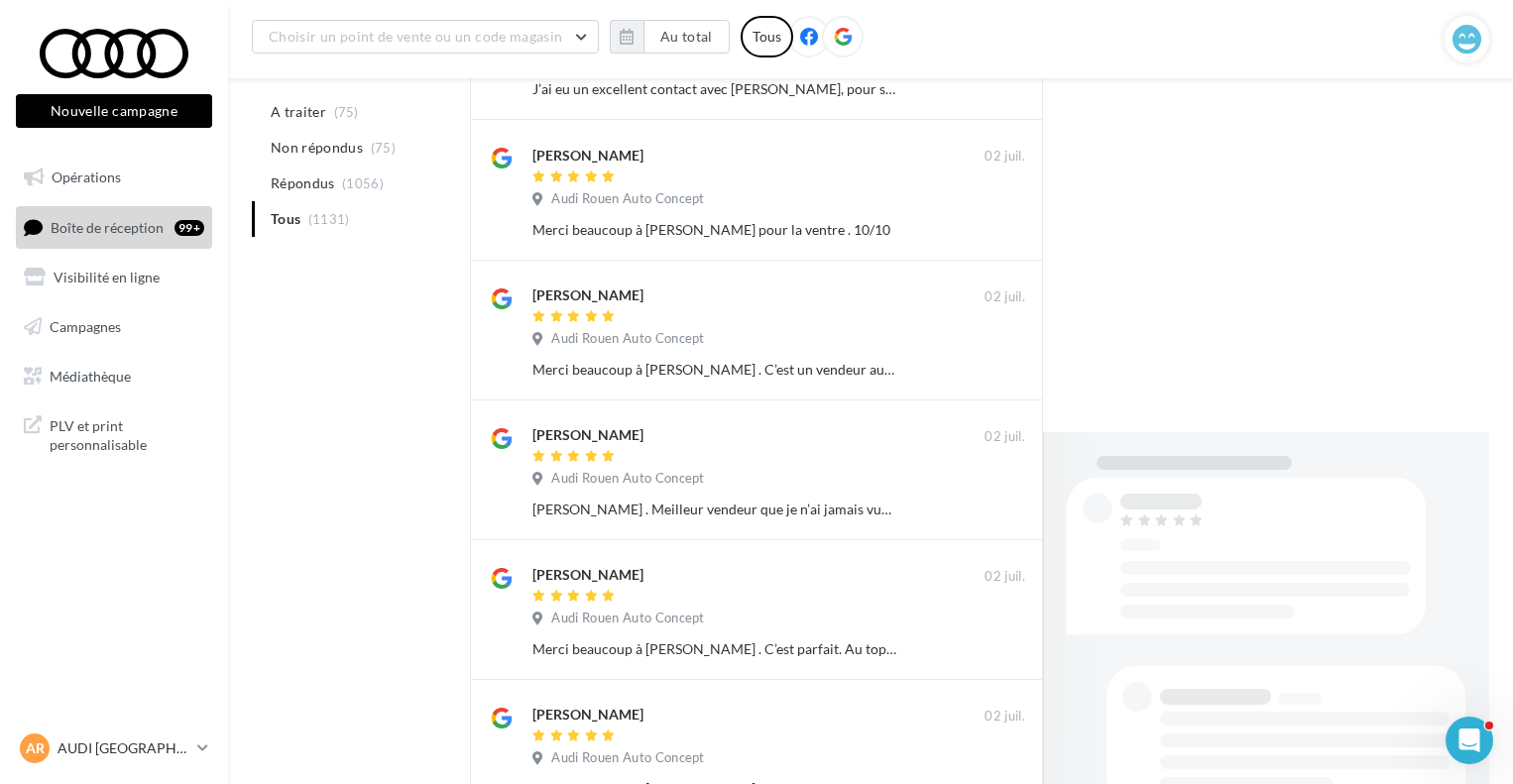 scroll, scrollTop: 1032, scrollLeft: 0, axis: vertical 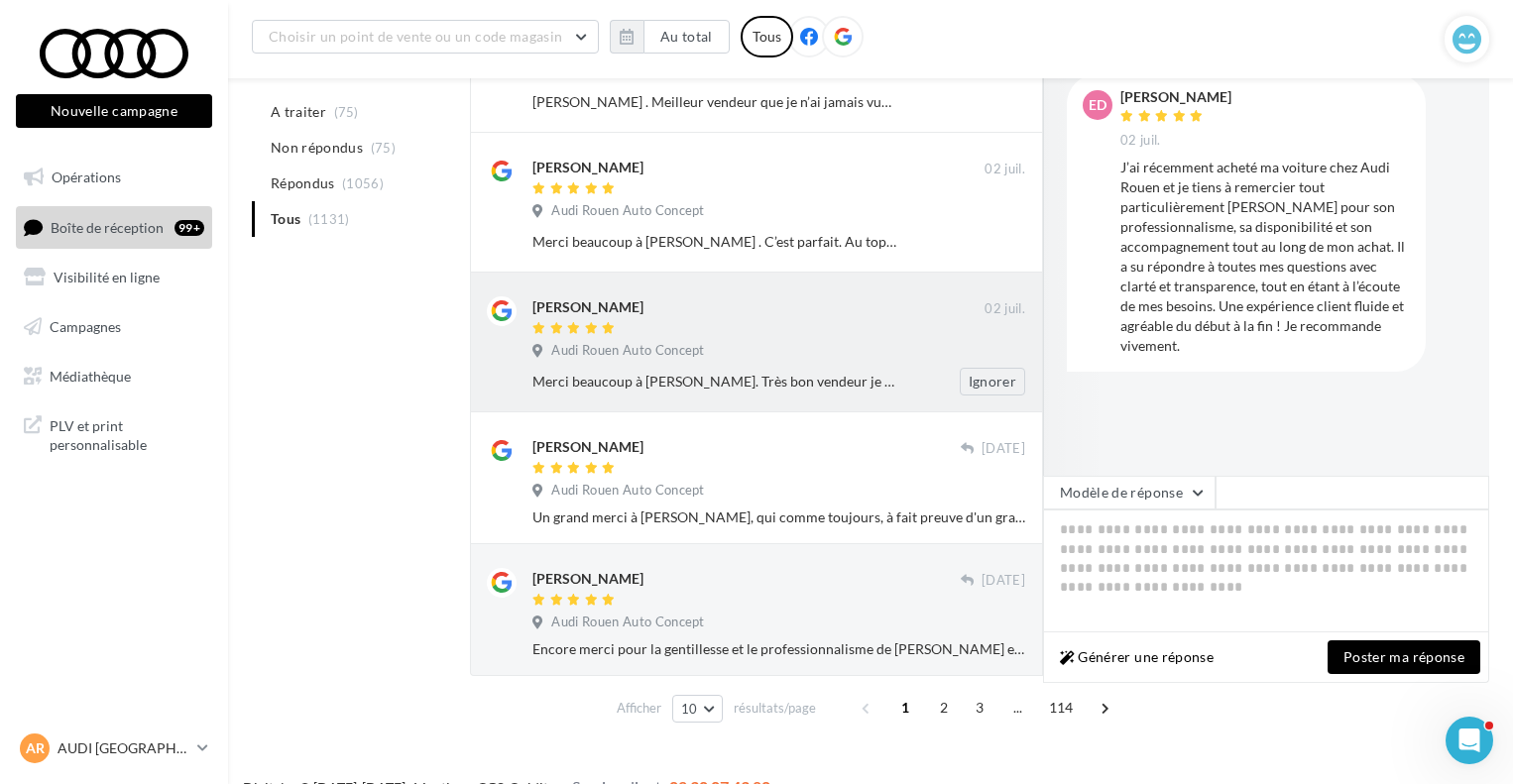 click on "02 juil." at bounding box center (1004, 317) 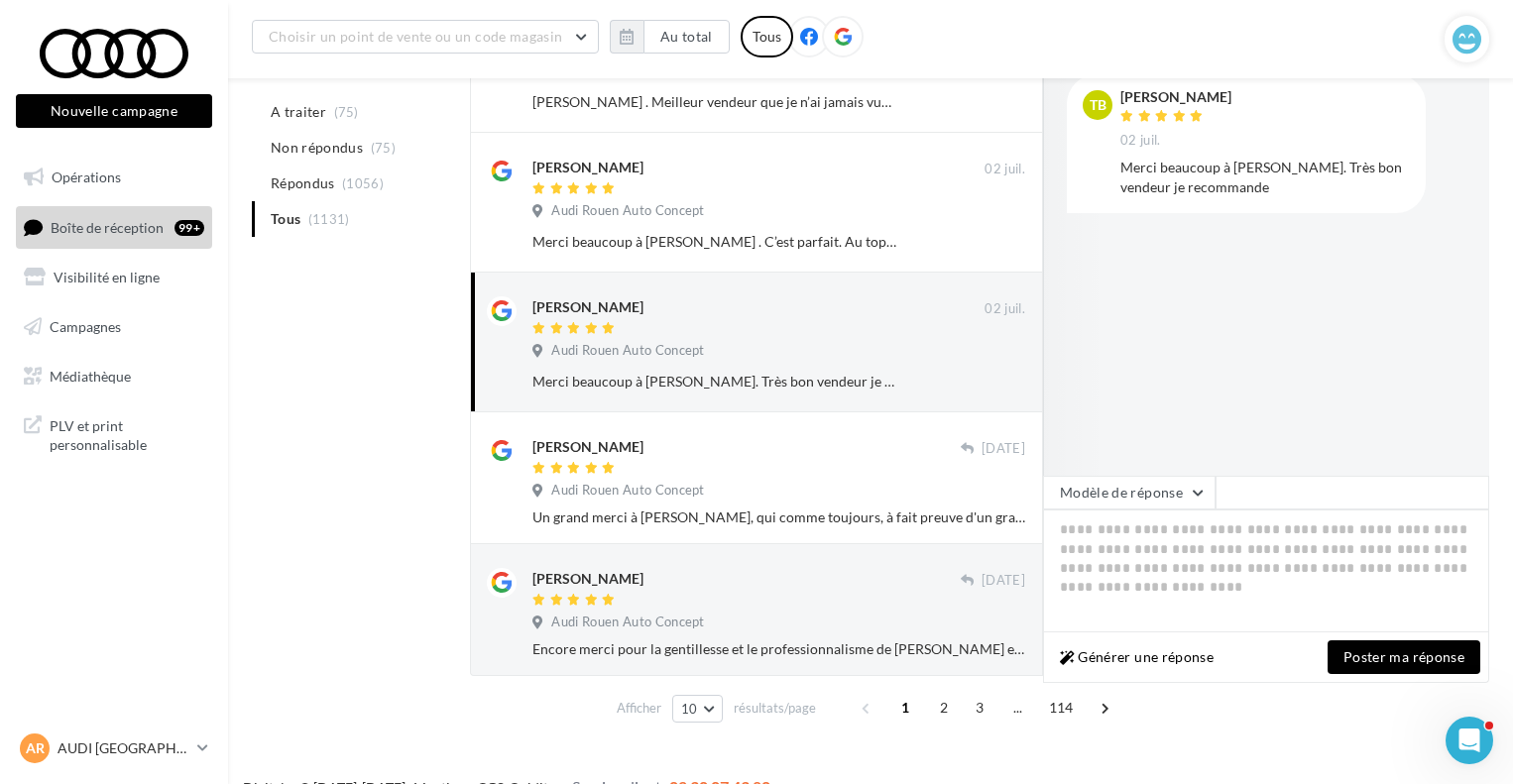 drag, startPoint x: 1293, startPoint y: 195, endPoint x: 1146, endPoint y: 170, distance: 149.1107 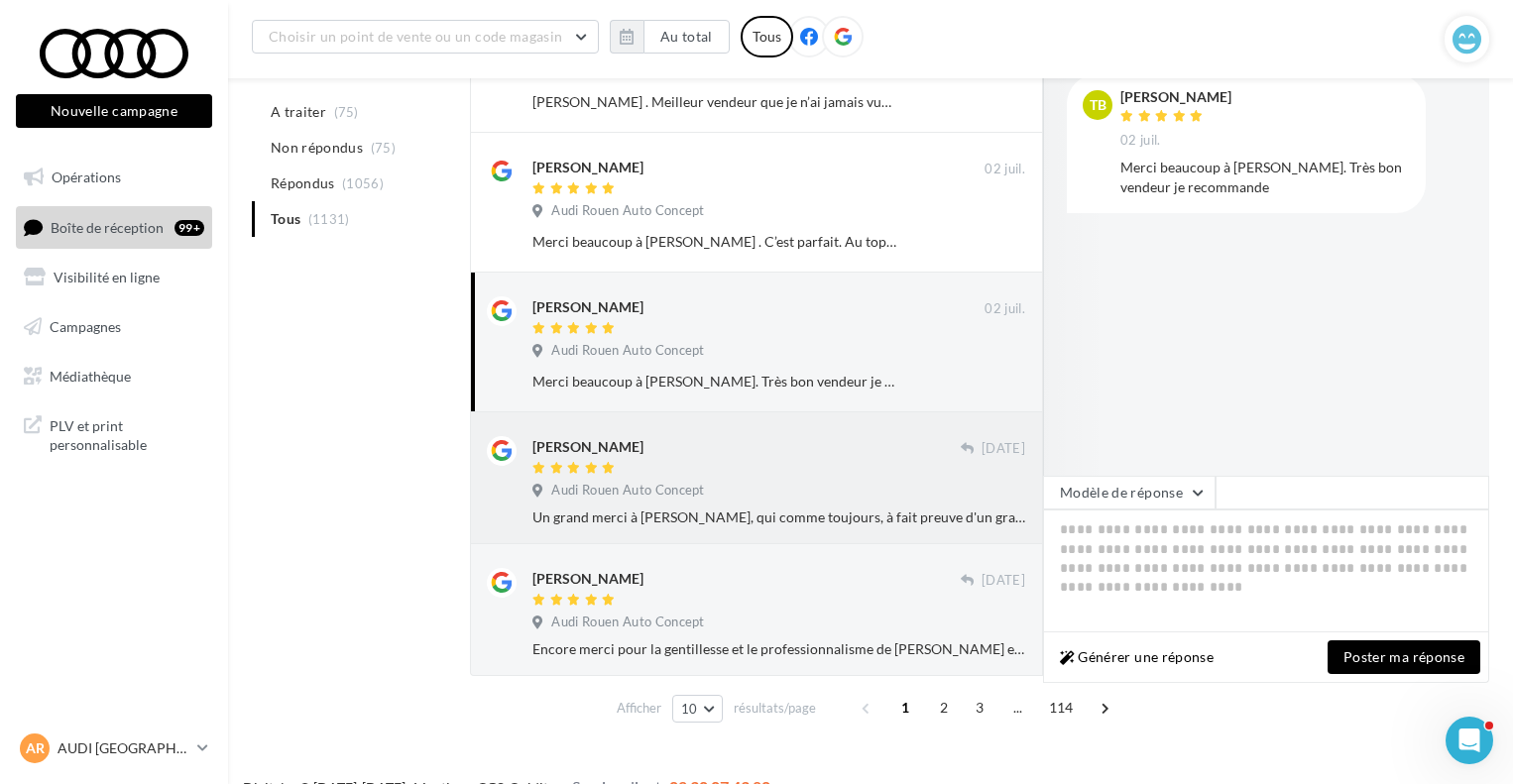 click at bounding box center (747, 469) 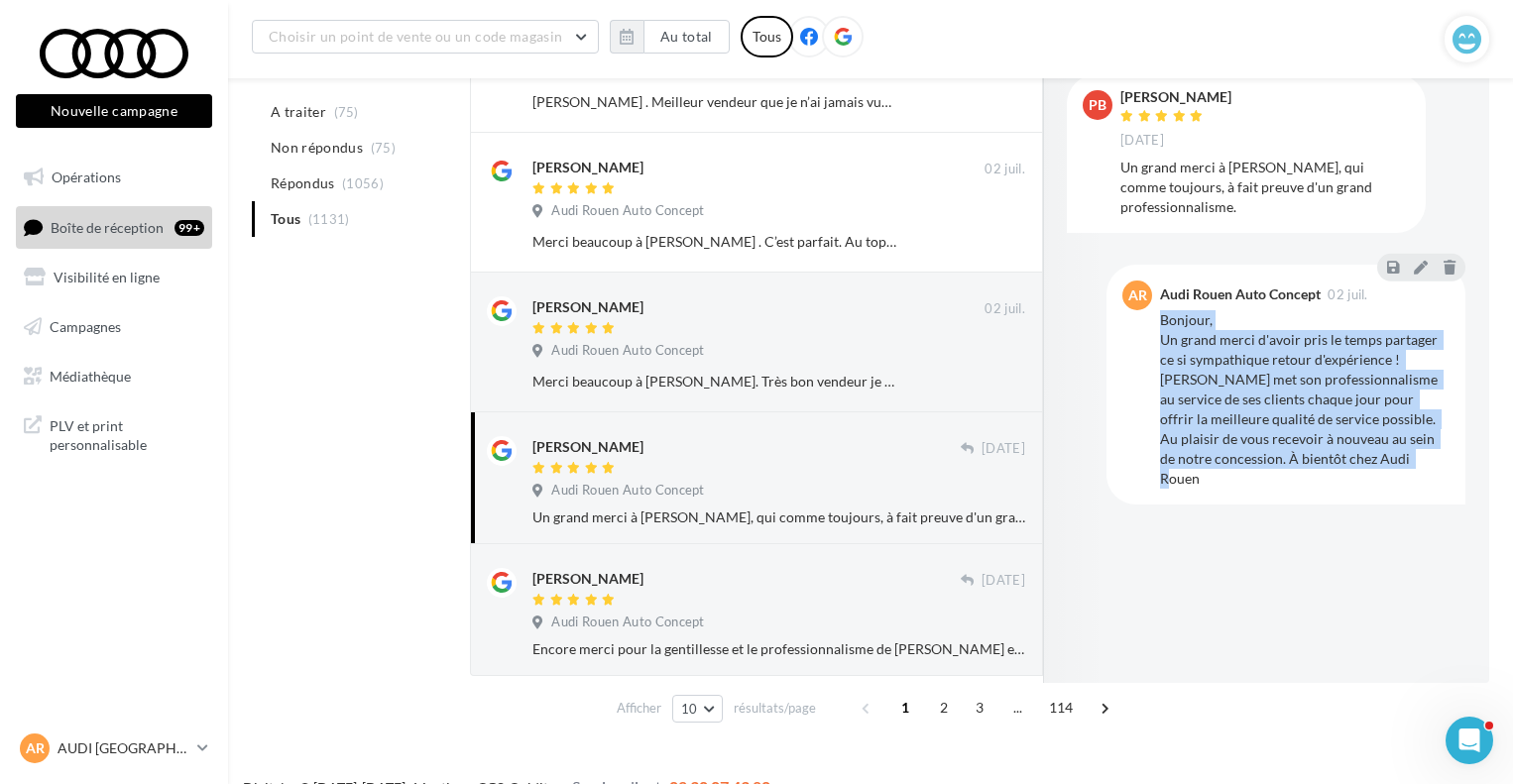 drag, startPoint x: 1318, startPoint y: 478, endPoint x: 1162, endPoint y: 318, distance: 223.46364 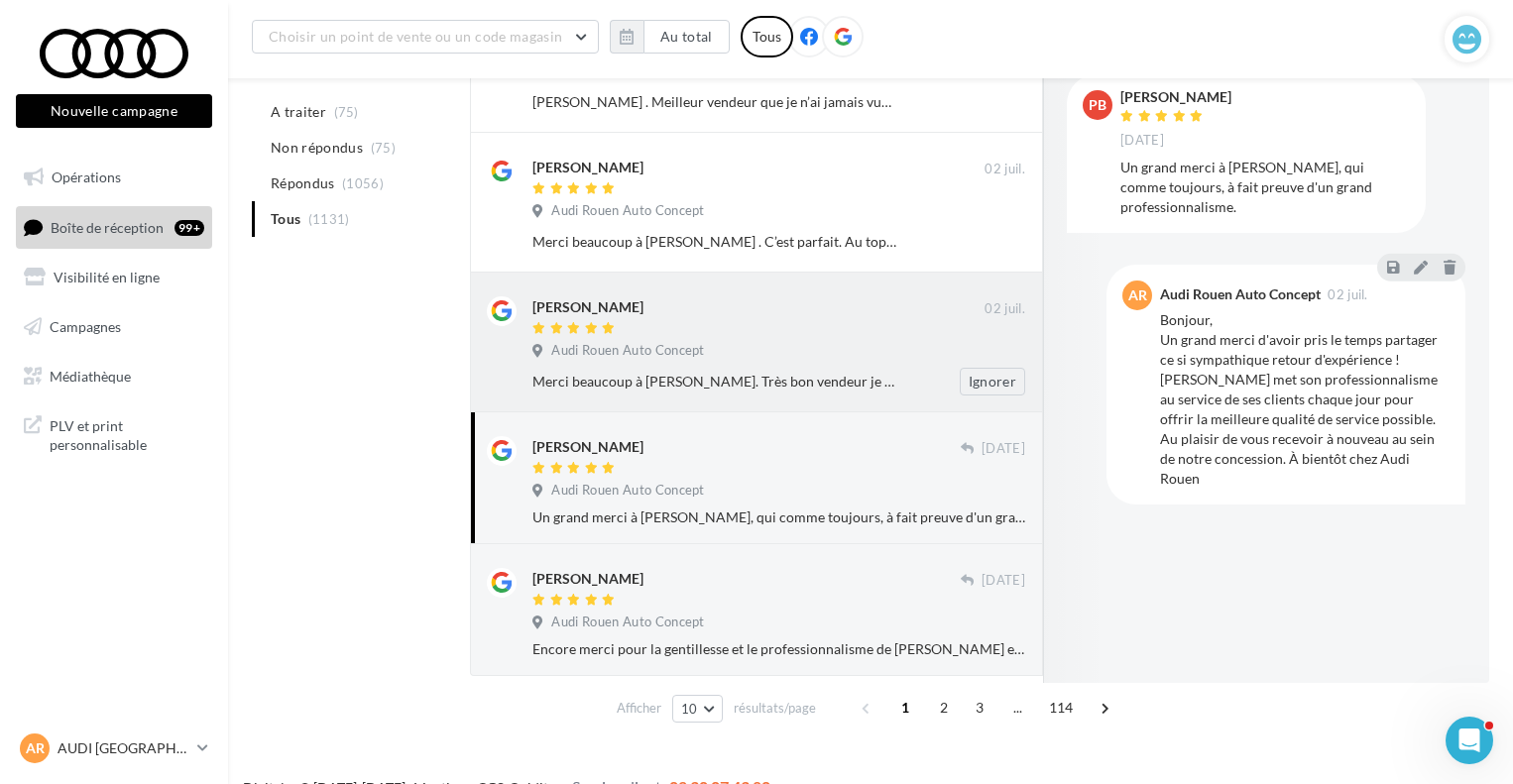 click on "Audi Rouen Auto Concept" at bounding box center (628, 351) 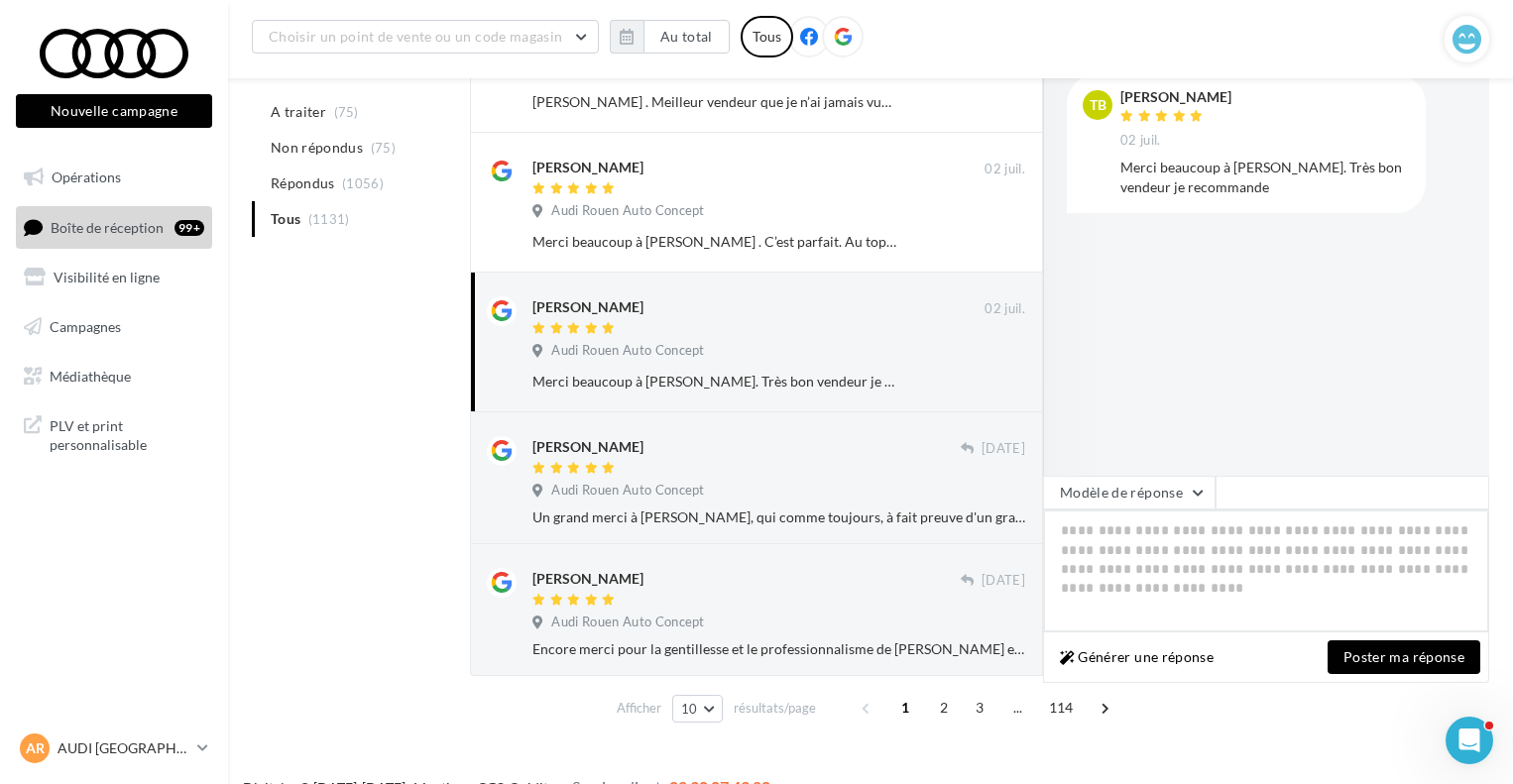 click at bounding box center [1266, 571] 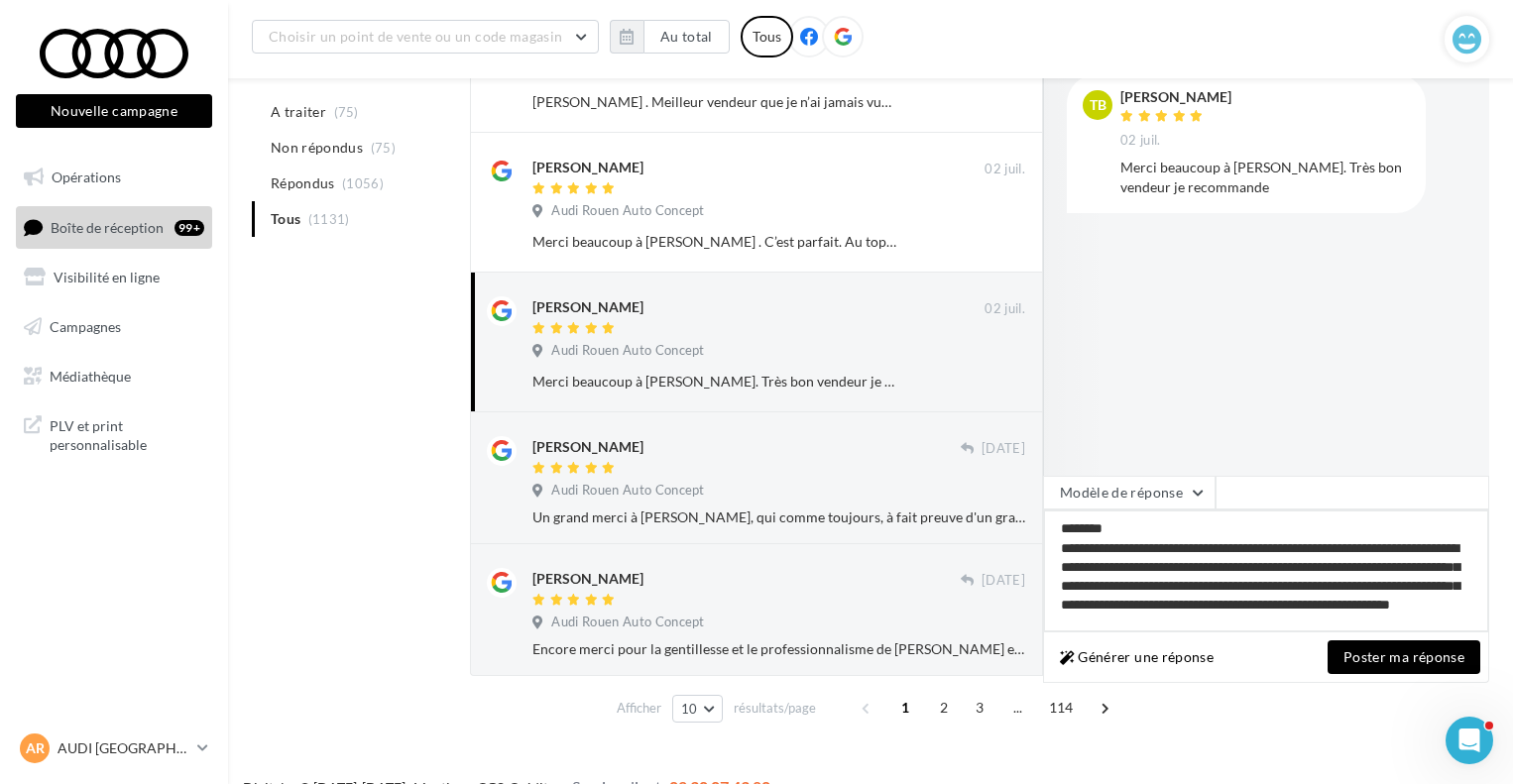 scroll, scrollTop: 2, scrollLeft: 0, axis: vertical 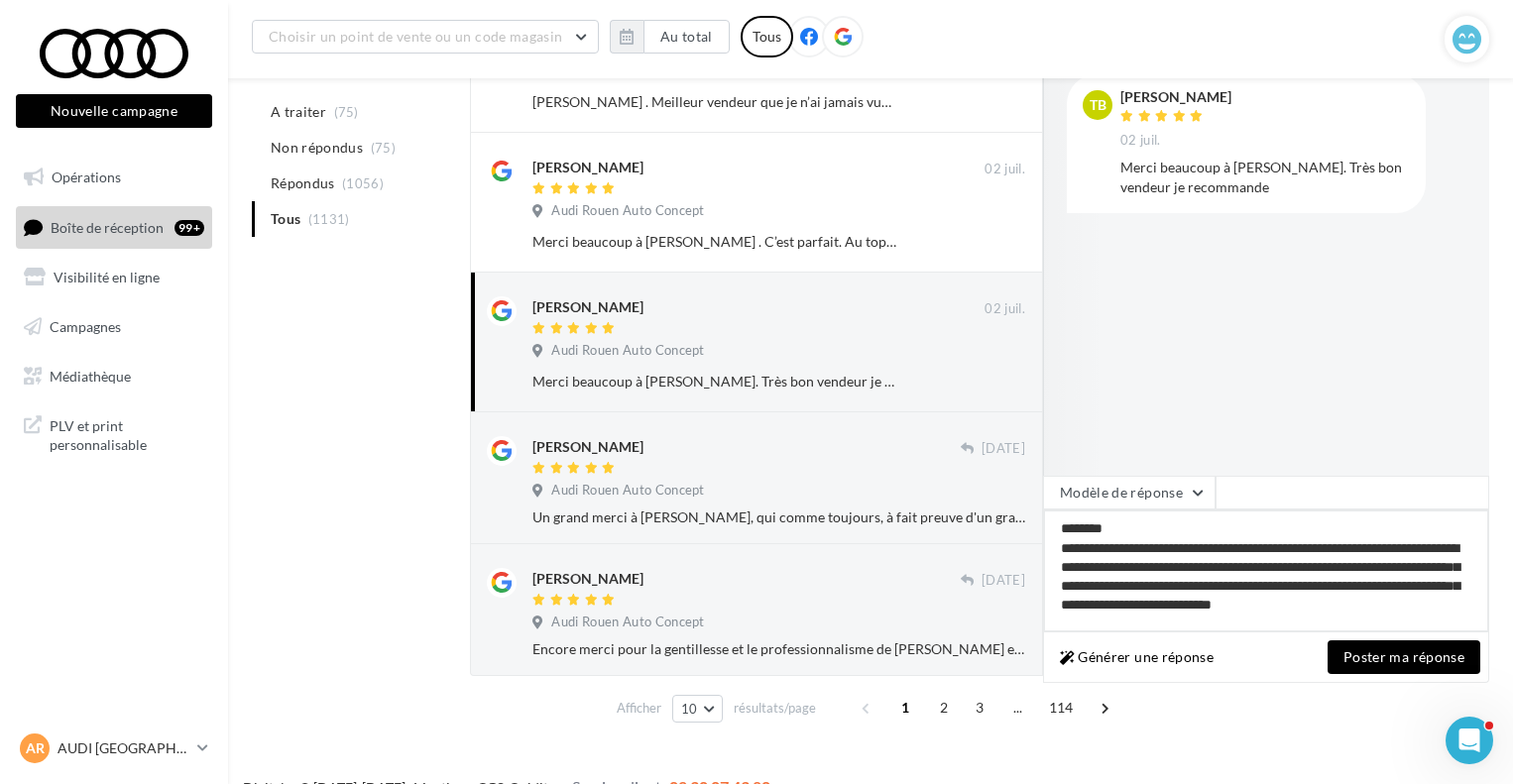 type on "**********" 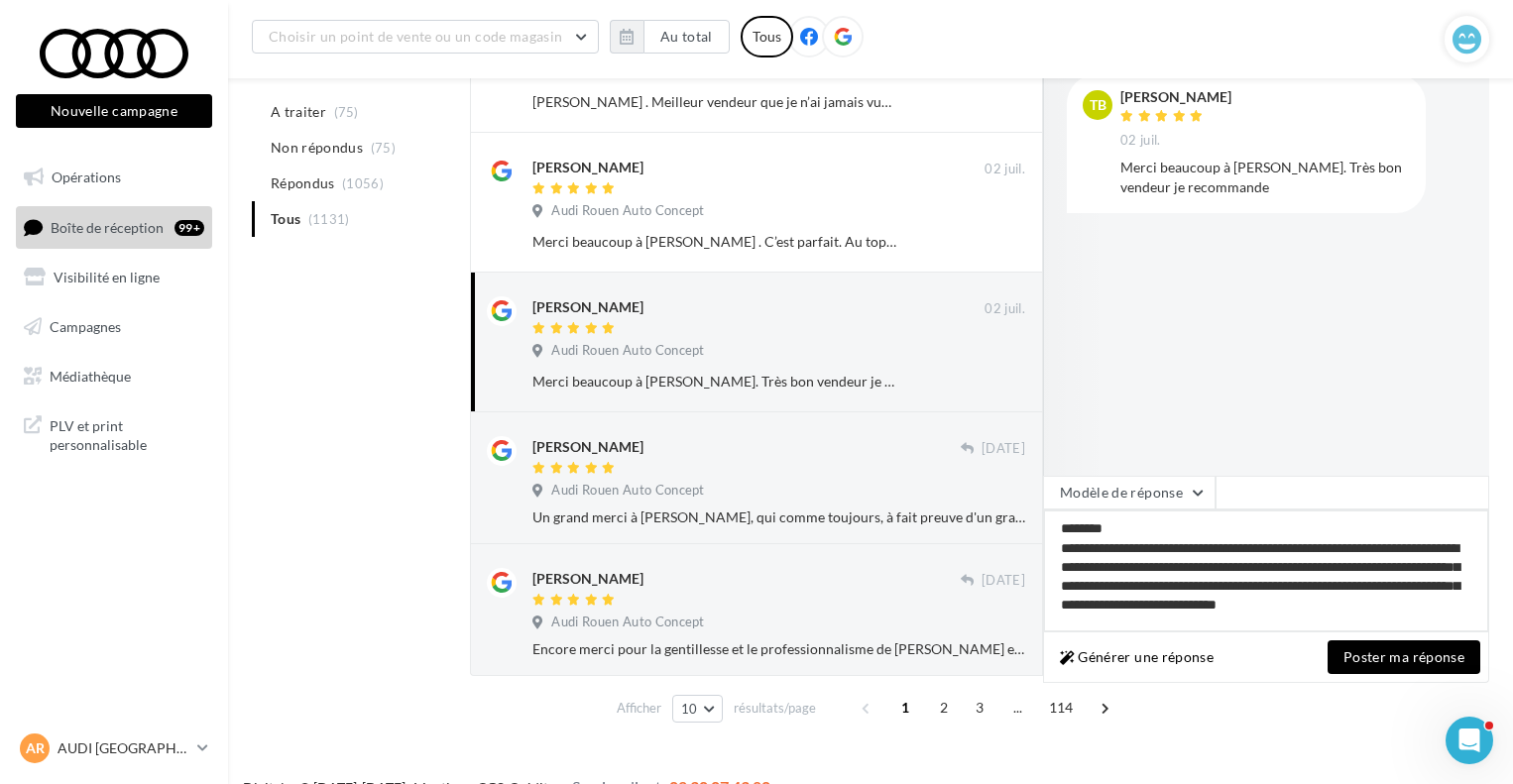 type on "**********" 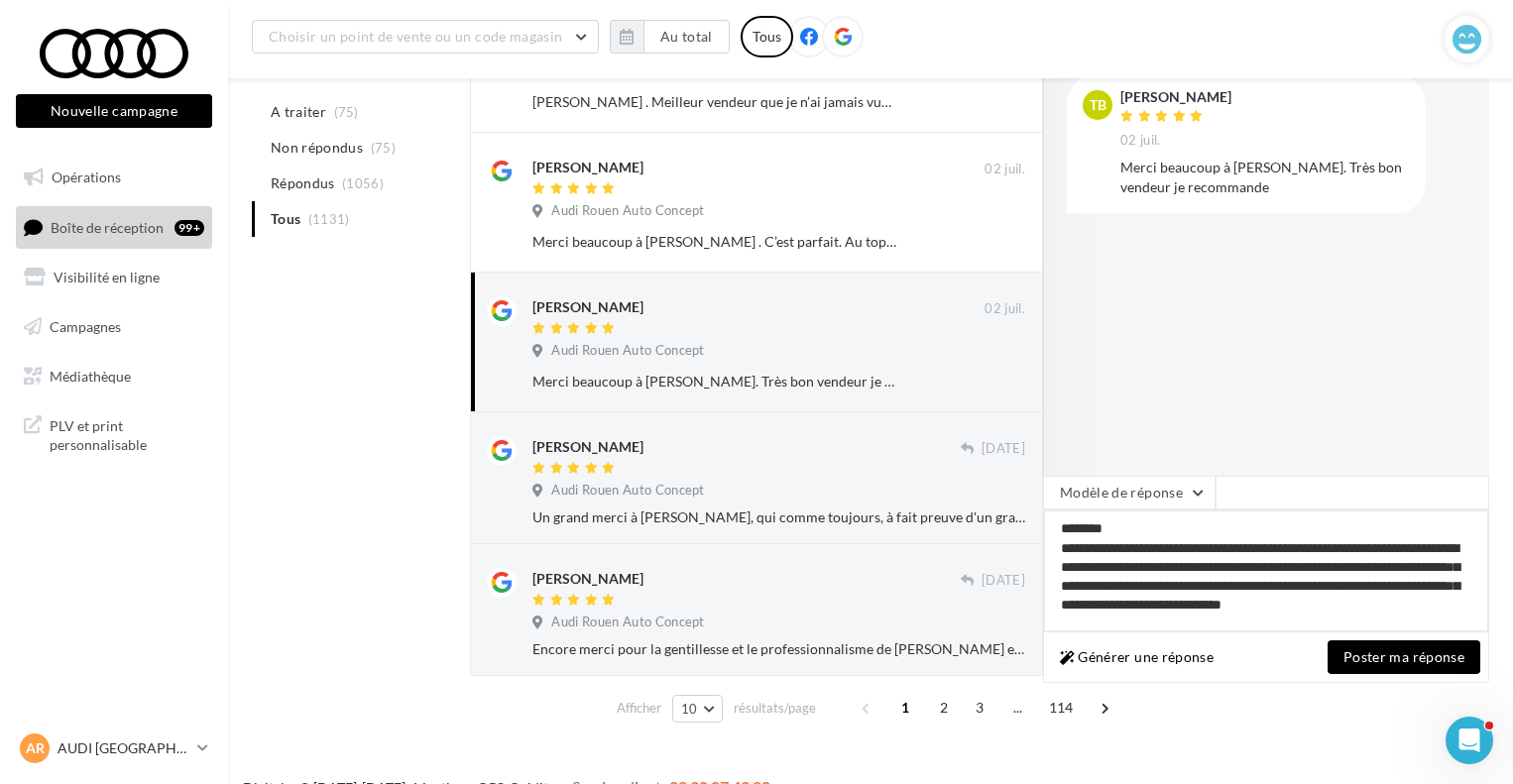 type on "**********" 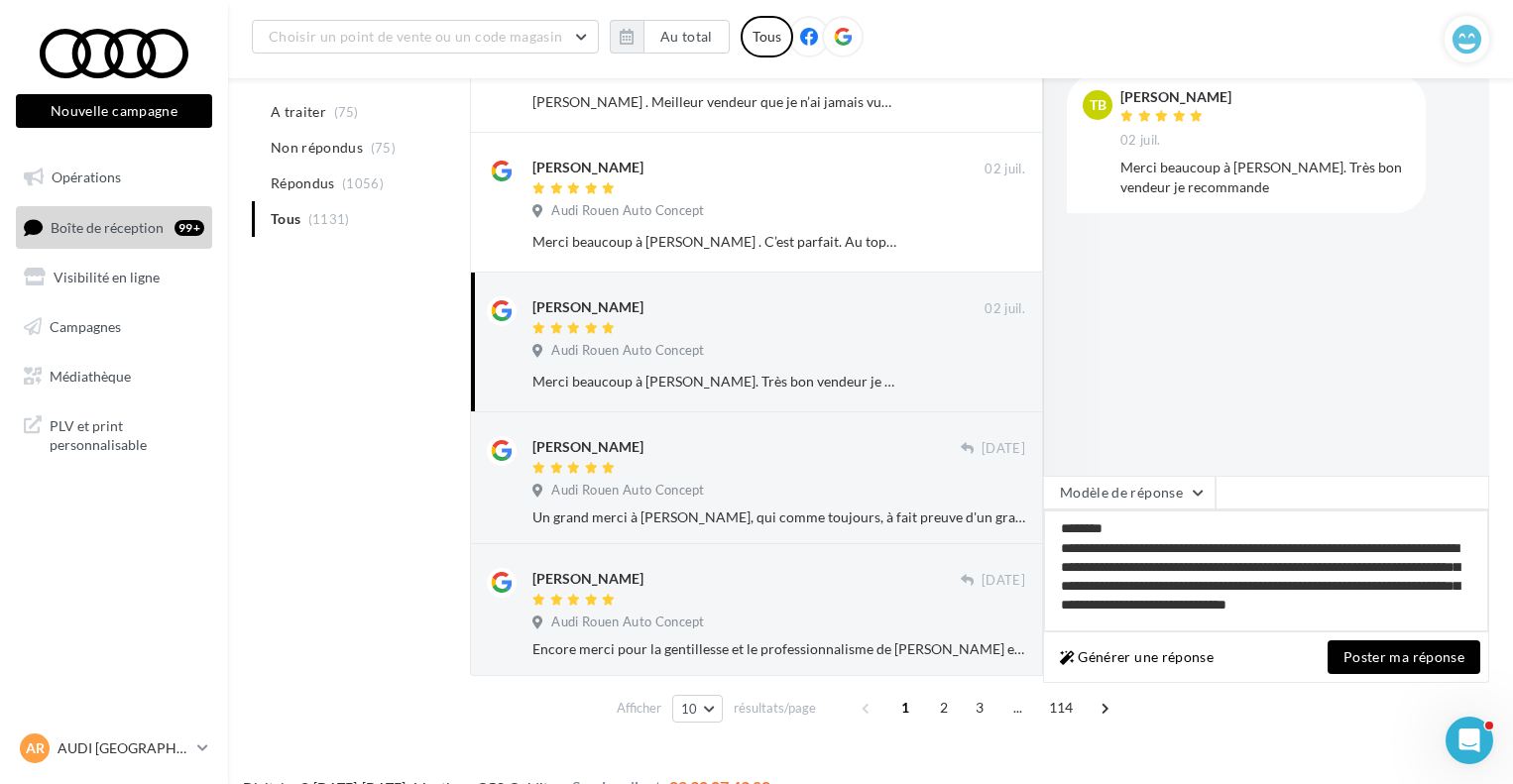 type on "**********" 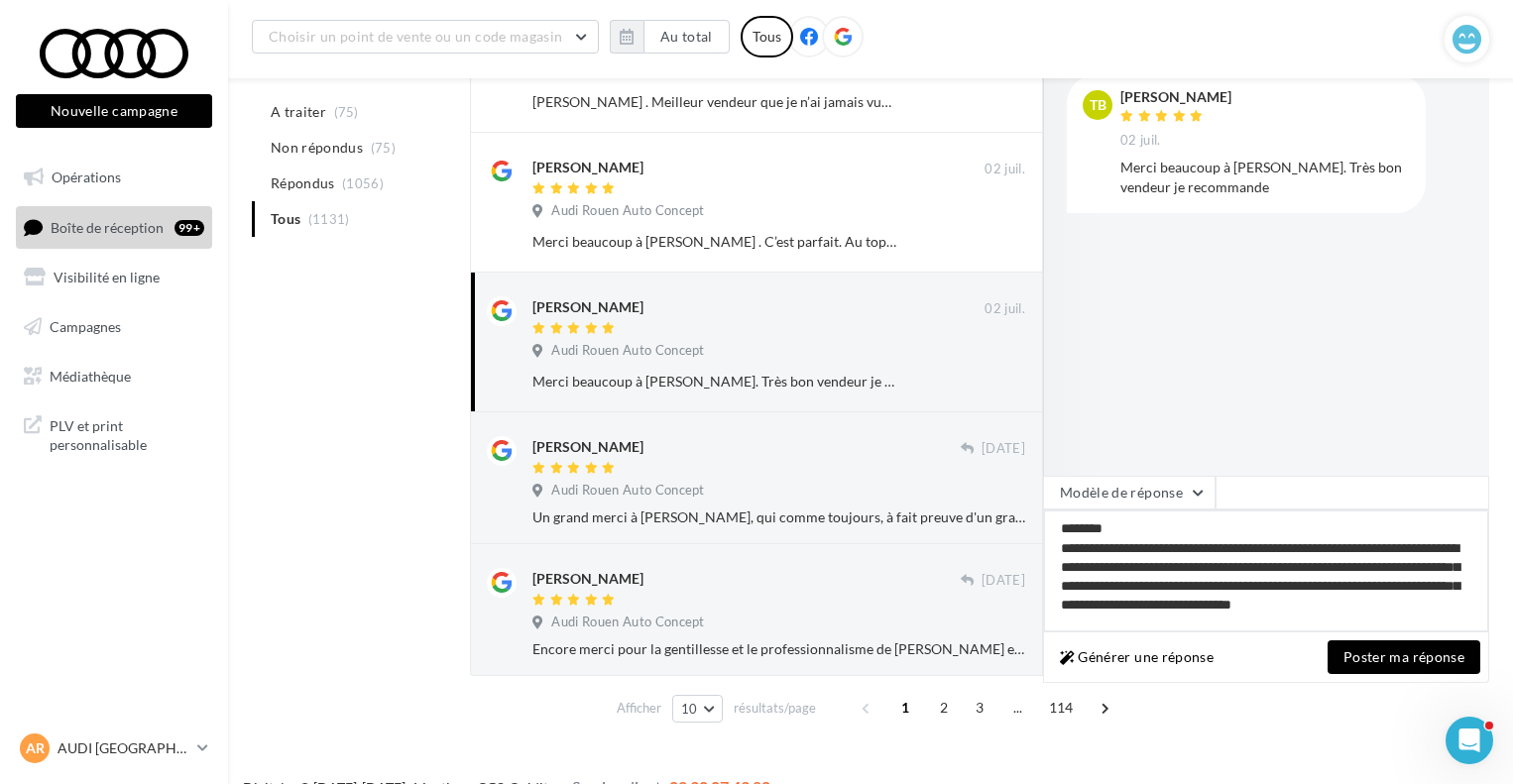 type on "**********" 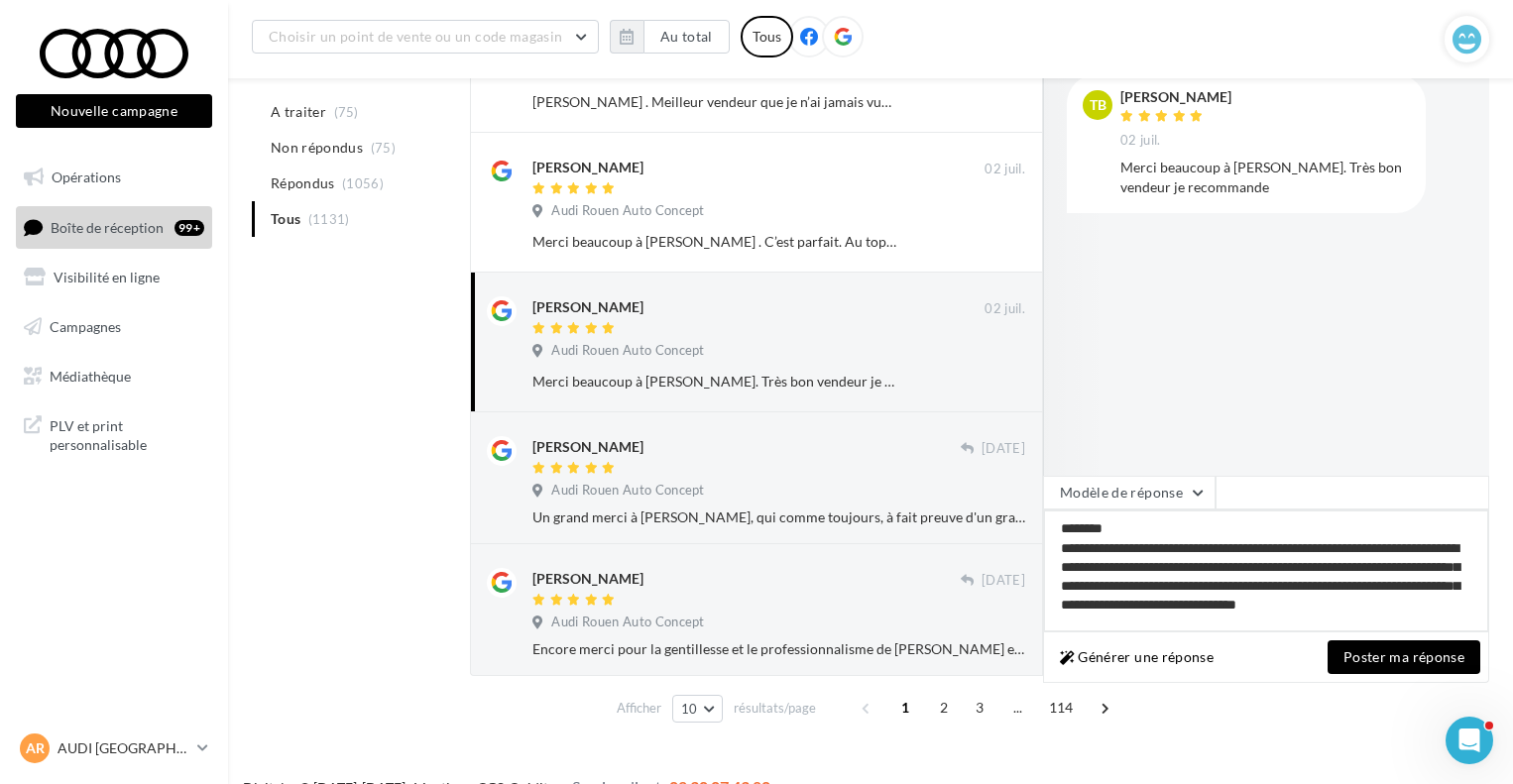 type on "**********" 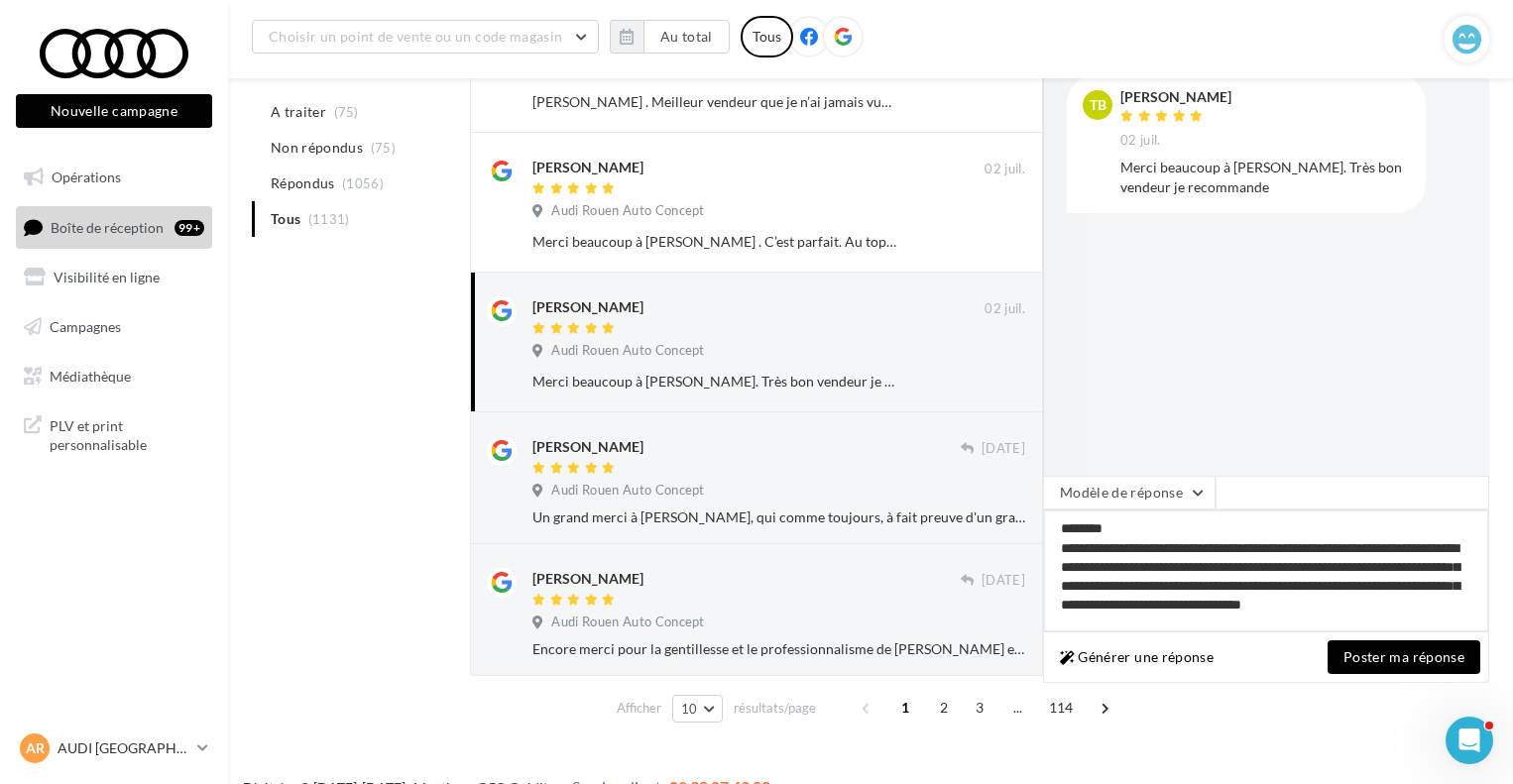 type on "**********" 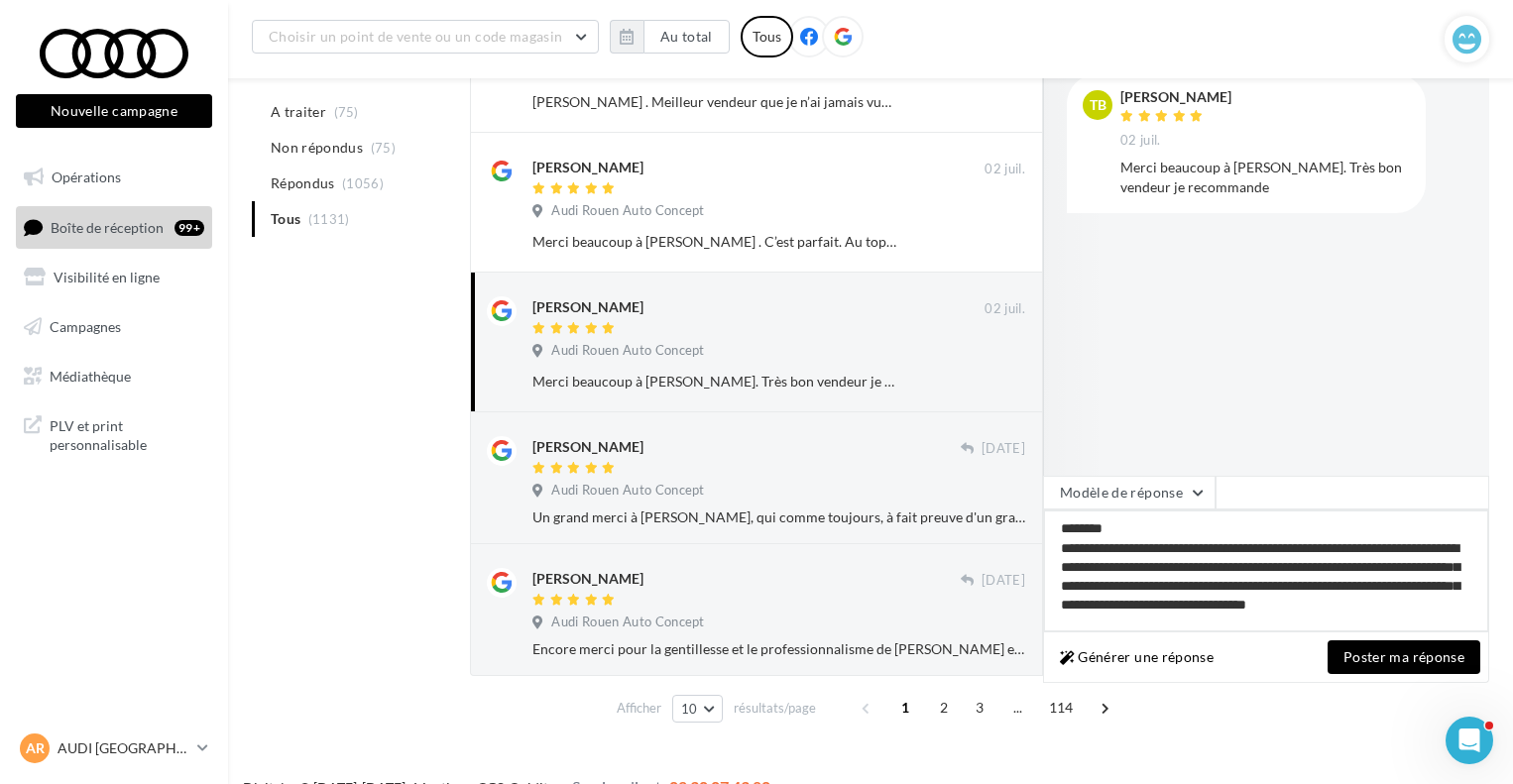 type on "**********" 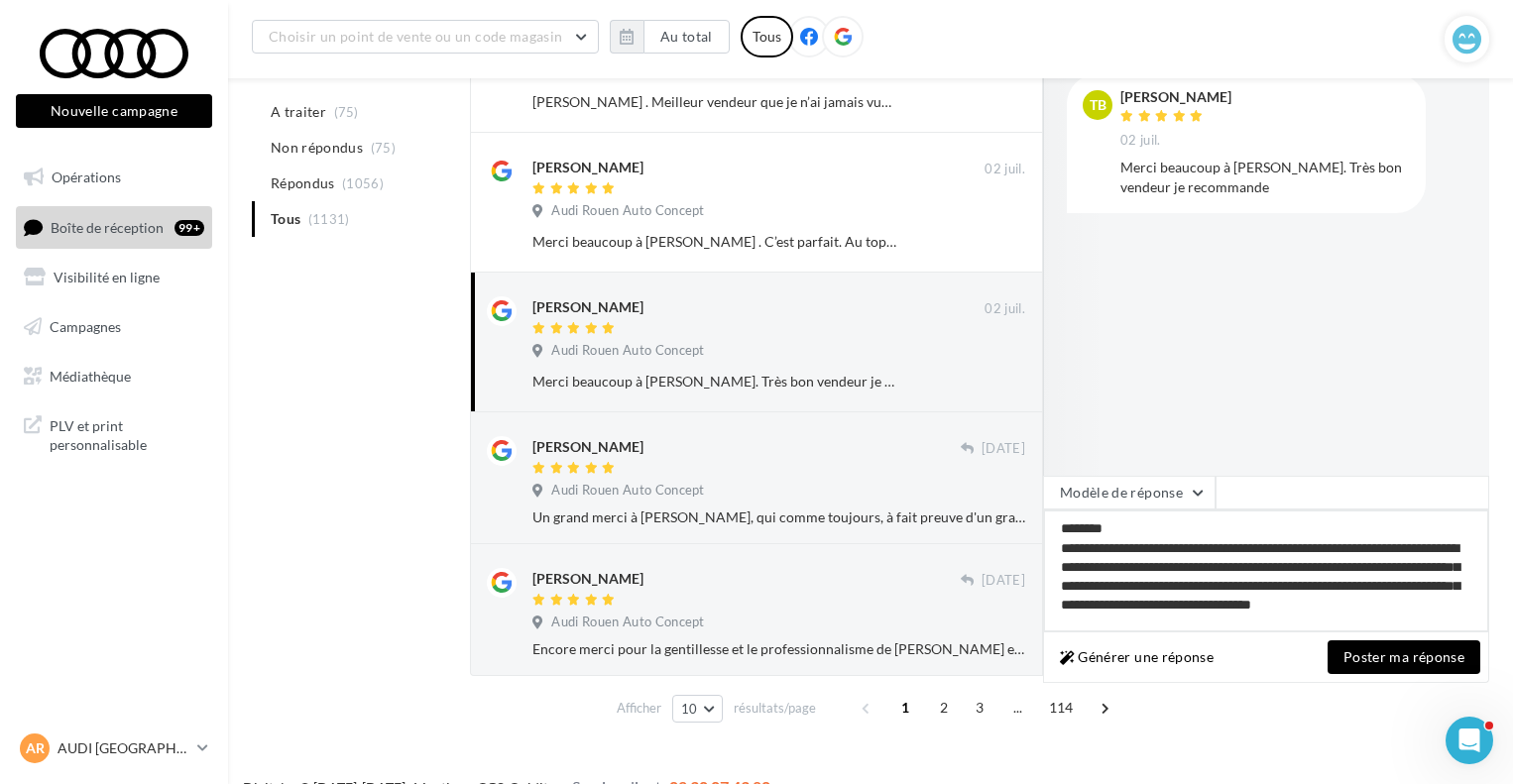 type on "**********" 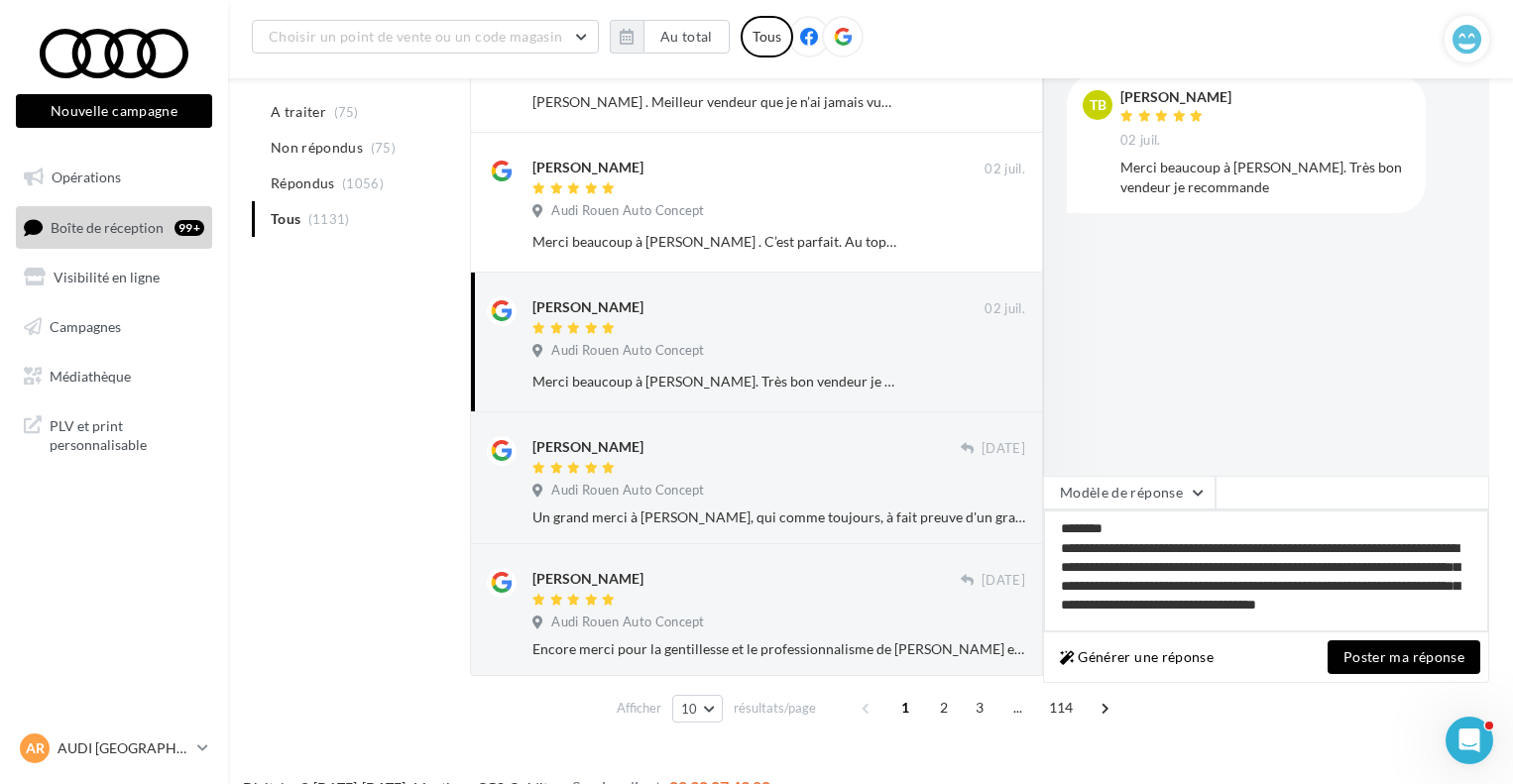 type on "**********" 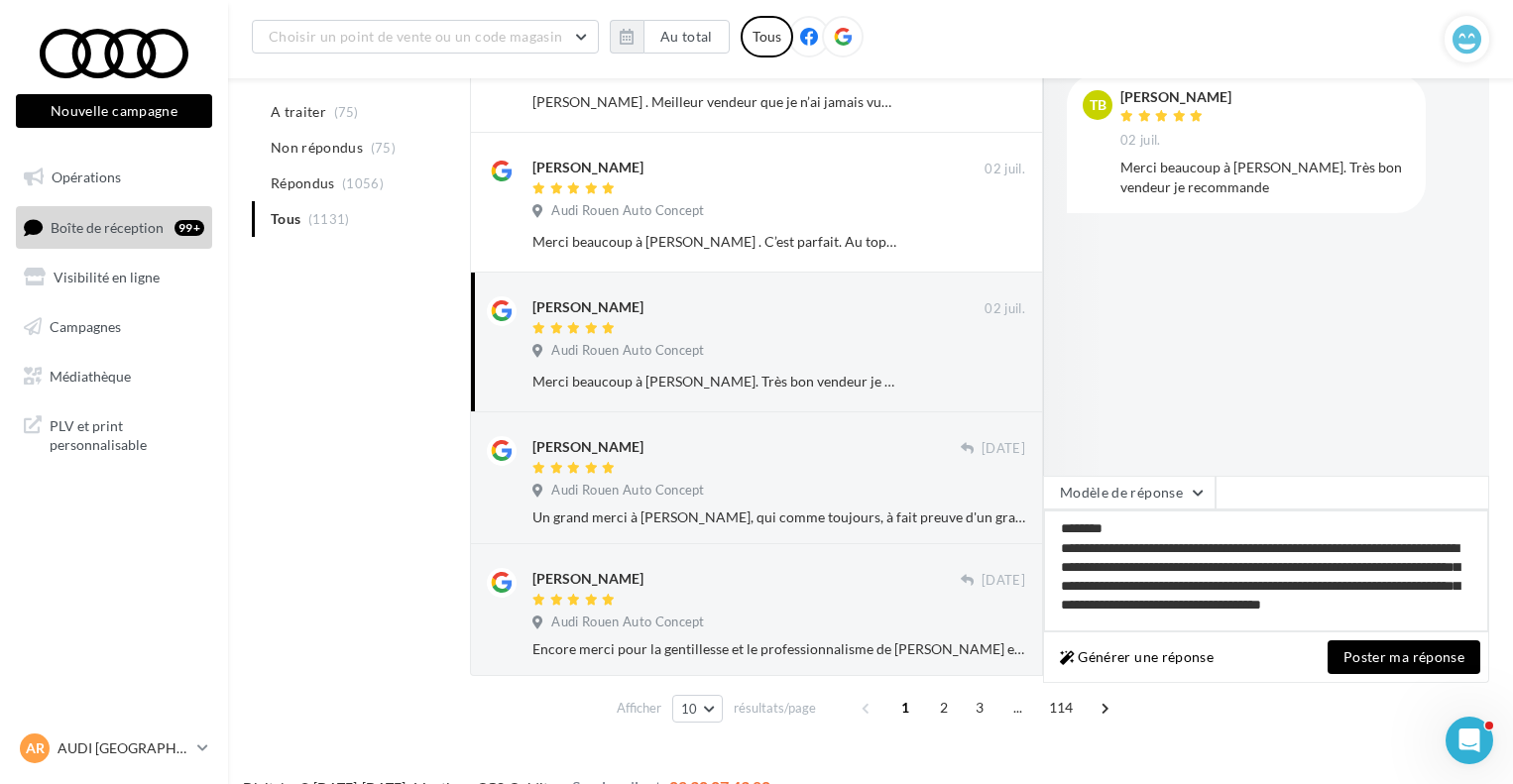 type on "**********" 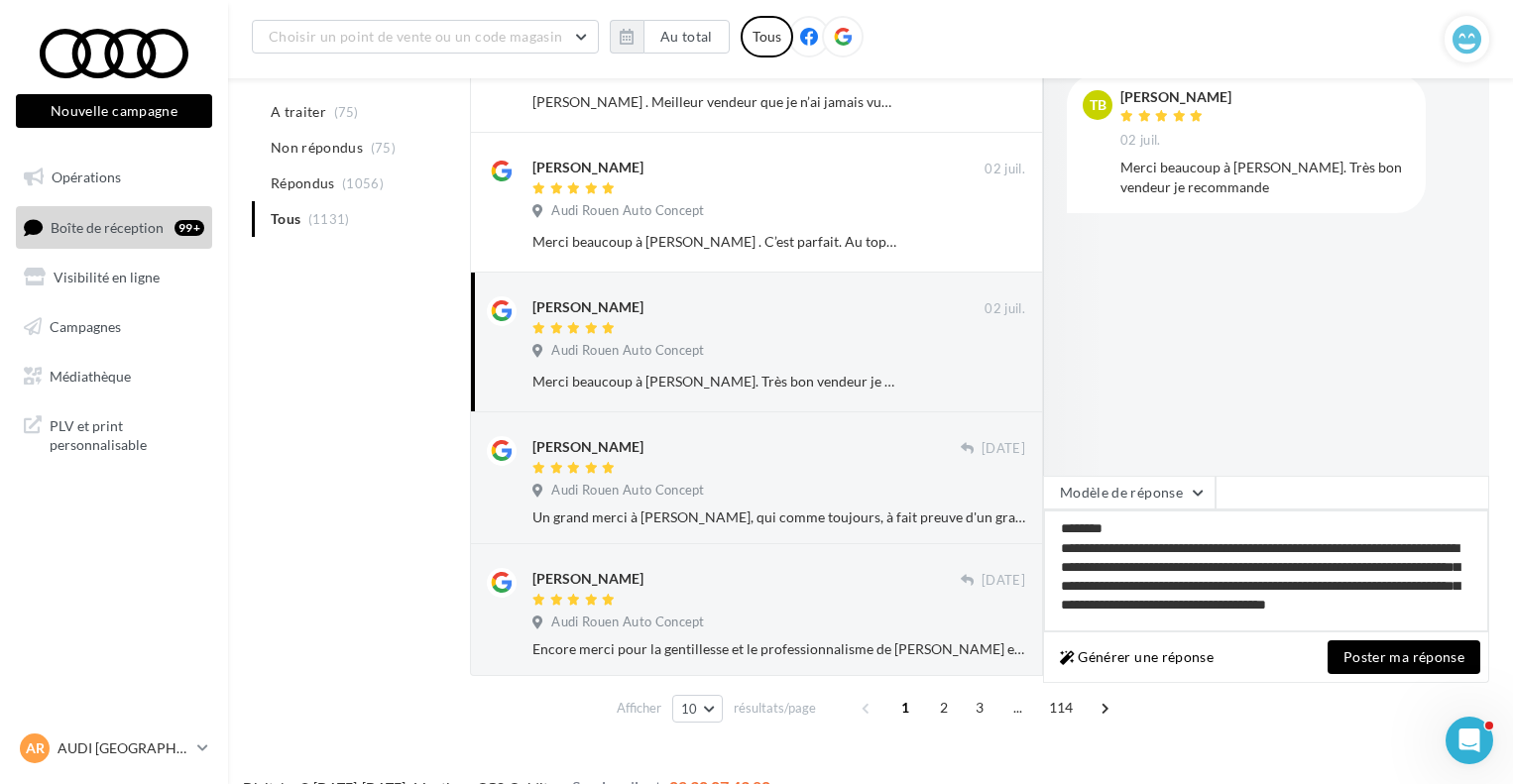 type on "**********" 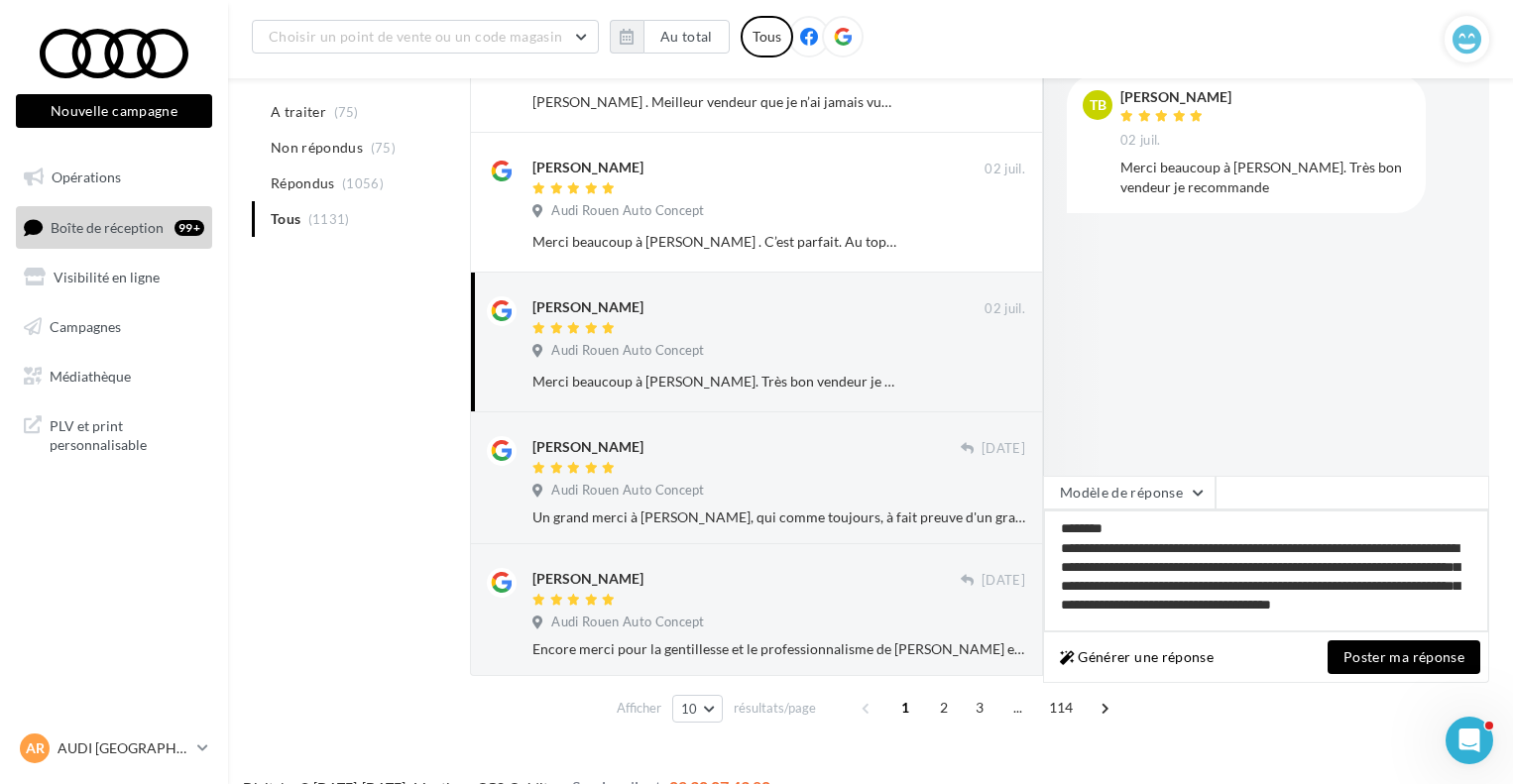type on "**********" 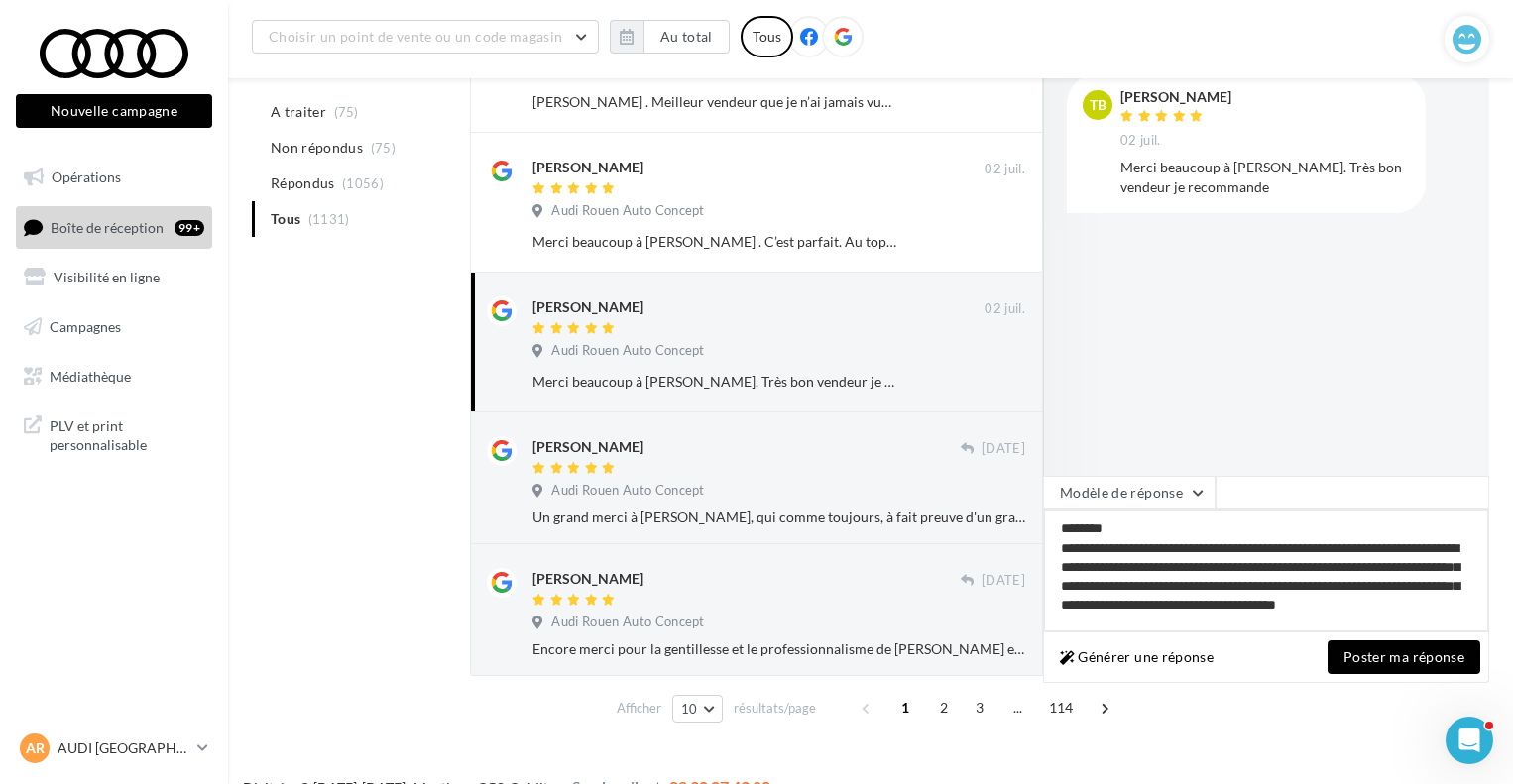 type on "**********" 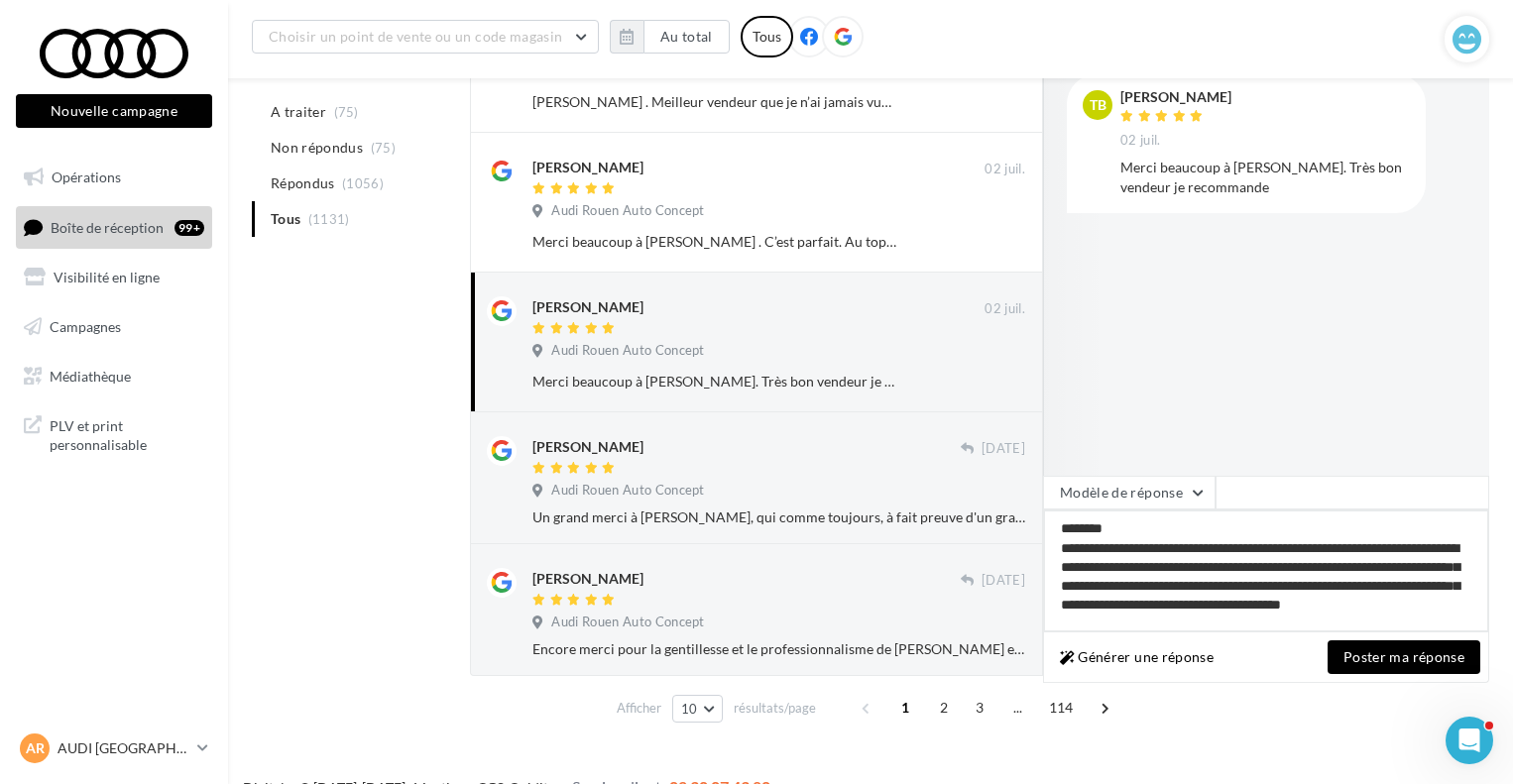 type on "**********" 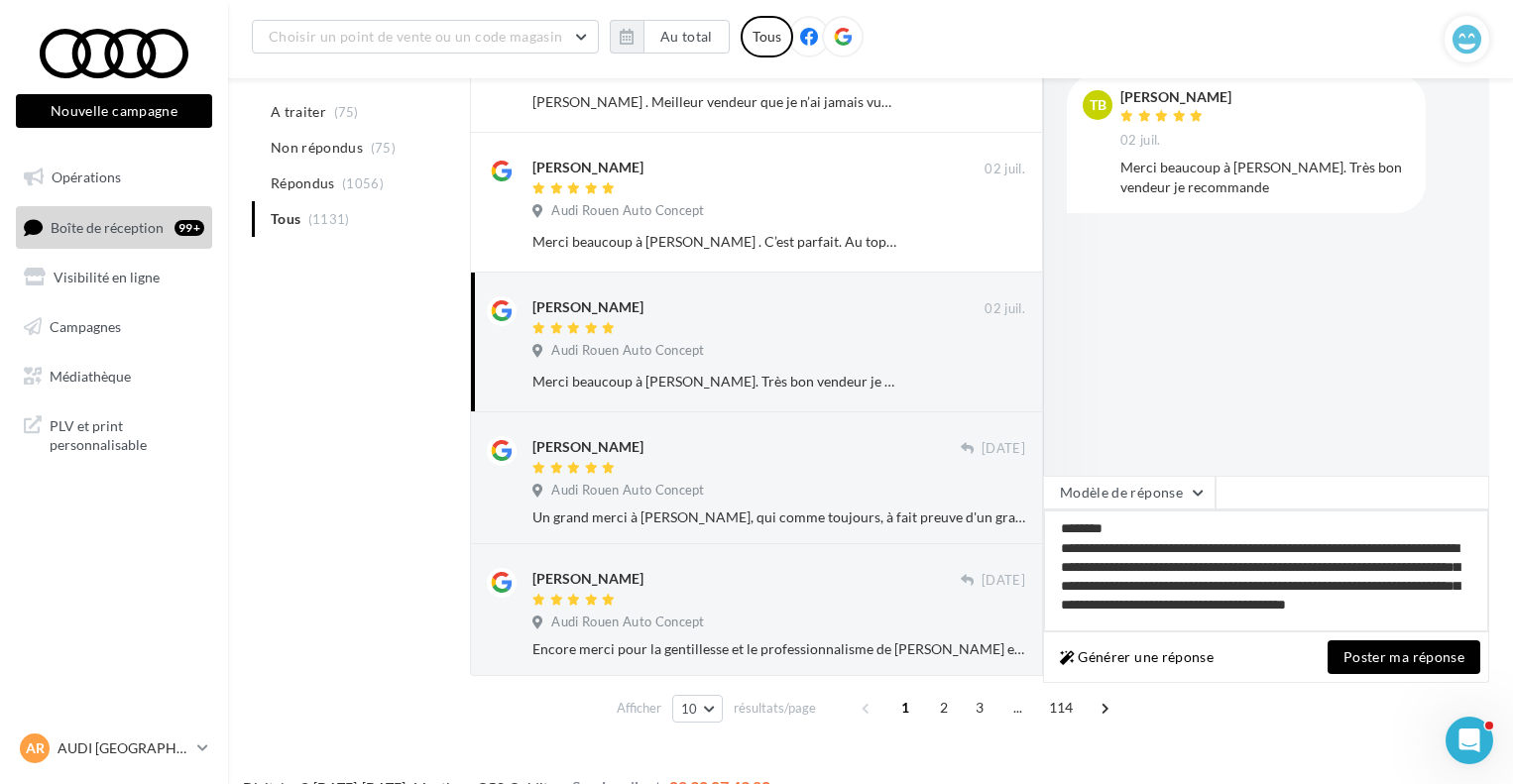 click on "**********" at bounding box center [1266, 571] 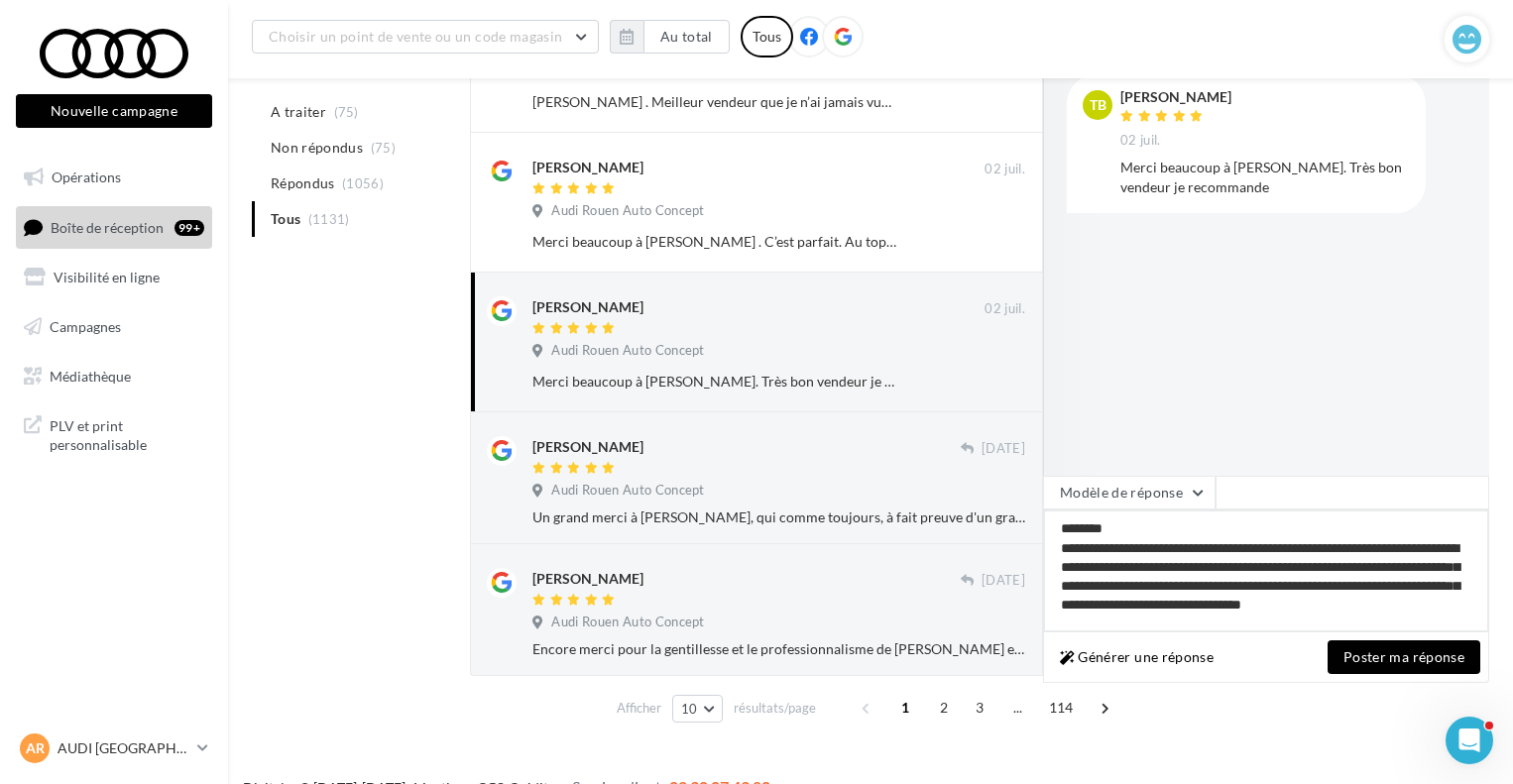 type on "**********" 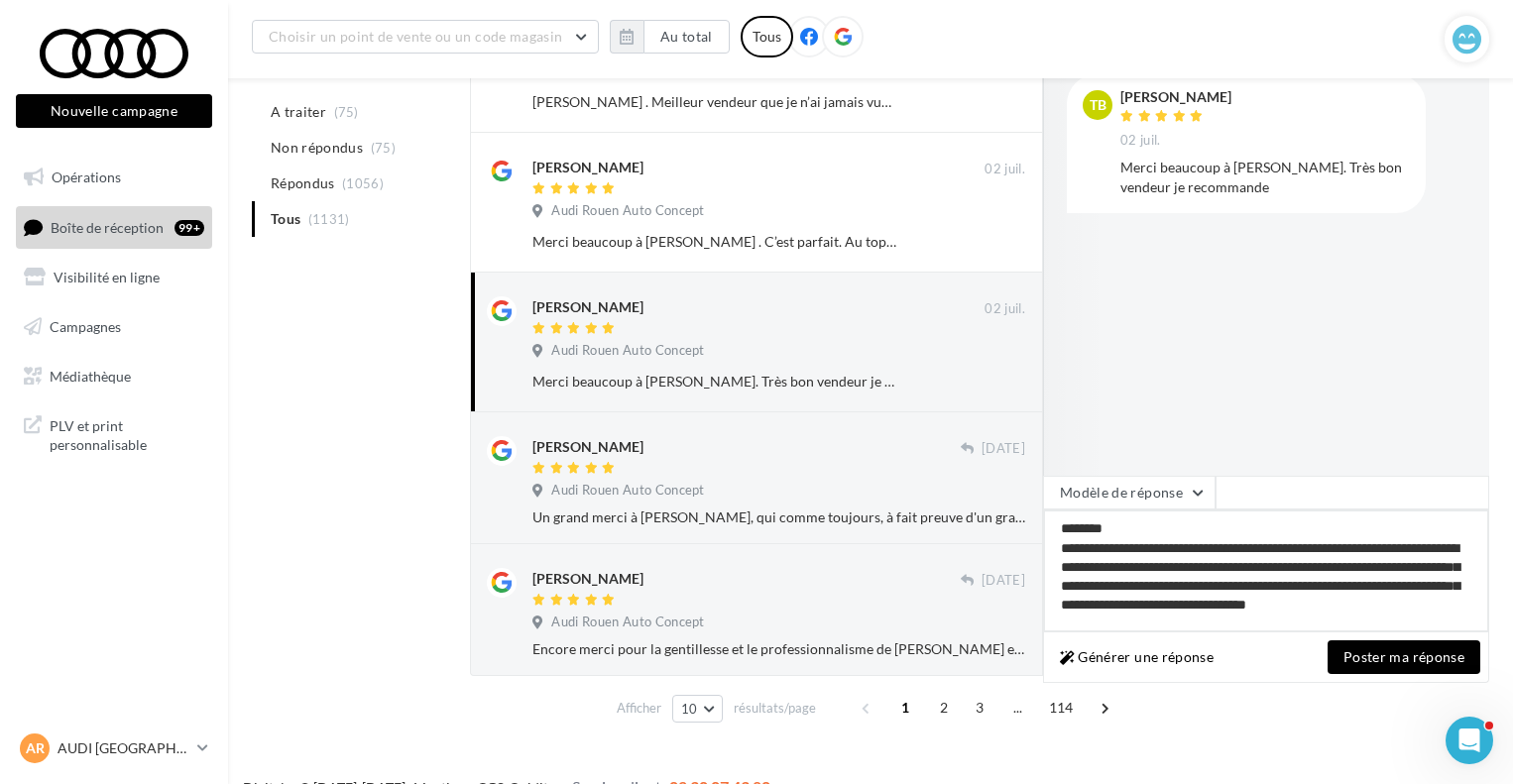 type on "**********" 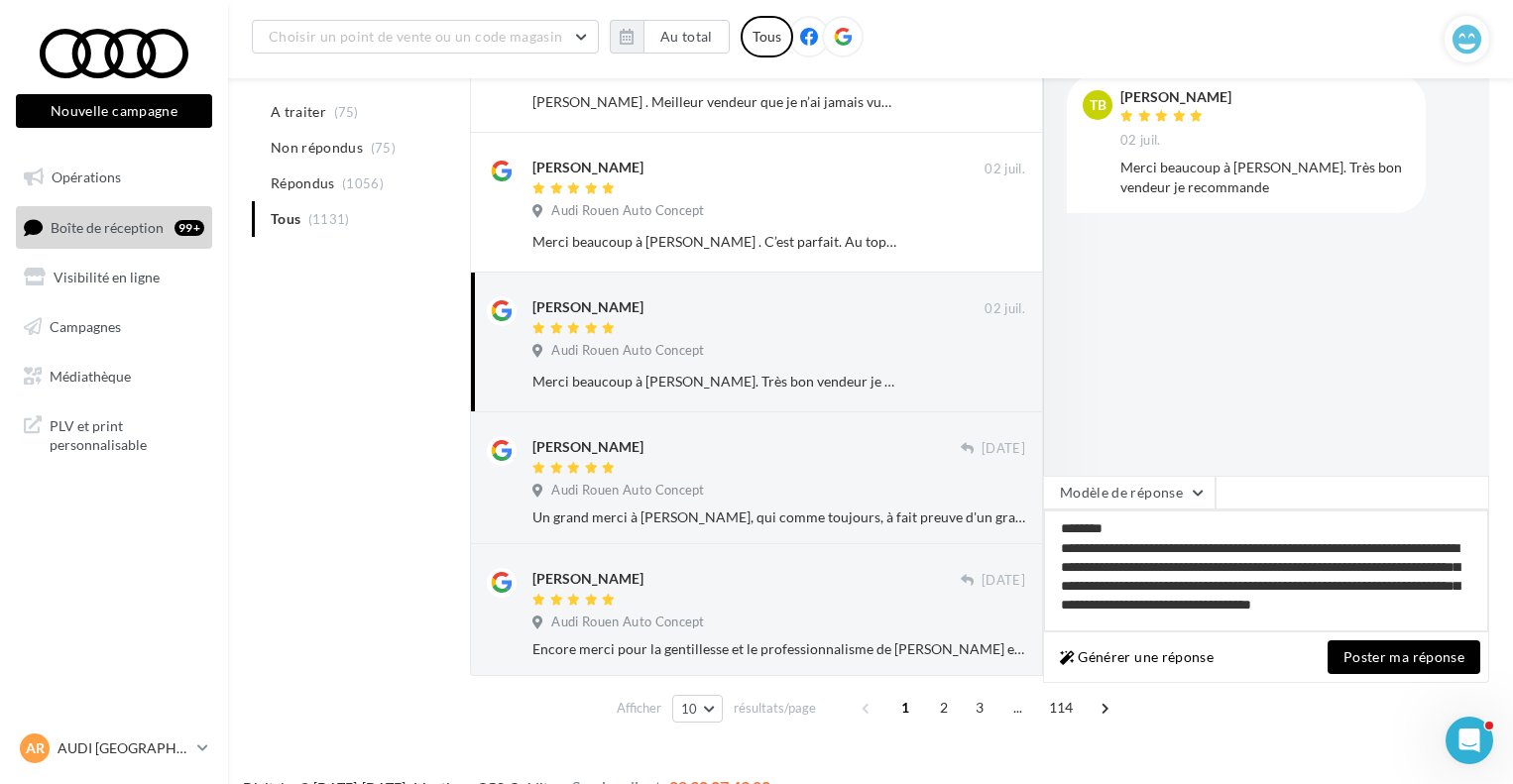 type on "**********" 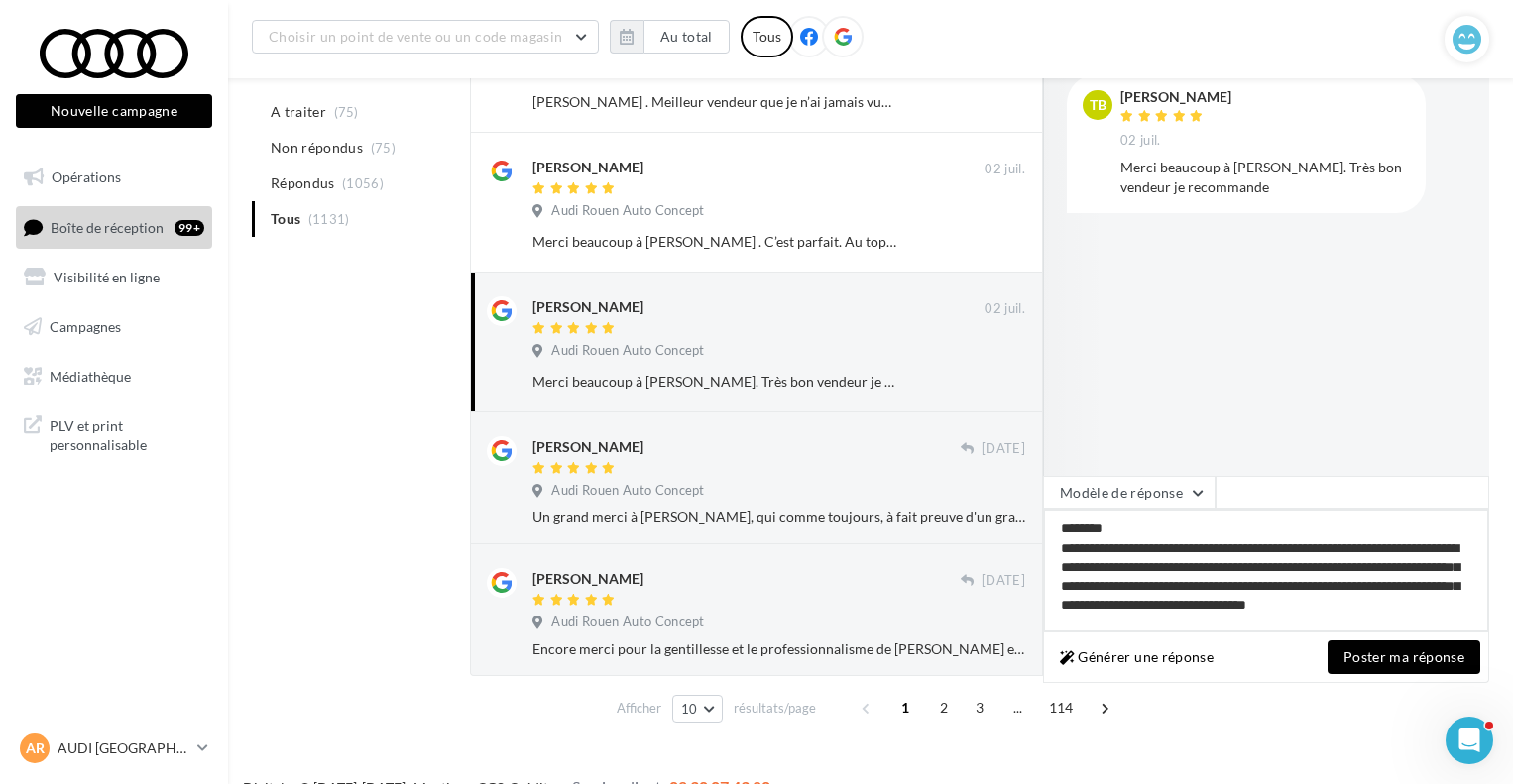 type on "**********" 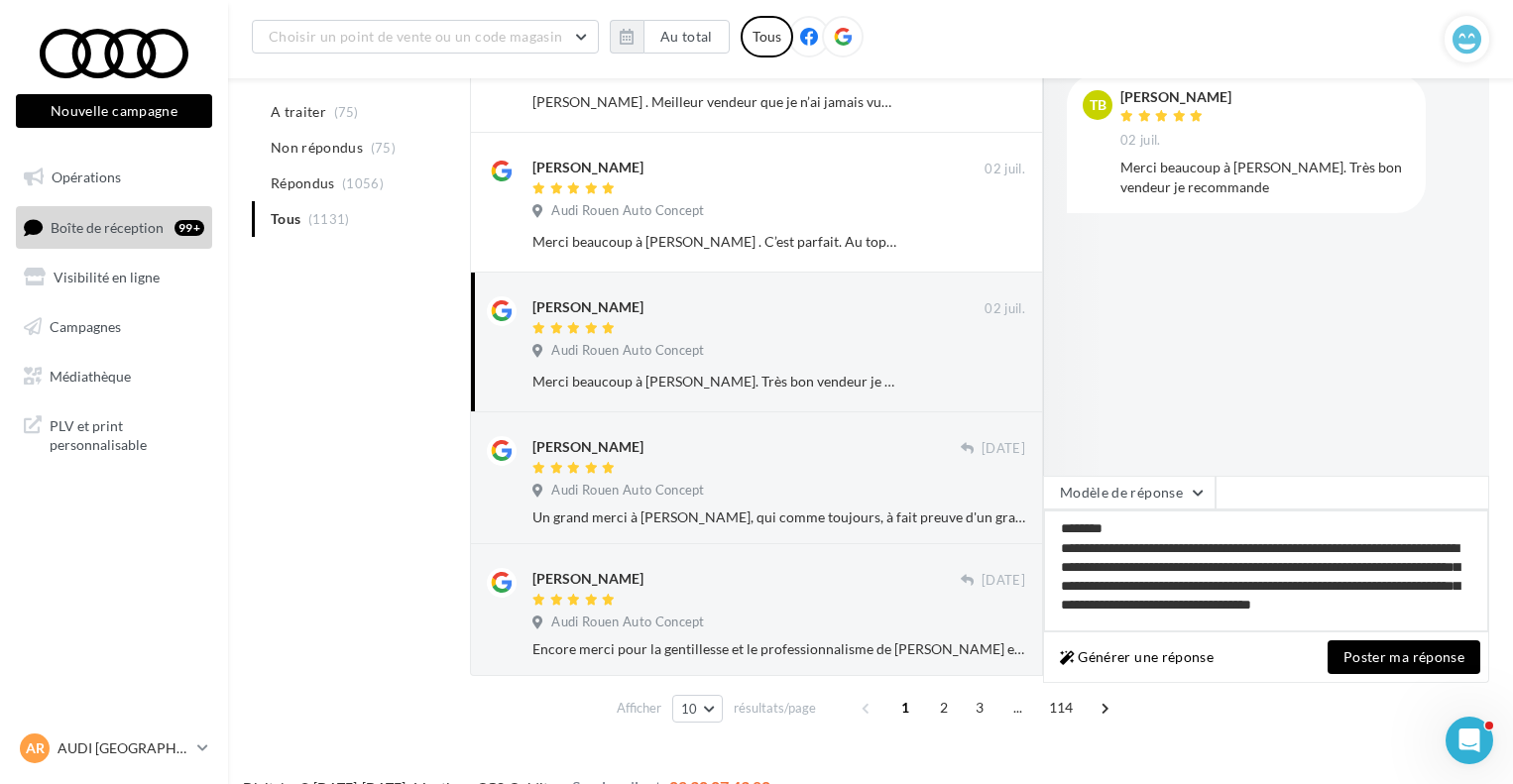 type on "**********" 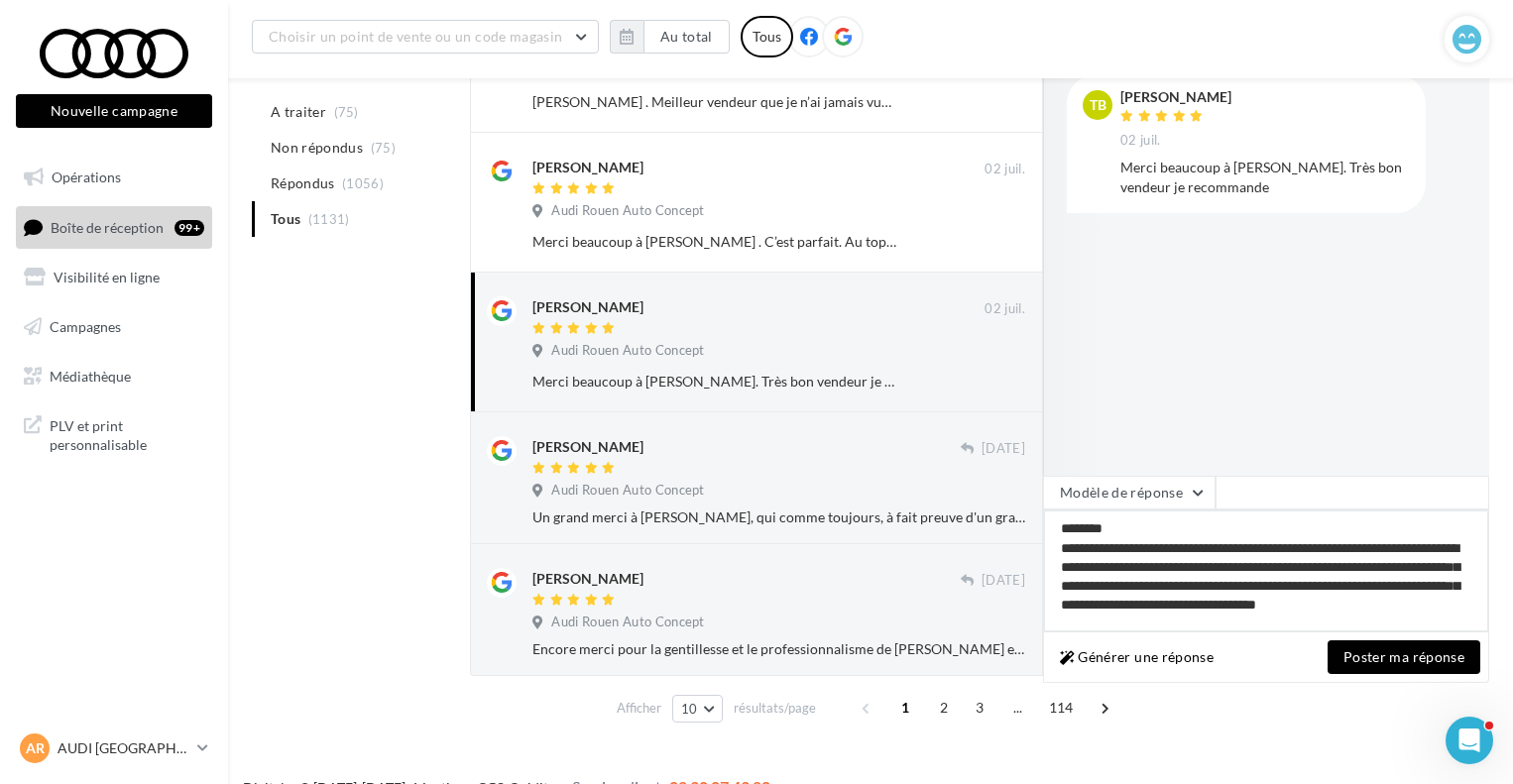 type on "**********" 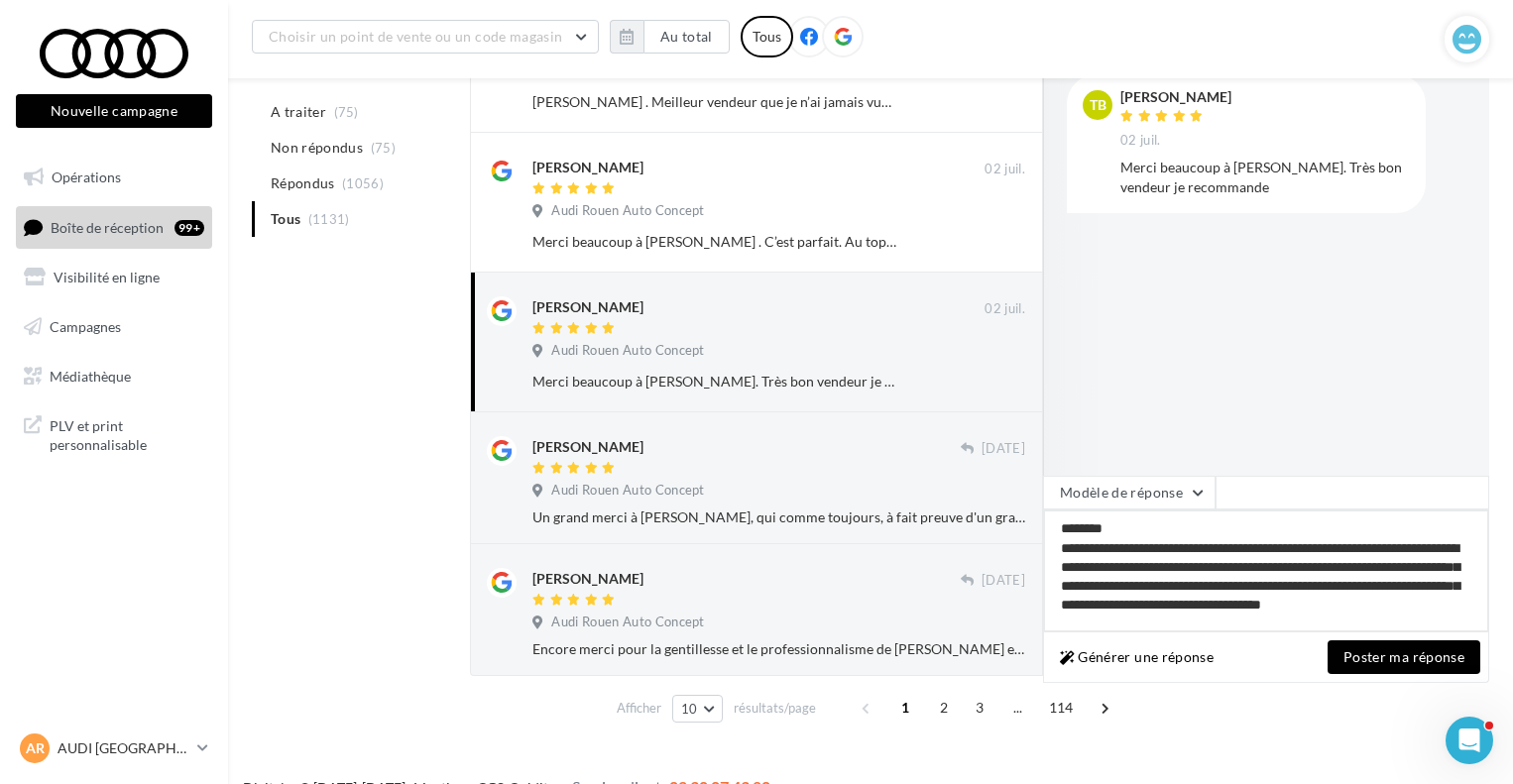 type on "**********" 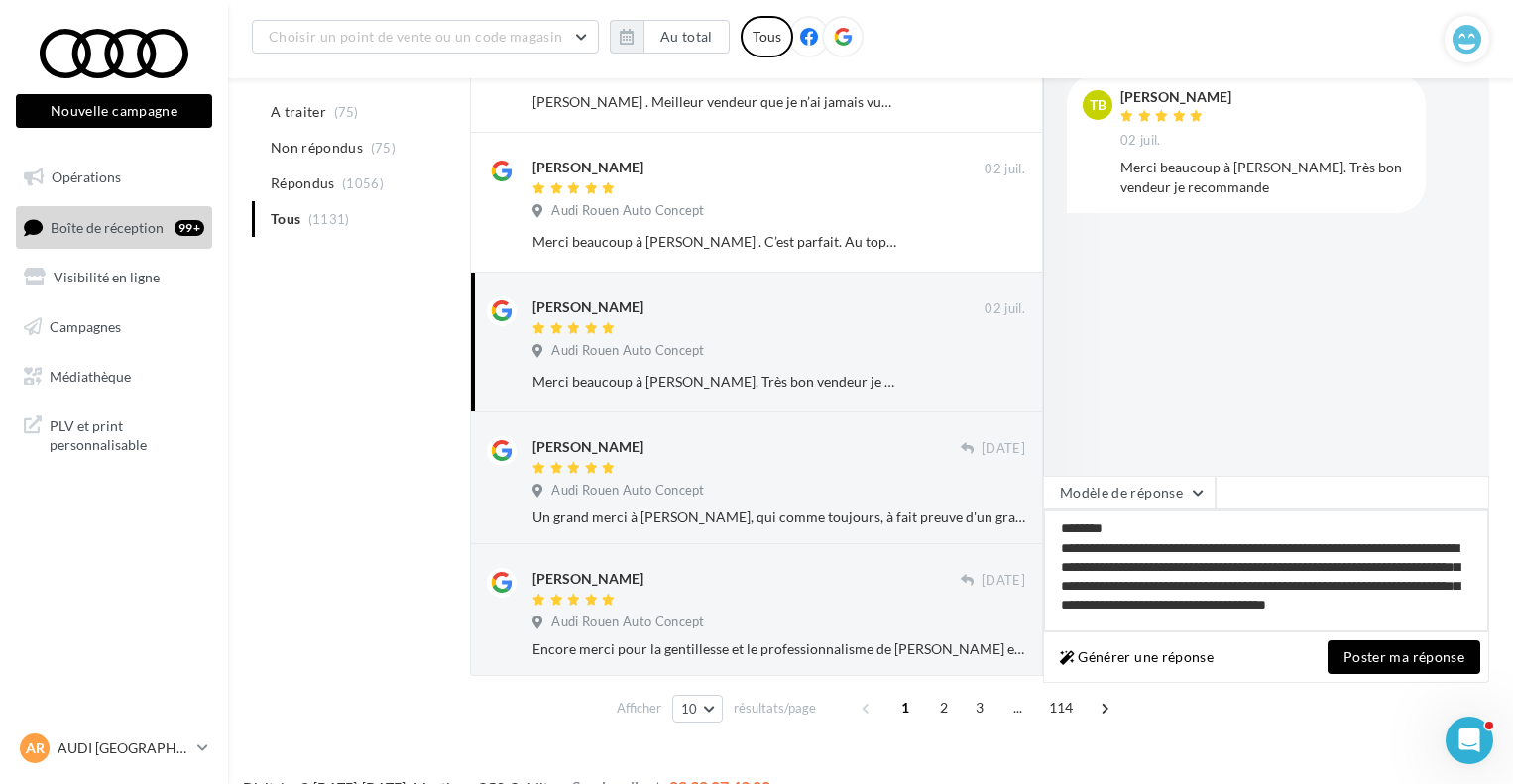 type on "**********" 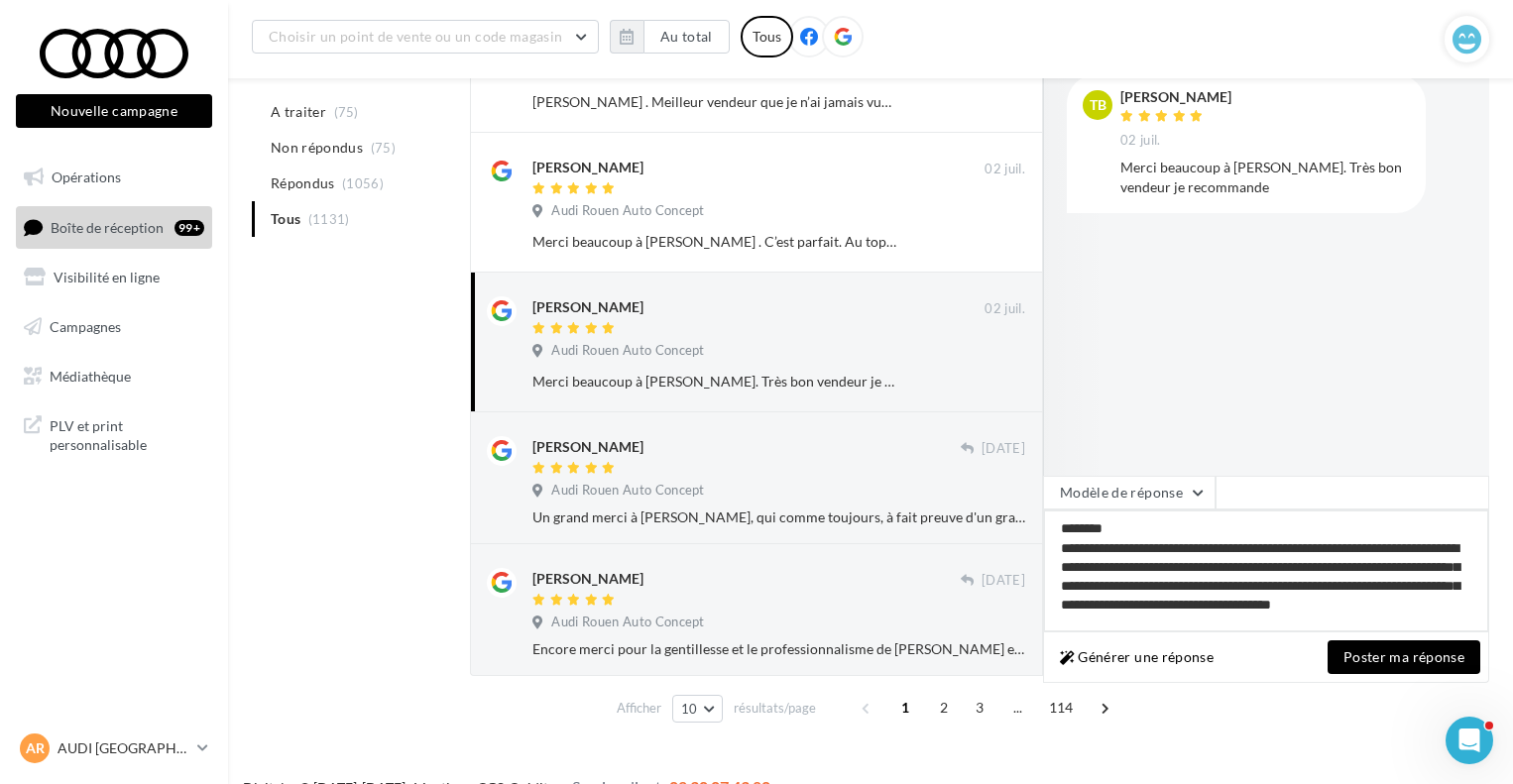 type on "**********" 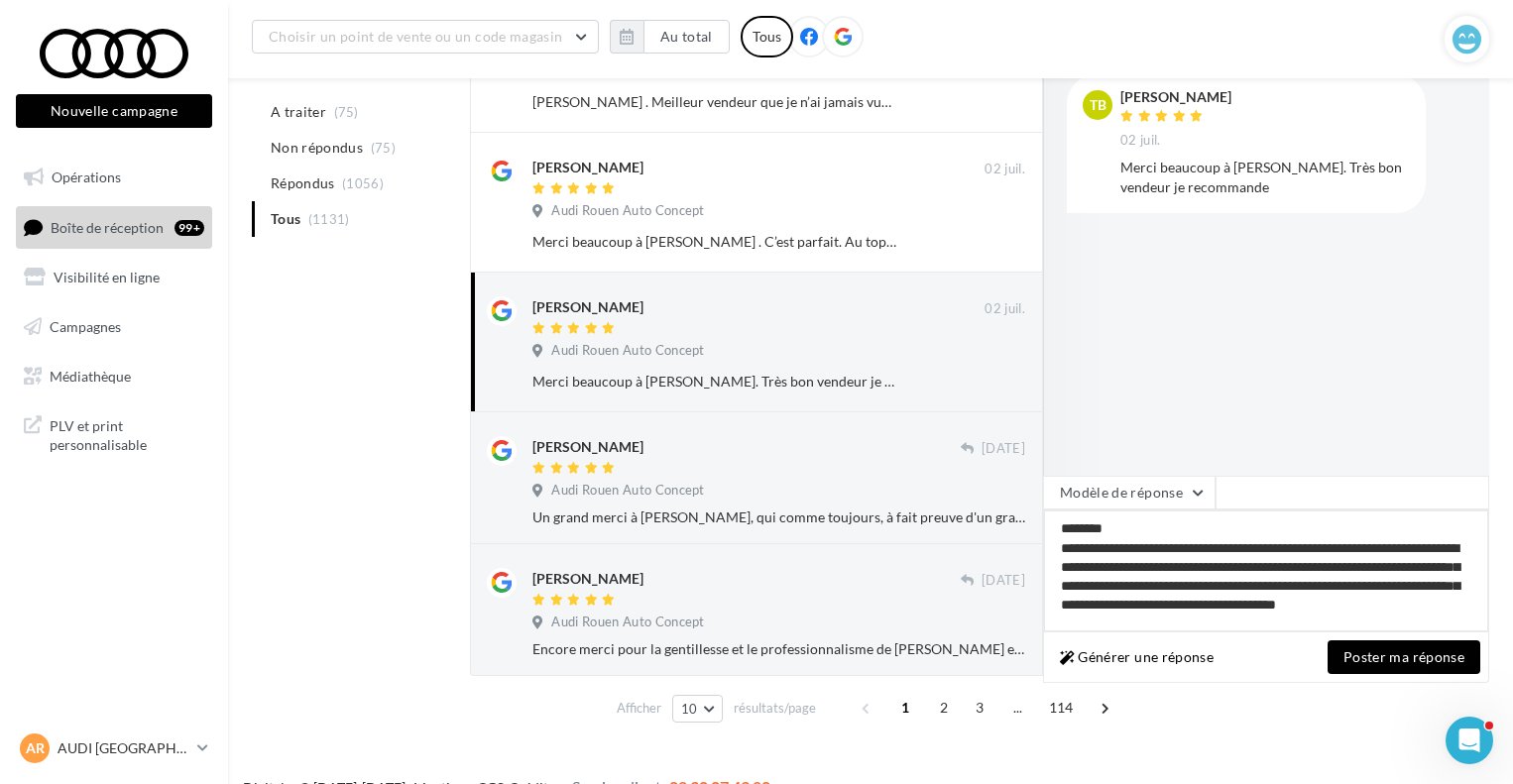 type on "**********" 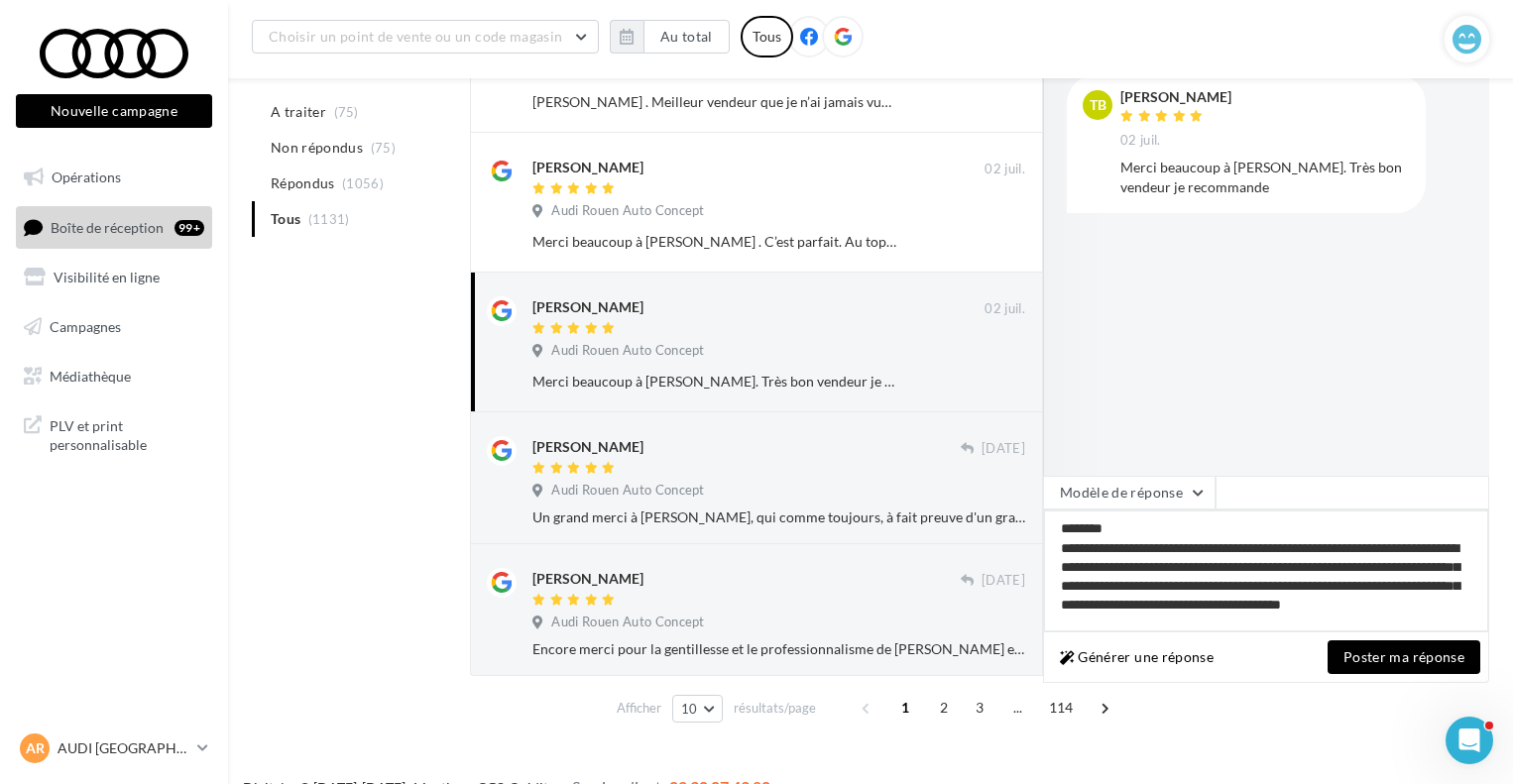 drag, startPoint x: 1439, startPoint y: 544, endPoint x: 1432, endPoint y: 588, distance: 44.553339 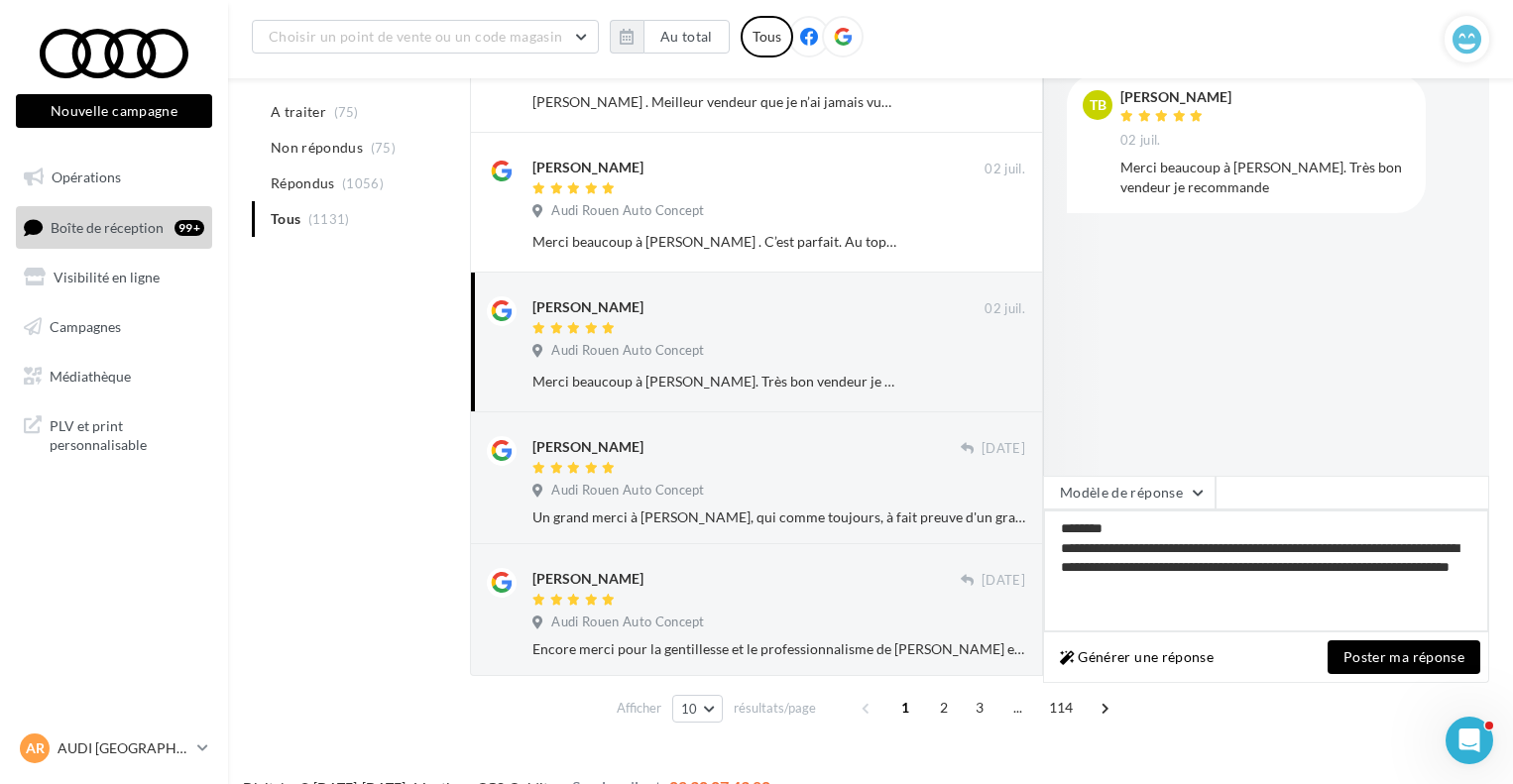 type on "**********" 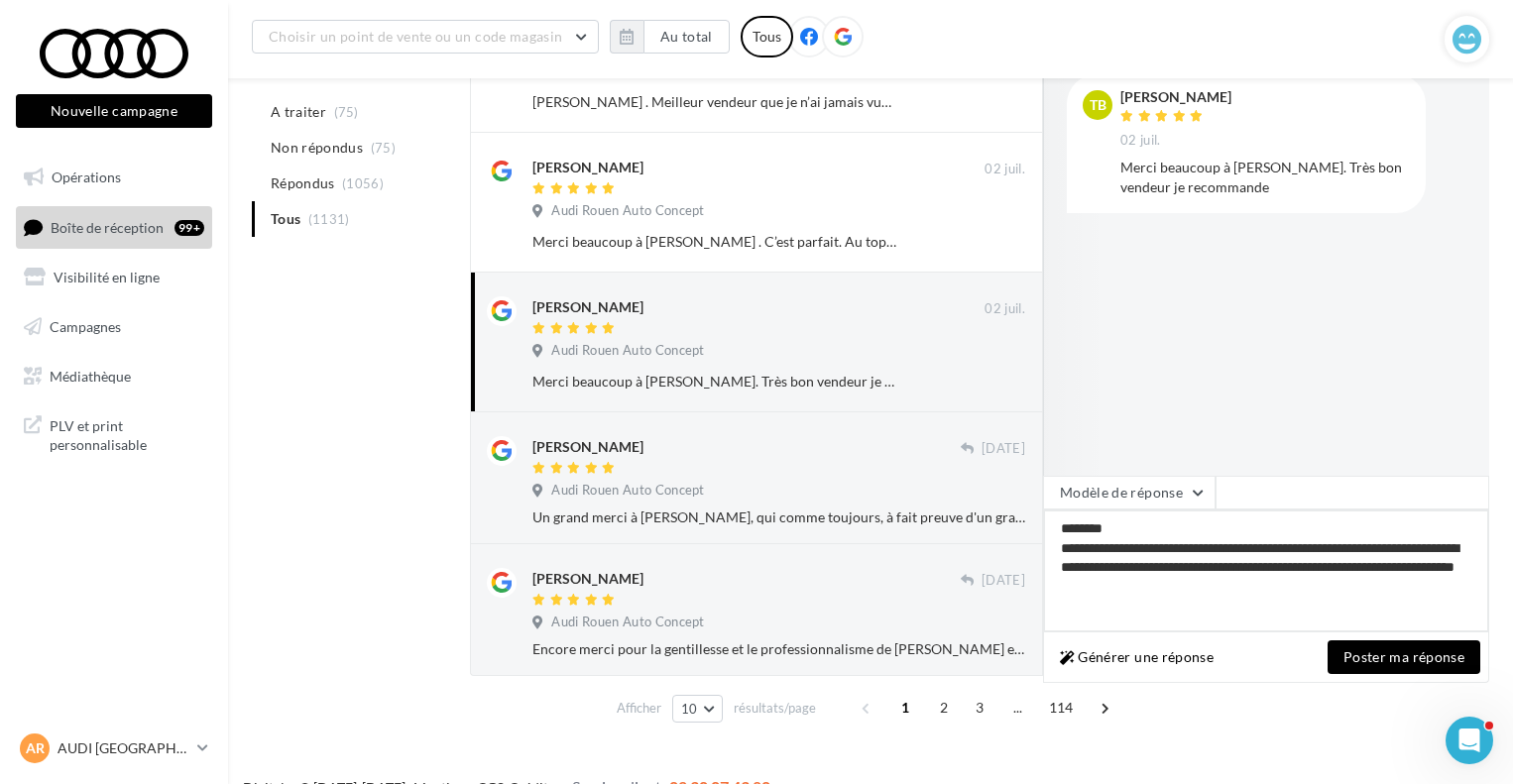 scroll, scrollTop: 0, scrollLeft: 0, axis: both 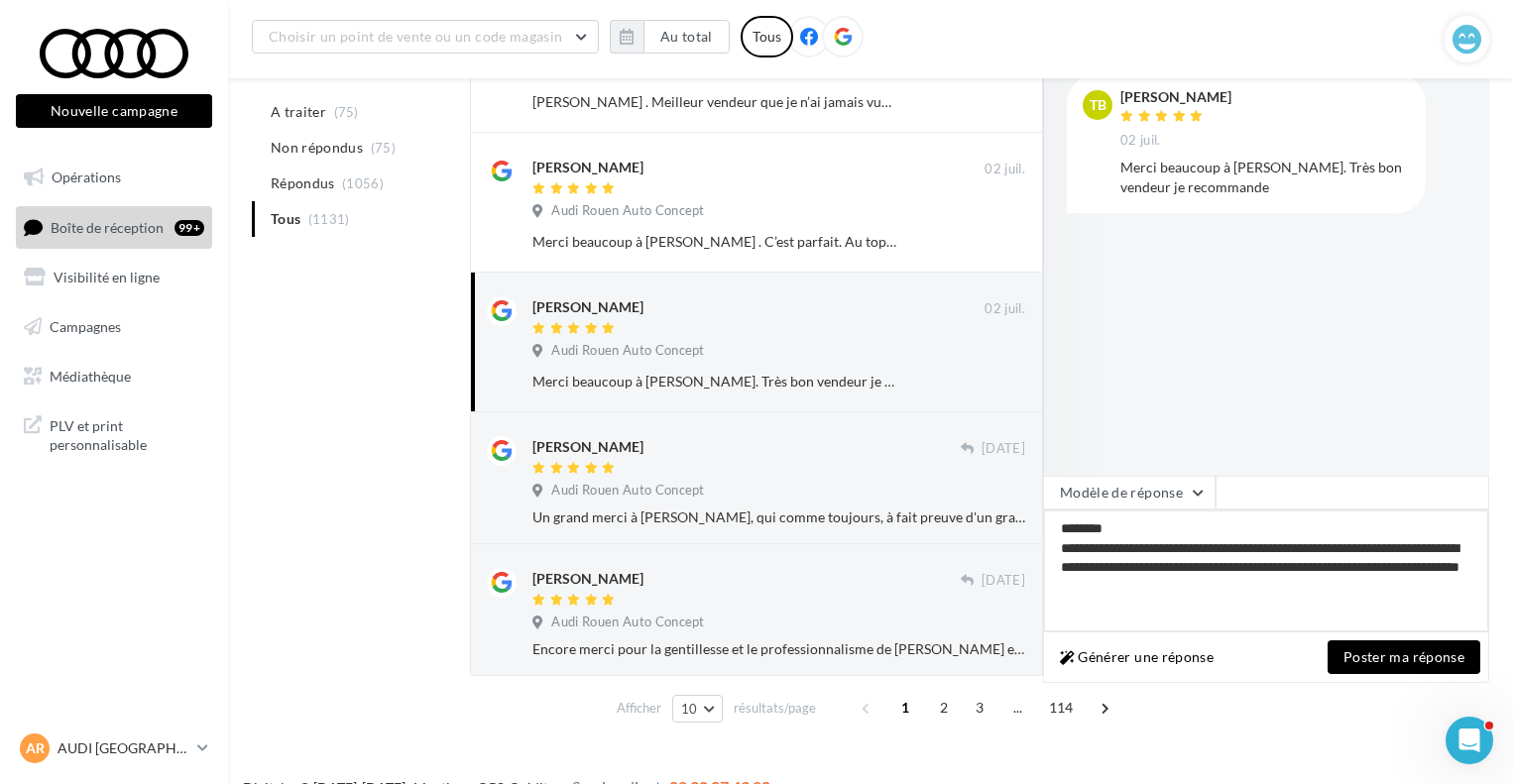 type on "**********" 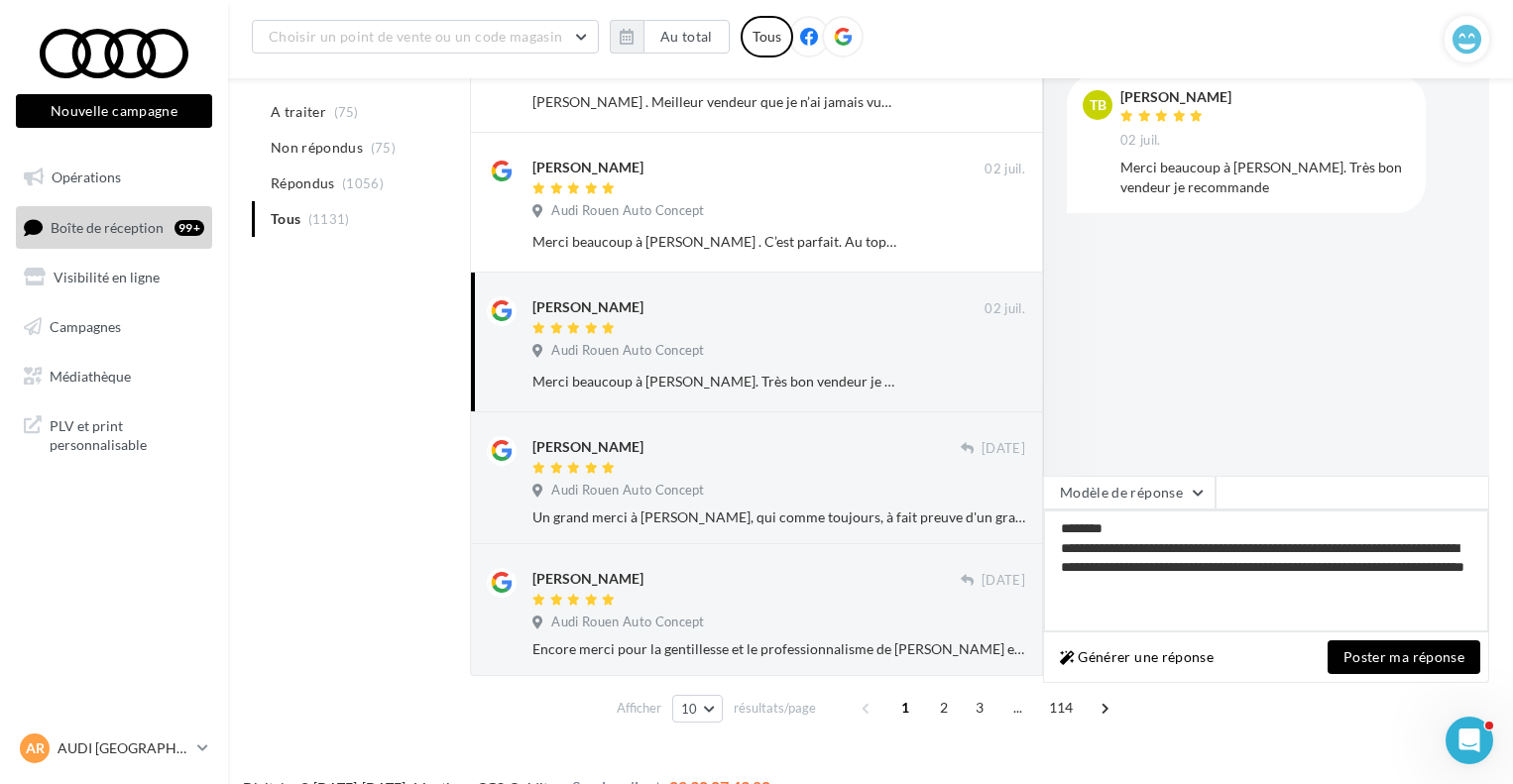 type on "**********" 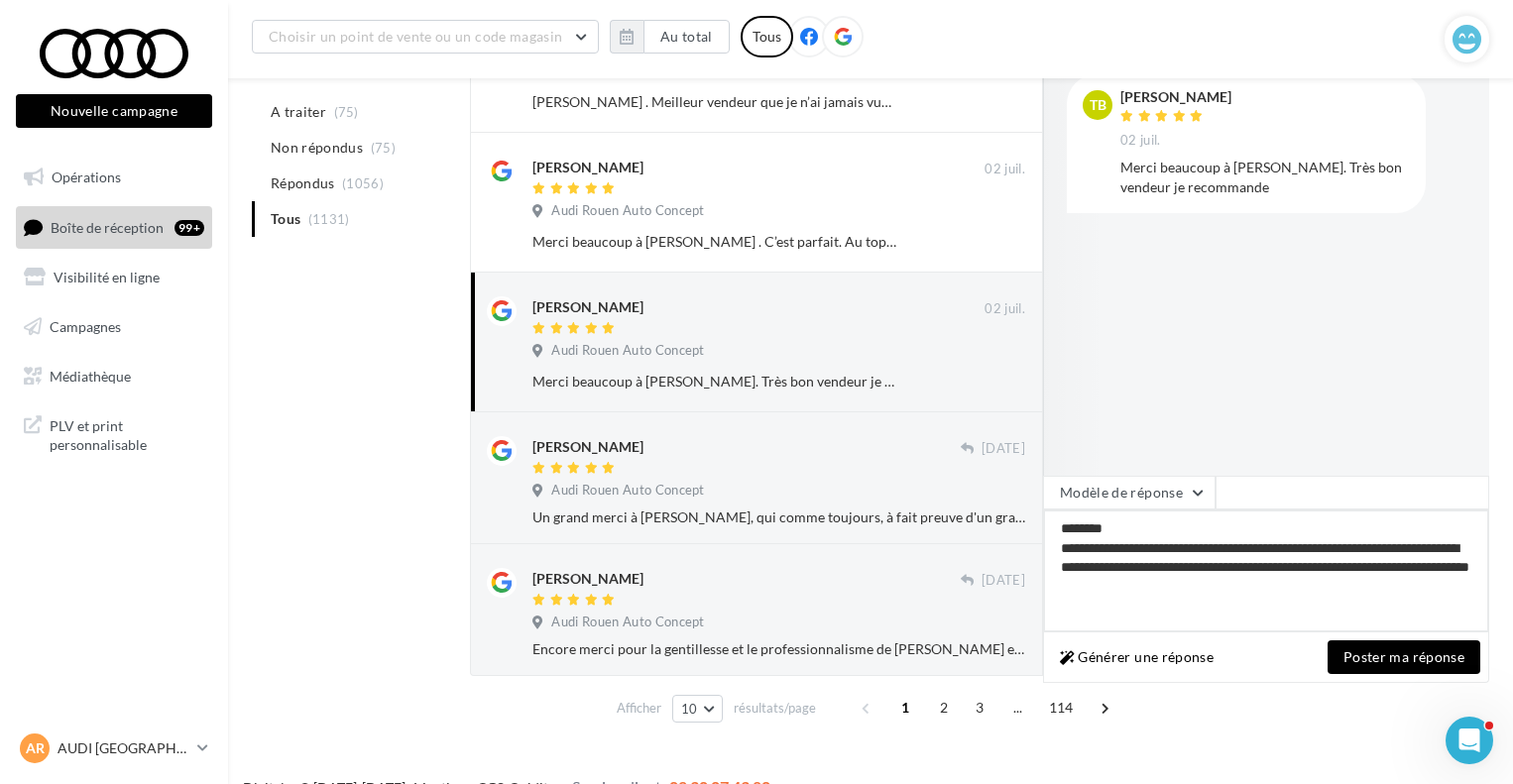 type on "**********" 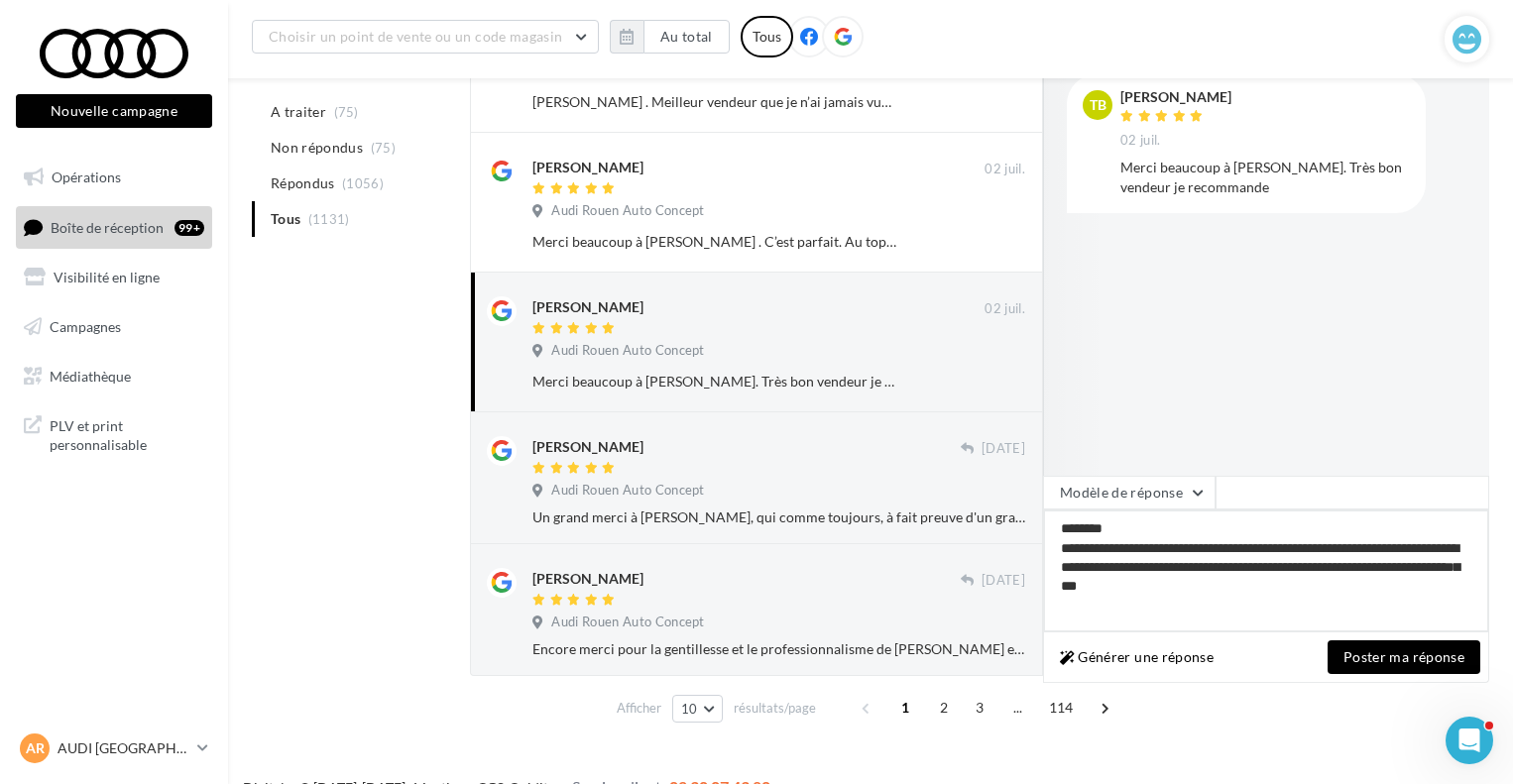 type on "**********" 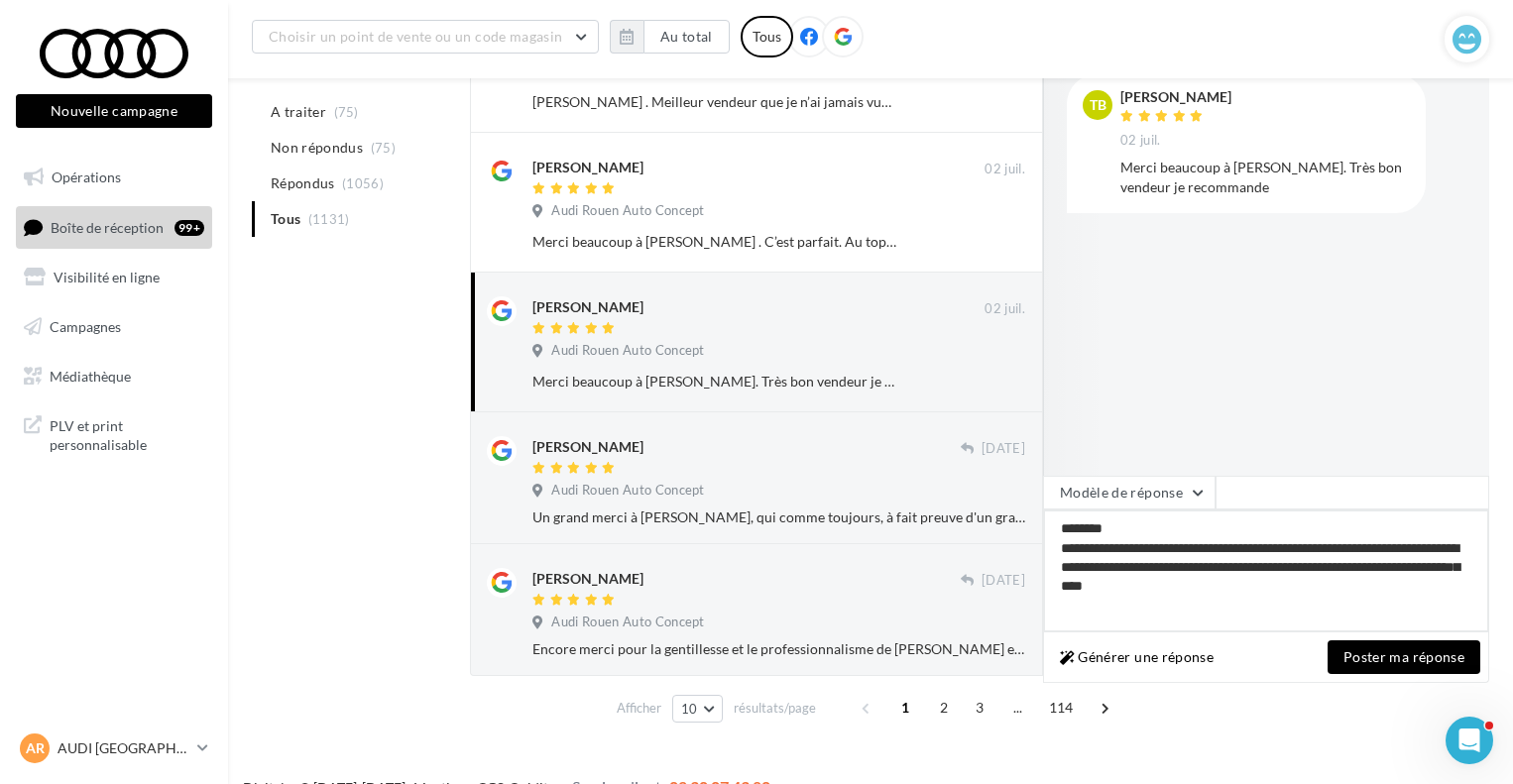 type on "**********" 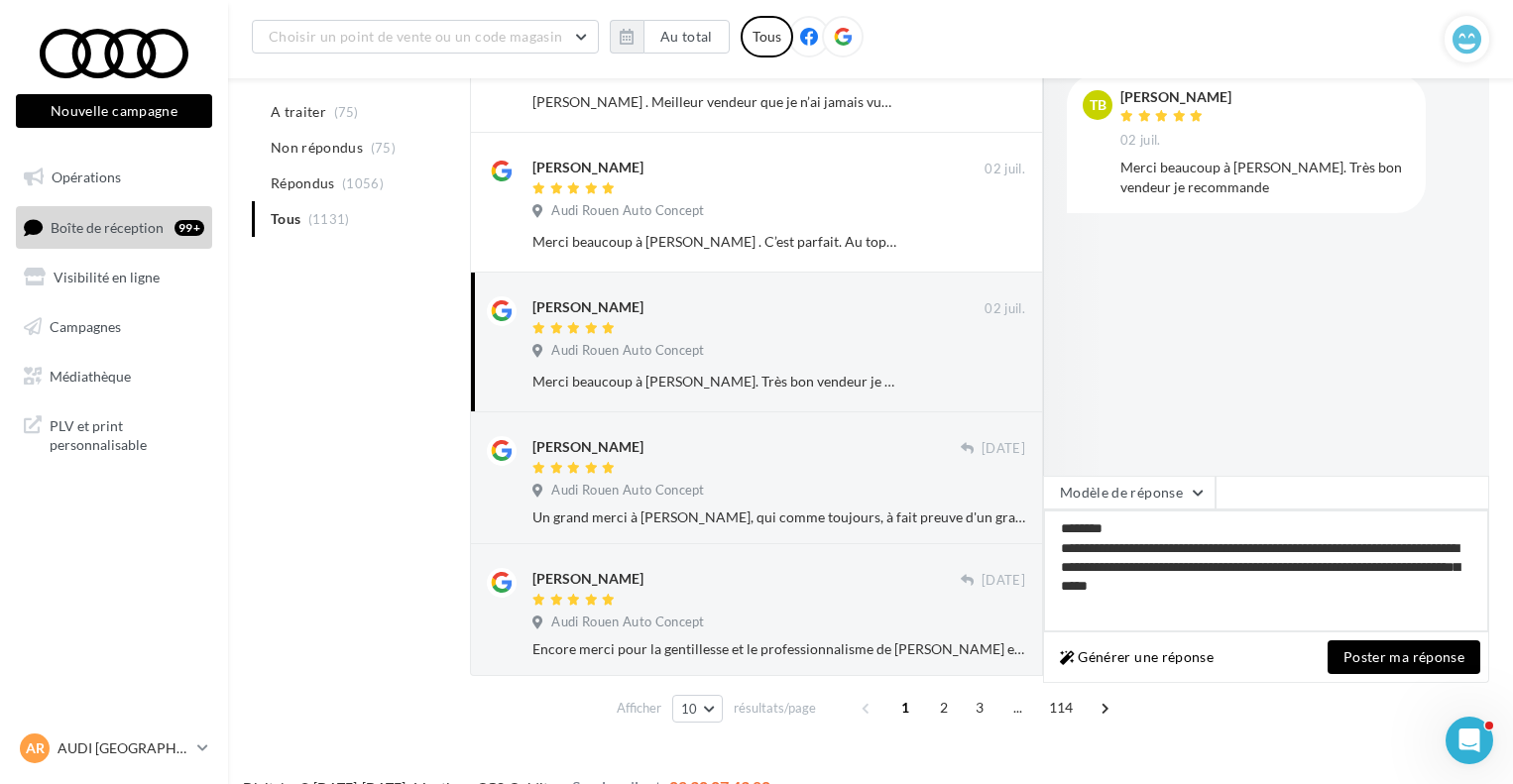 type on "**********" 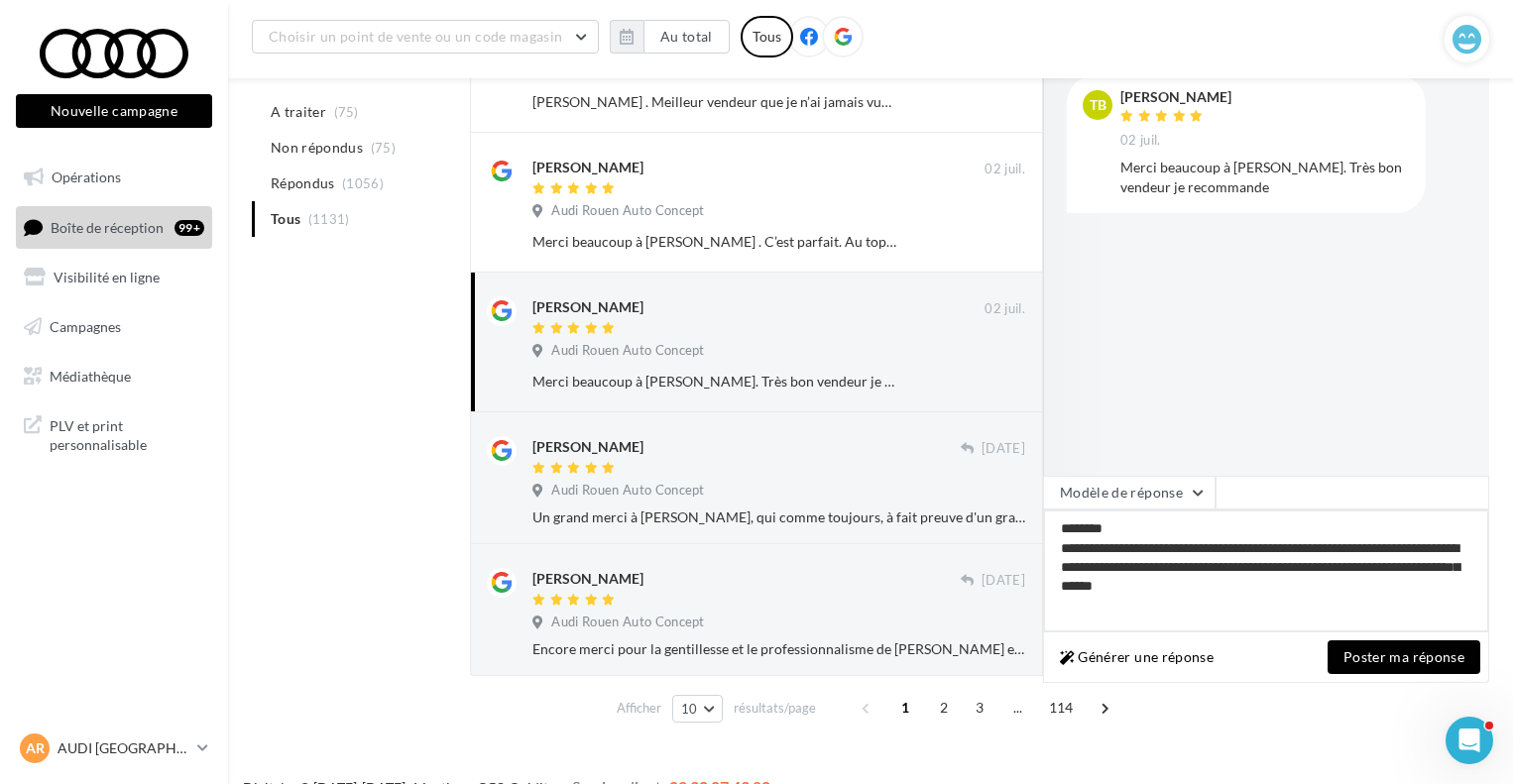 type on "**********" 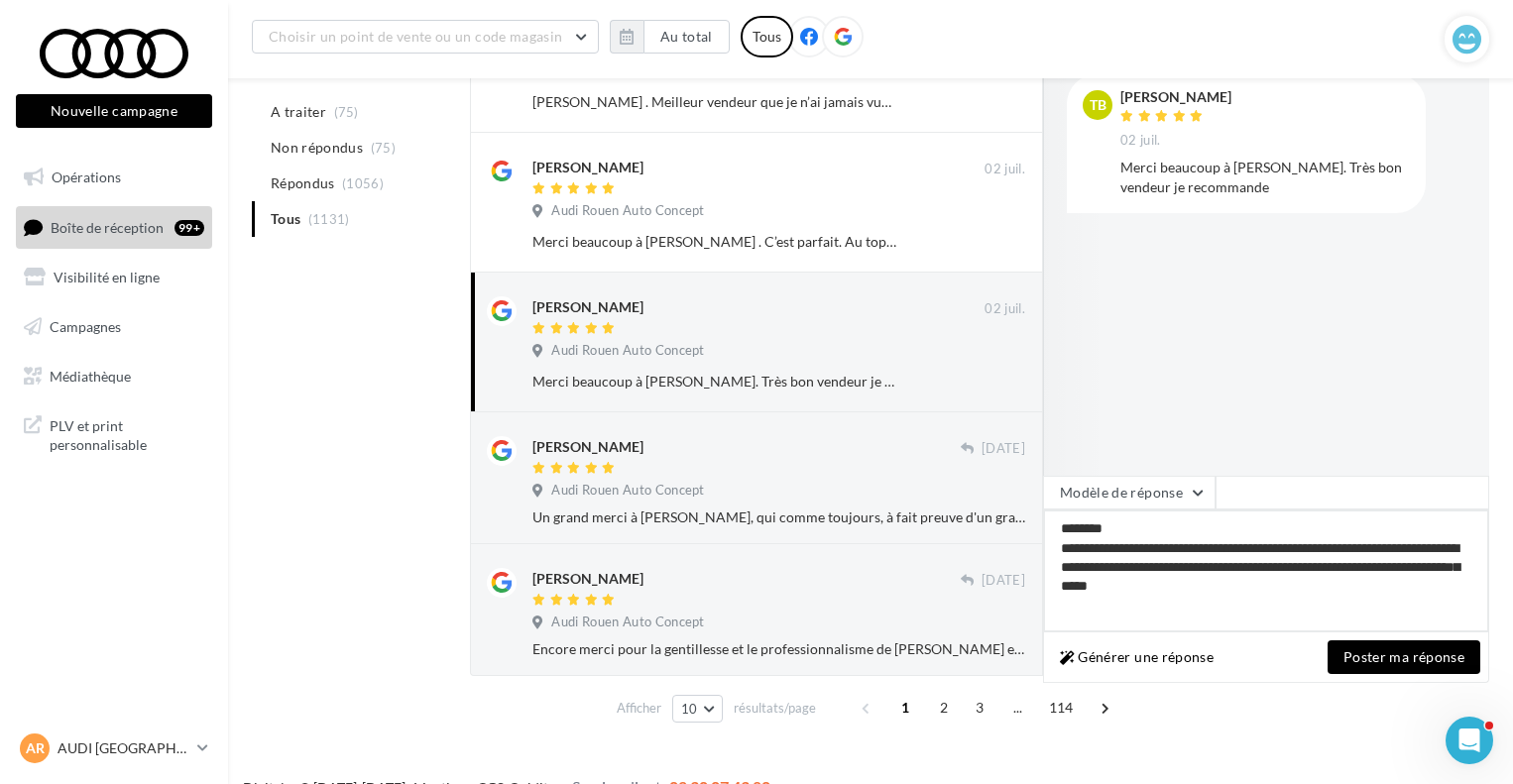 type on "**********" 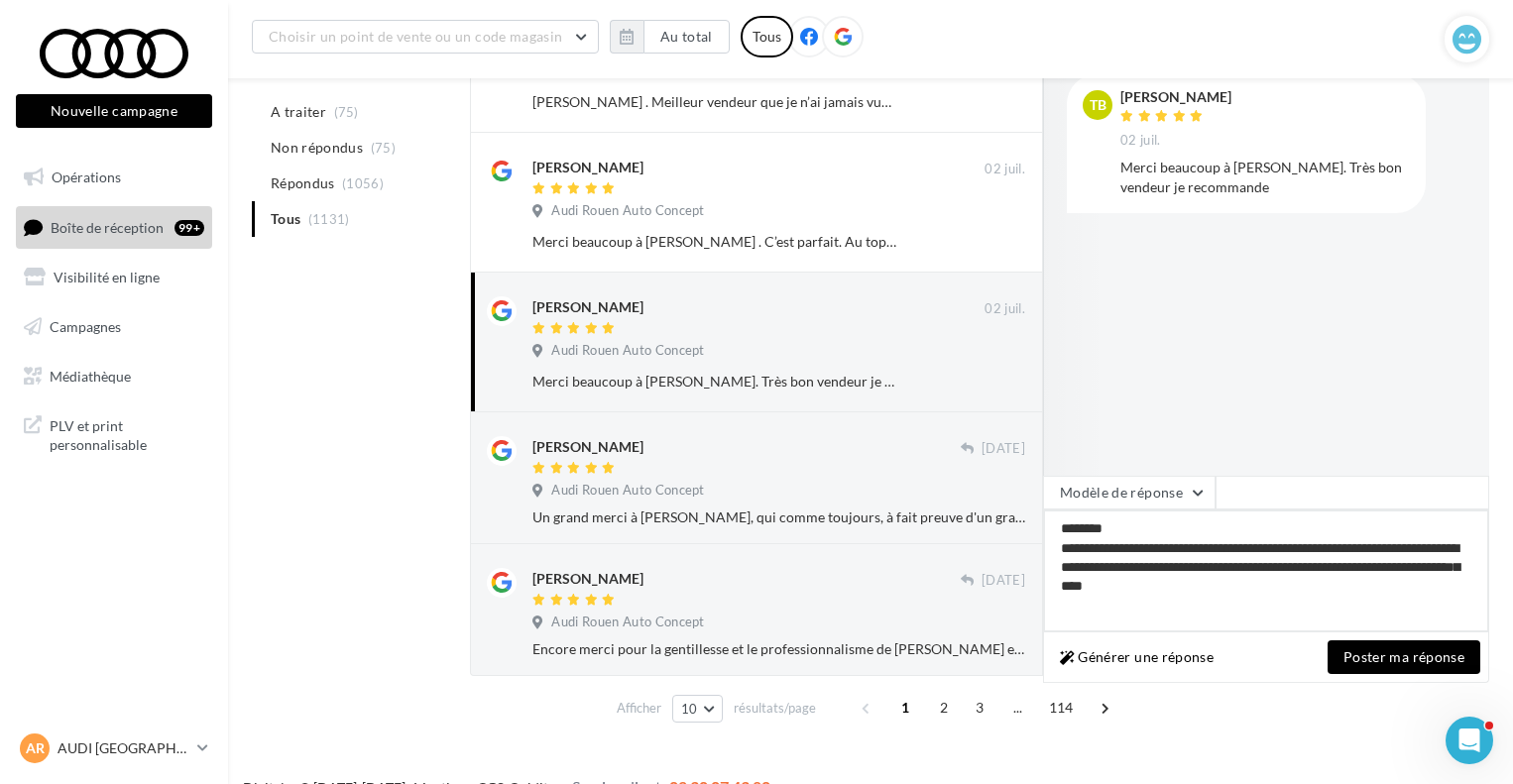 type on "**********" 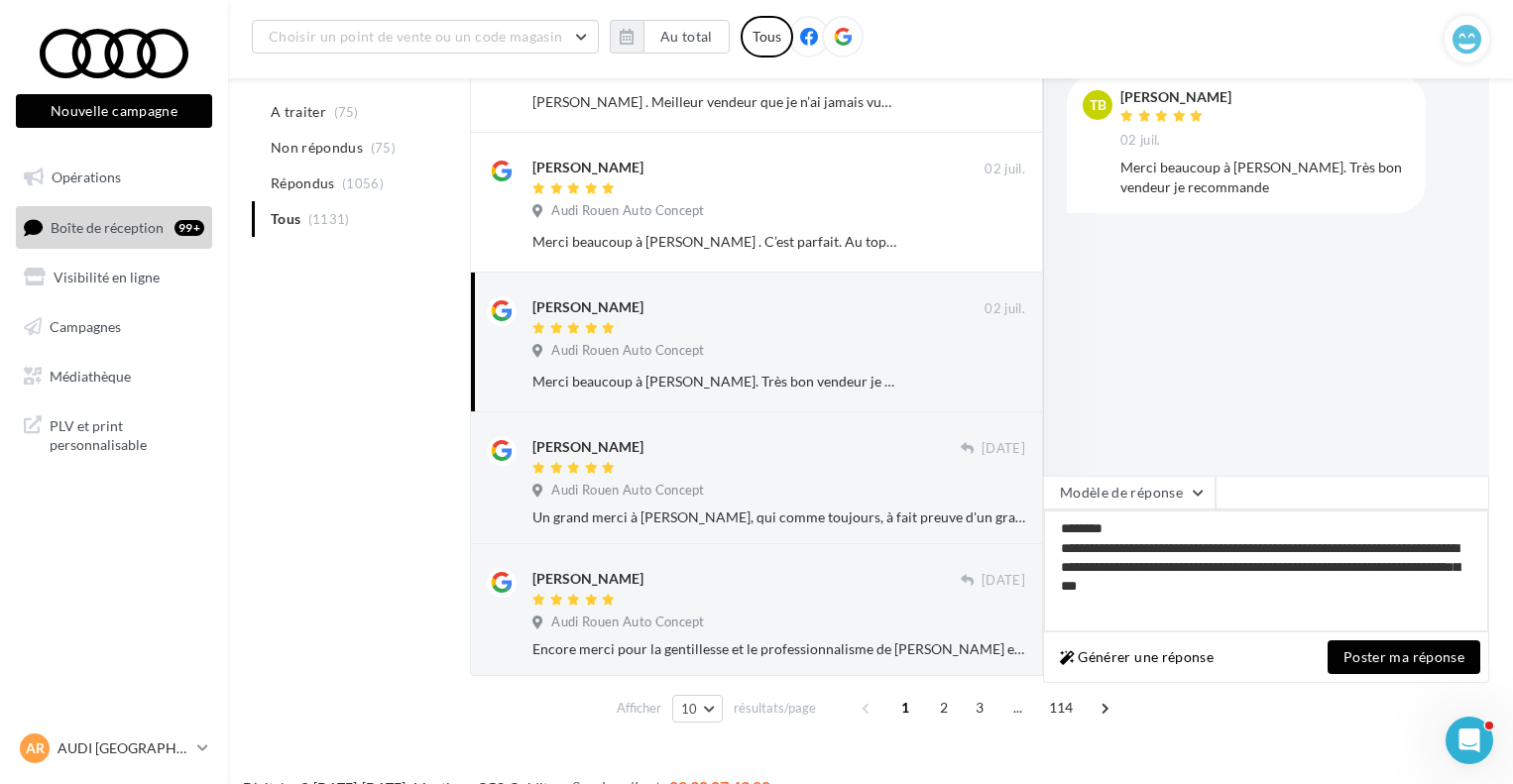 type on "**********" 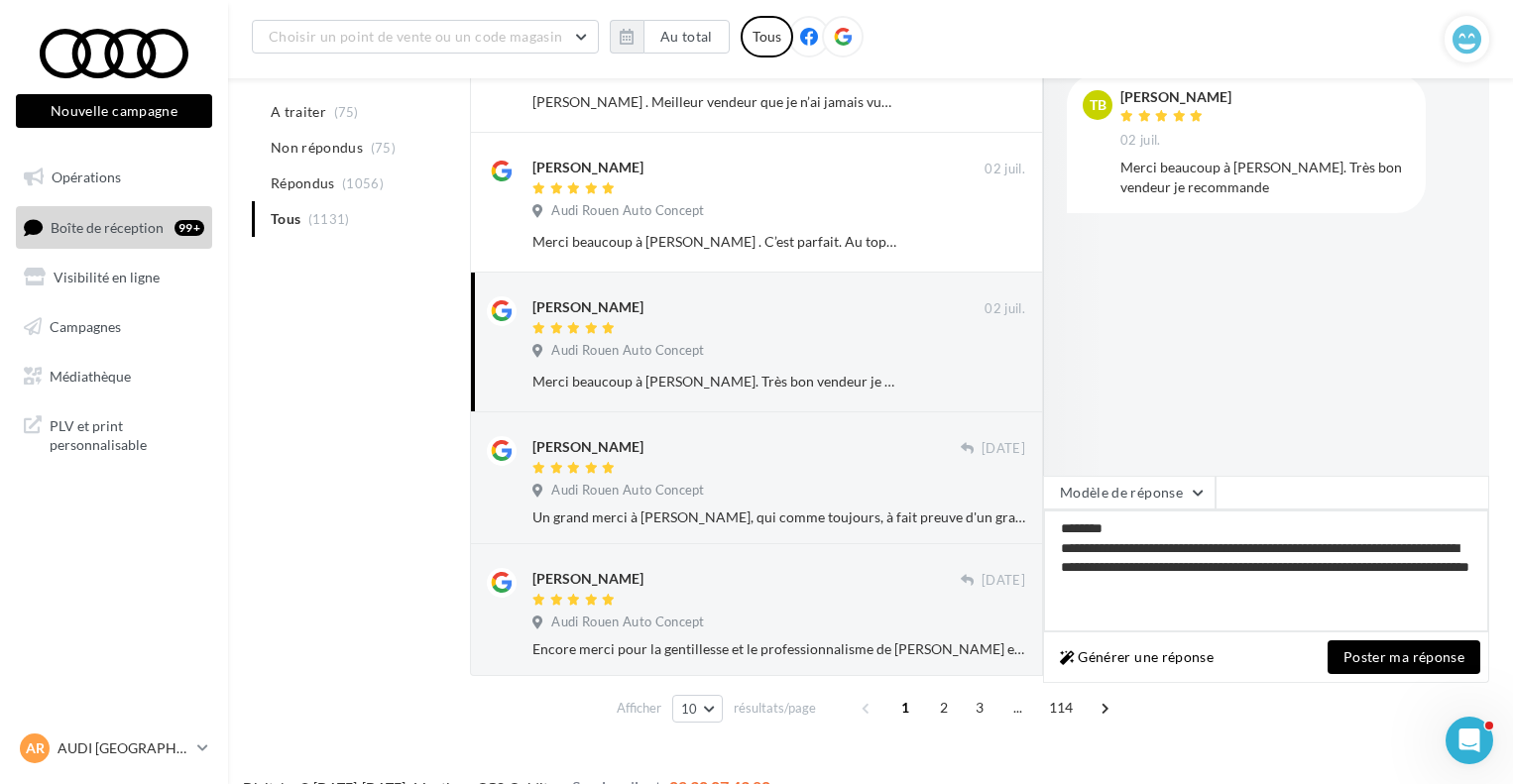 type on "**********" 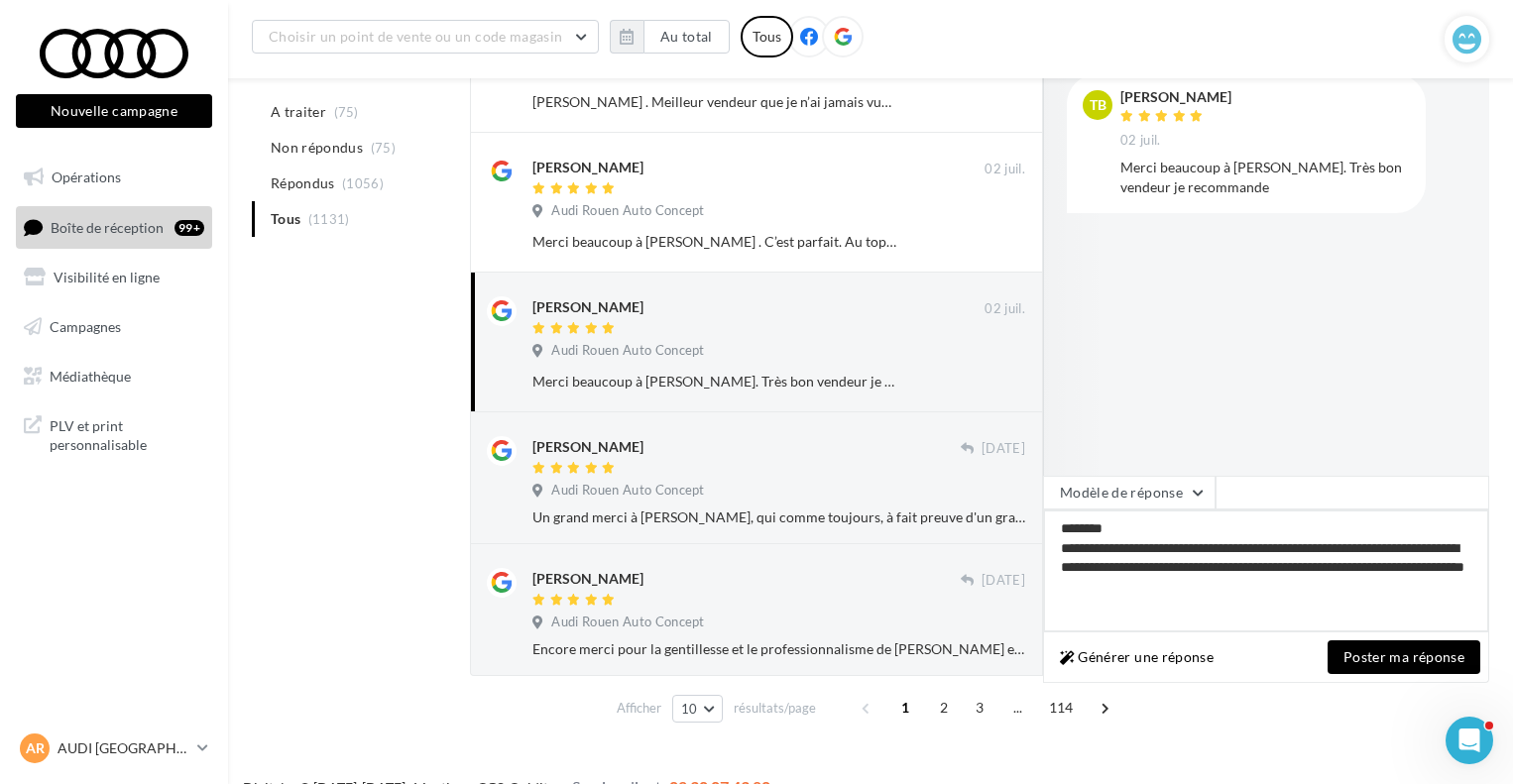 type on "**********" 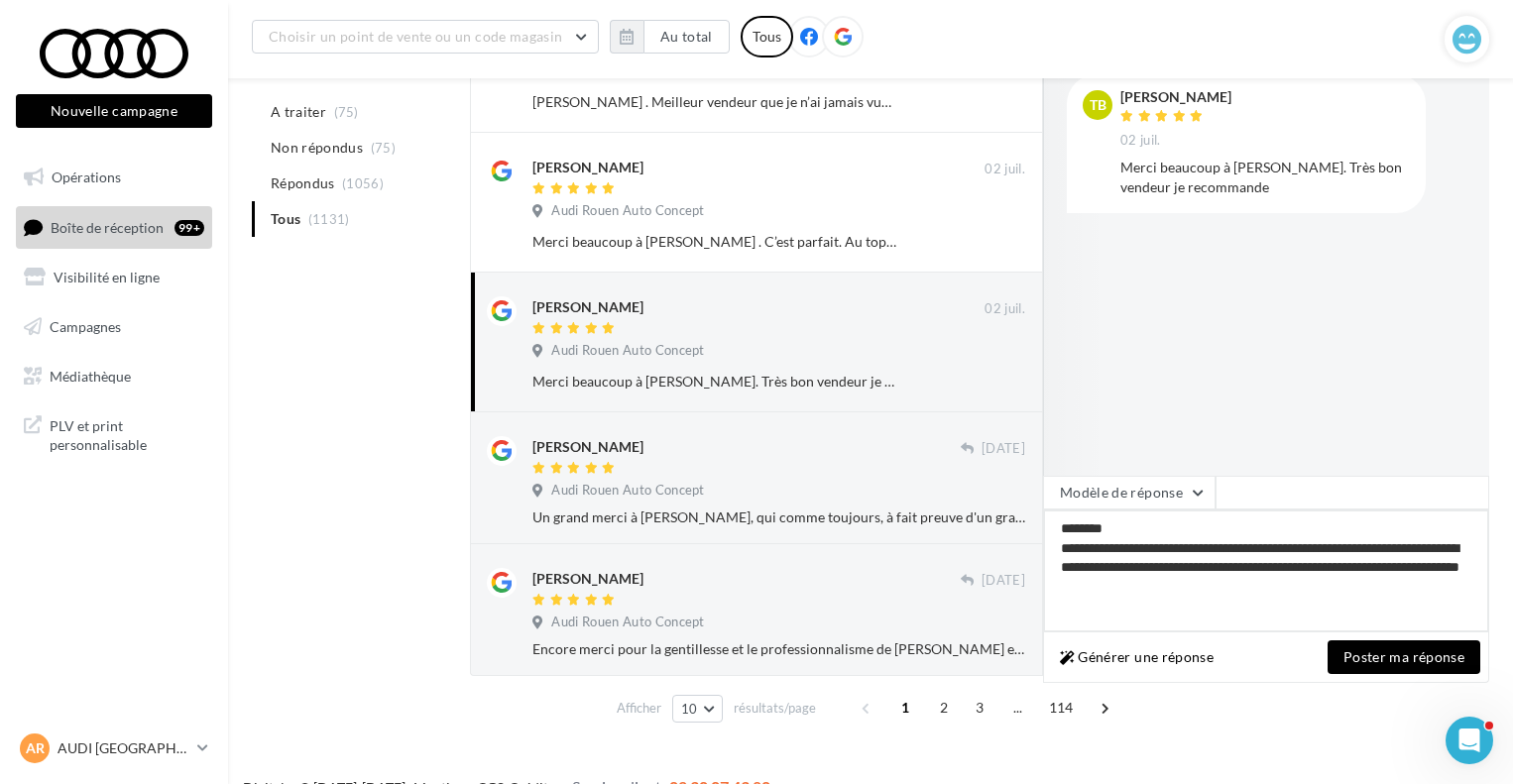 type on "**********" 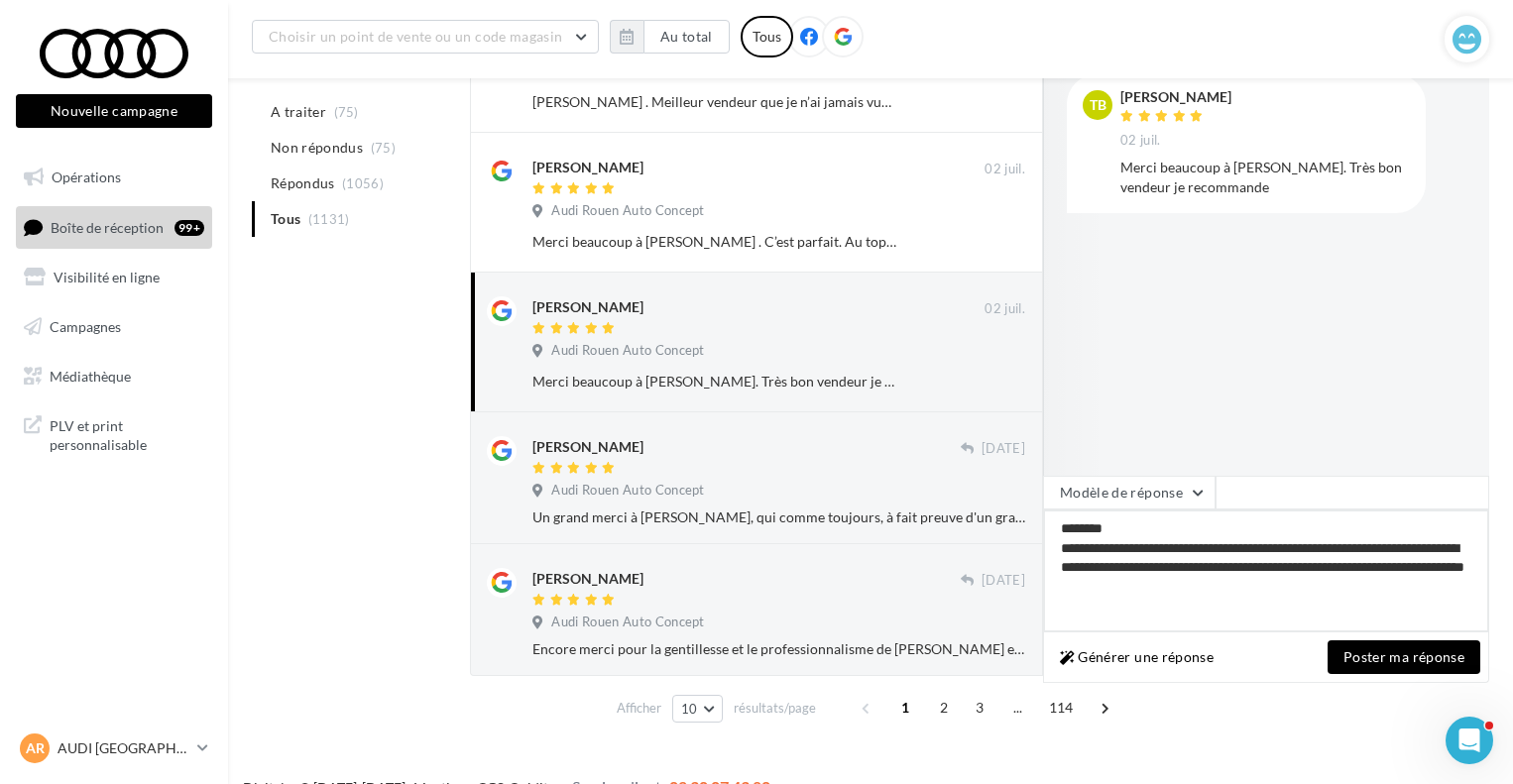 type on "**********" 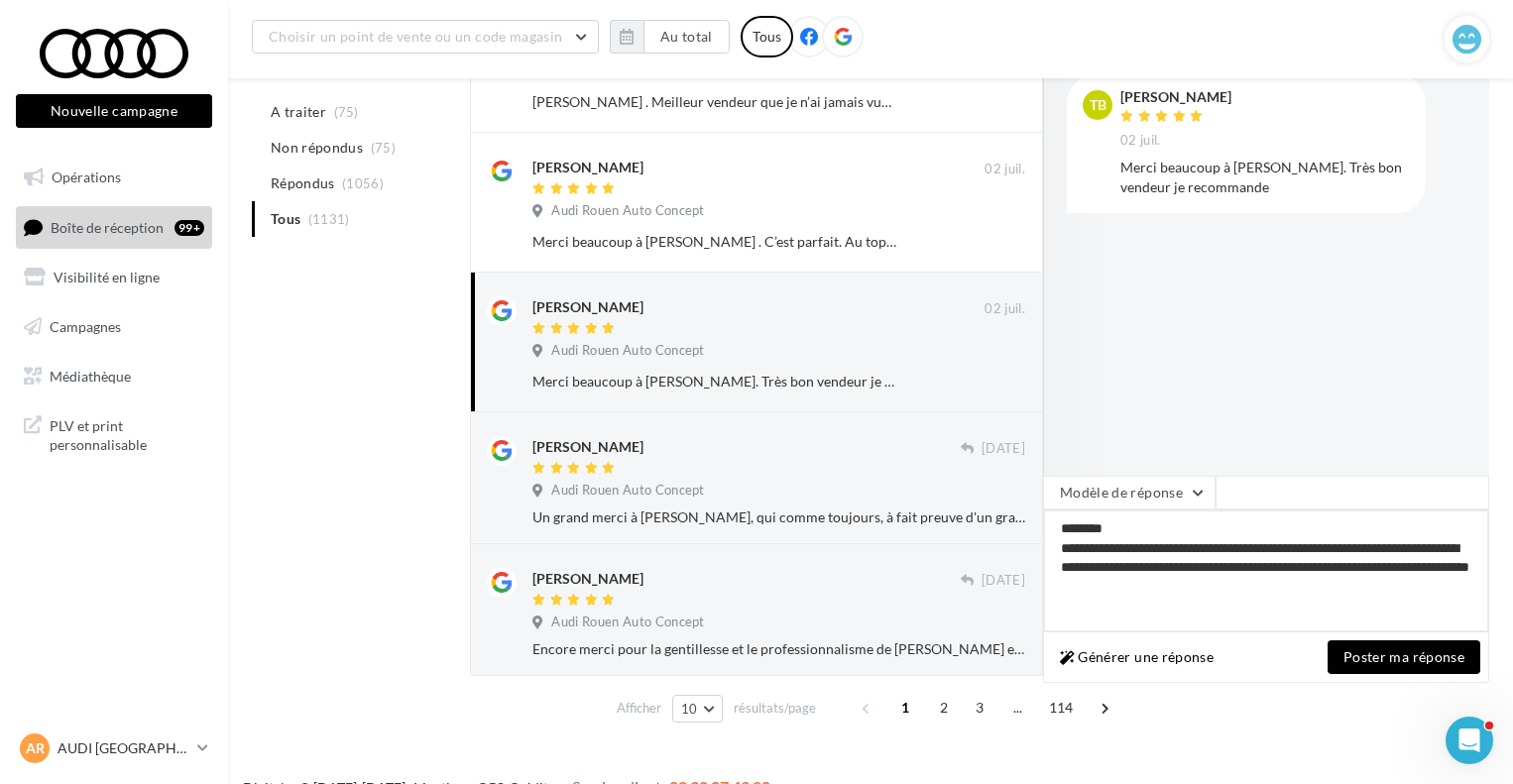 type on "**********" 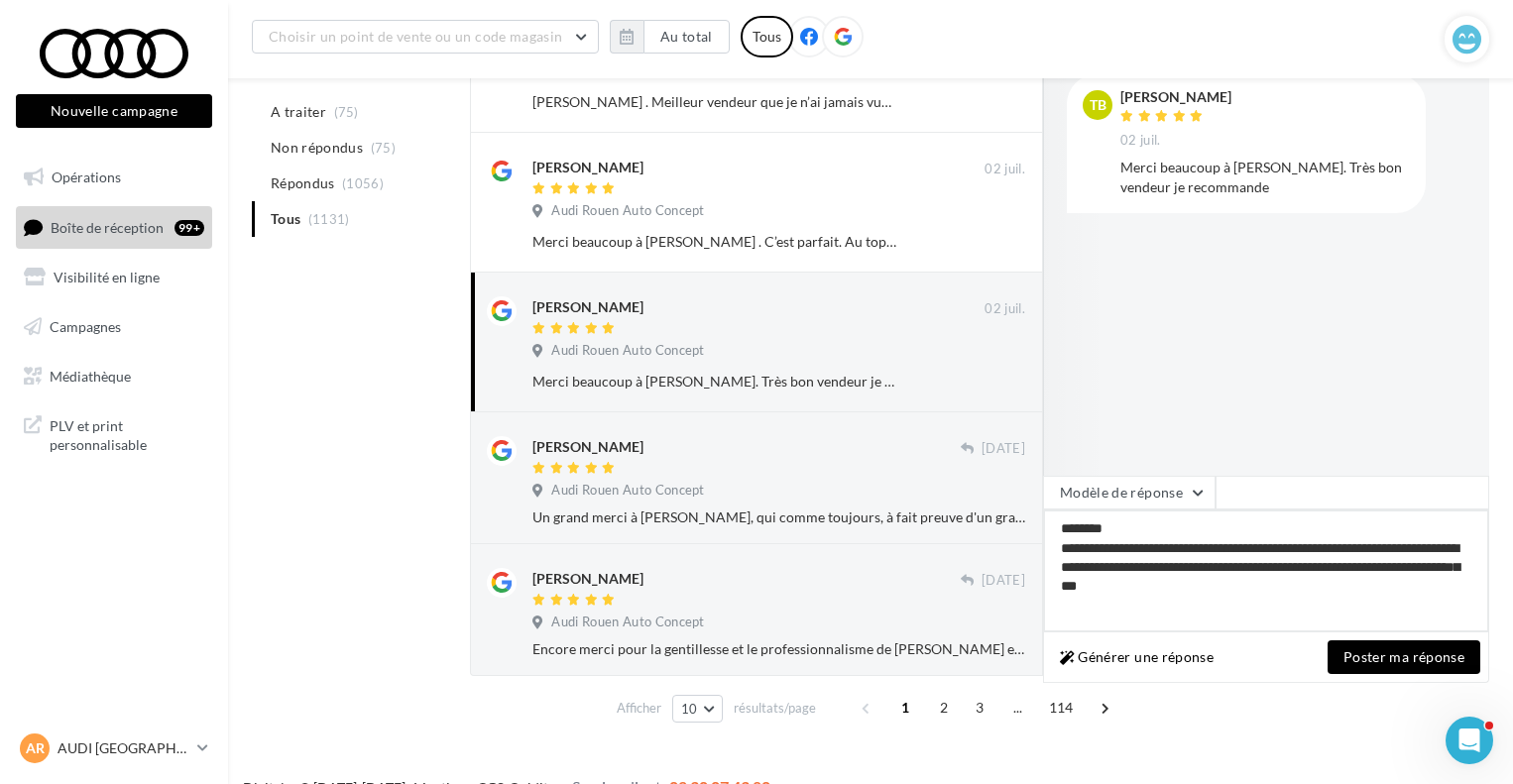 type on "**********" 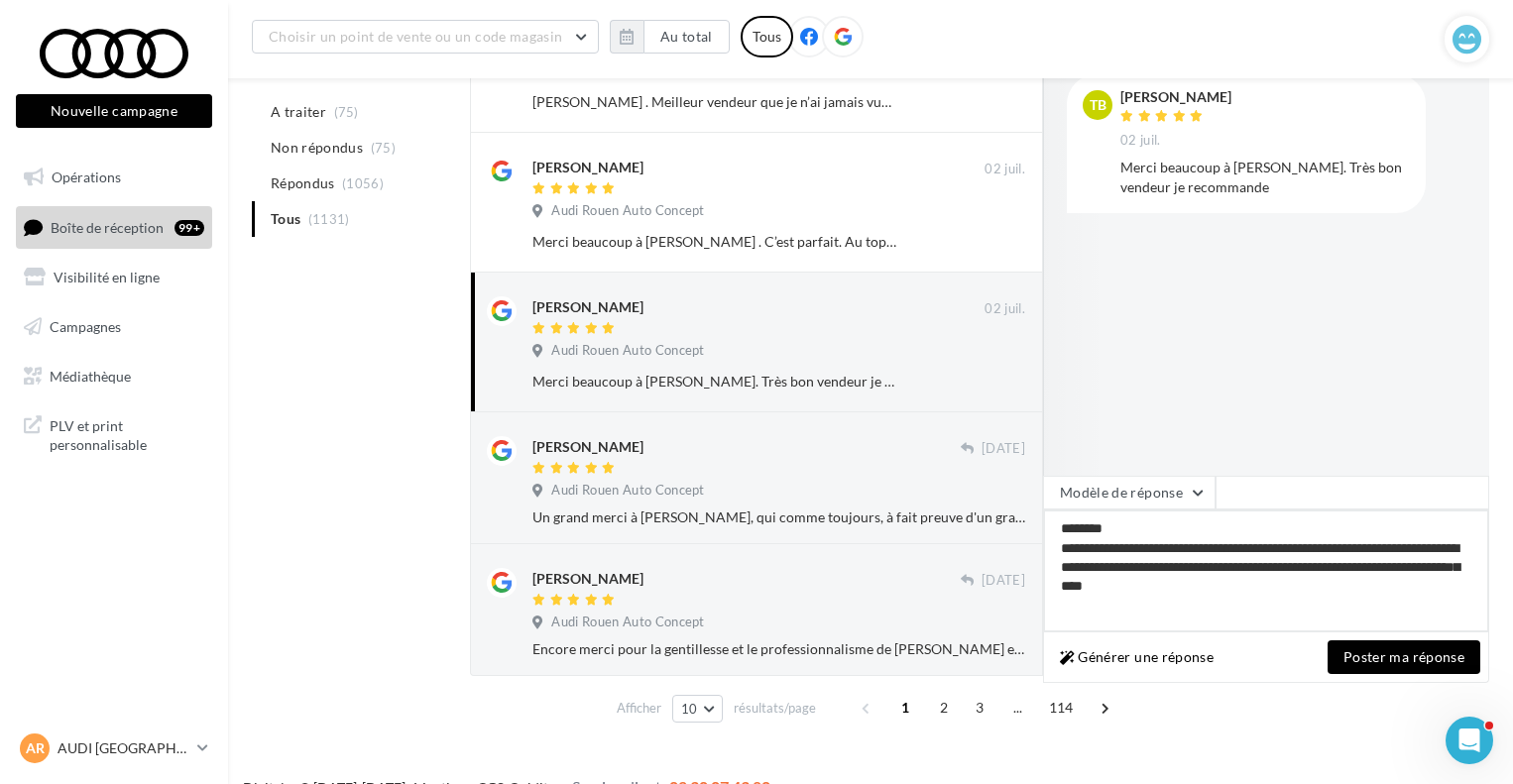 type on "**********" 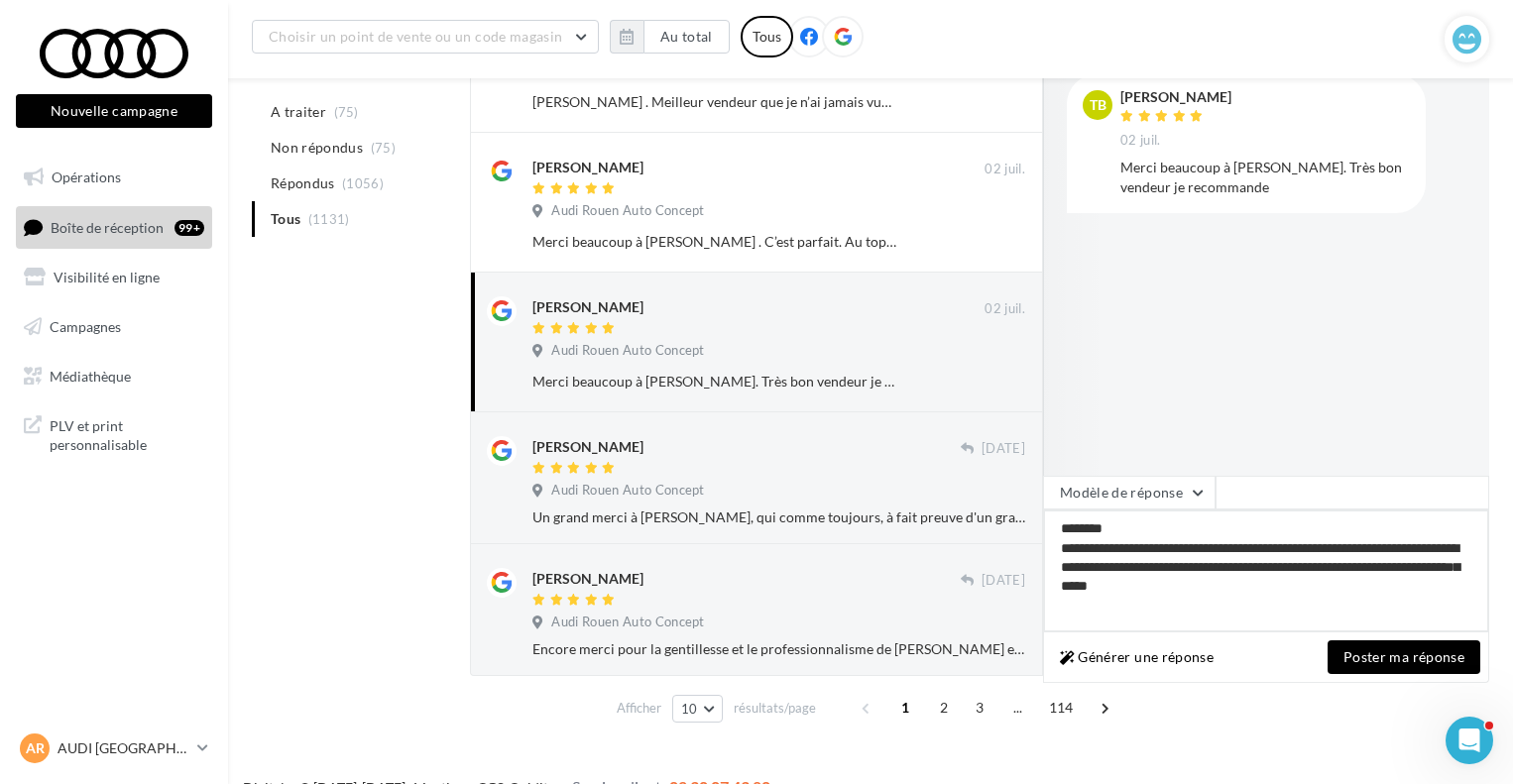 type on "**********" 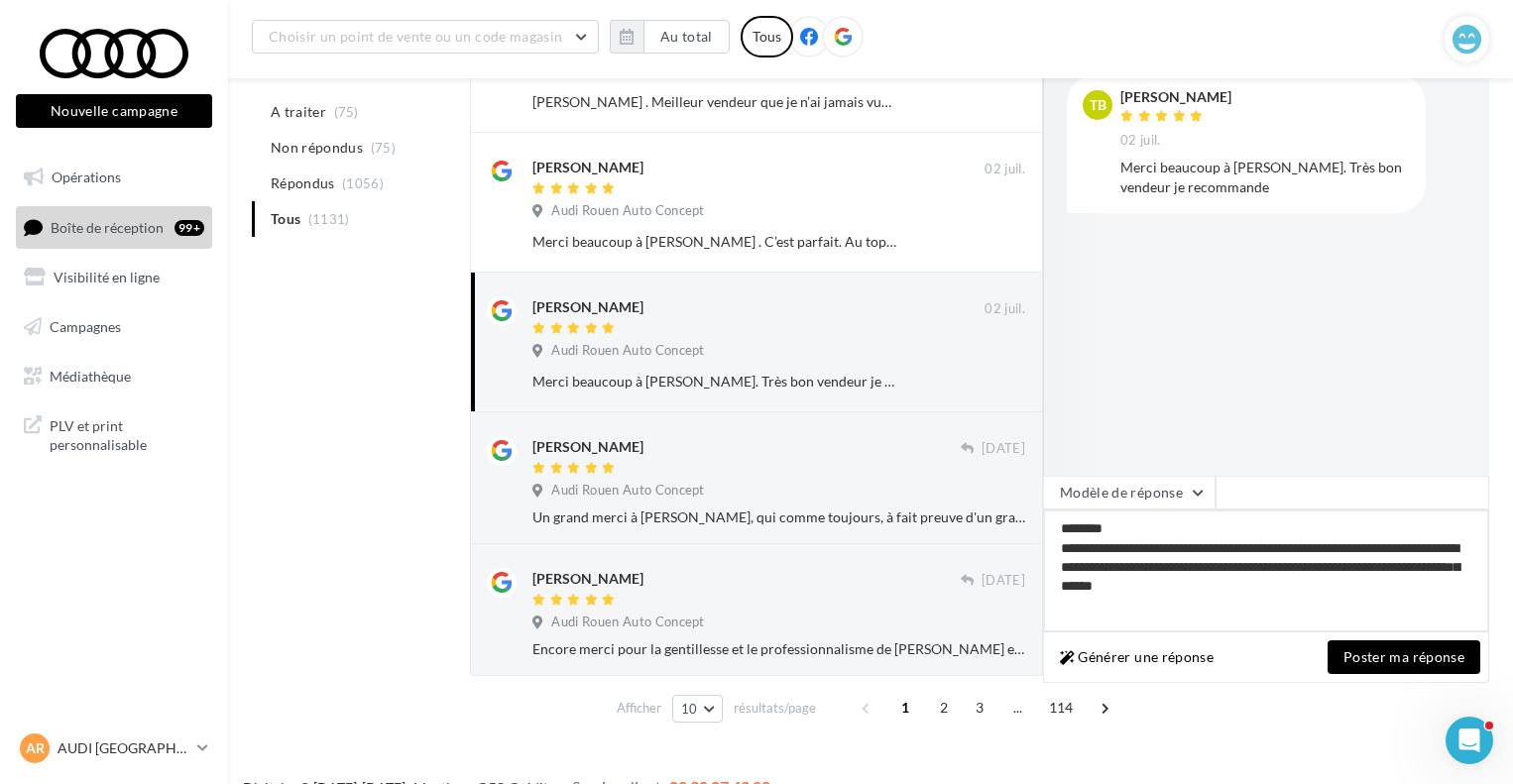 type on "**********" 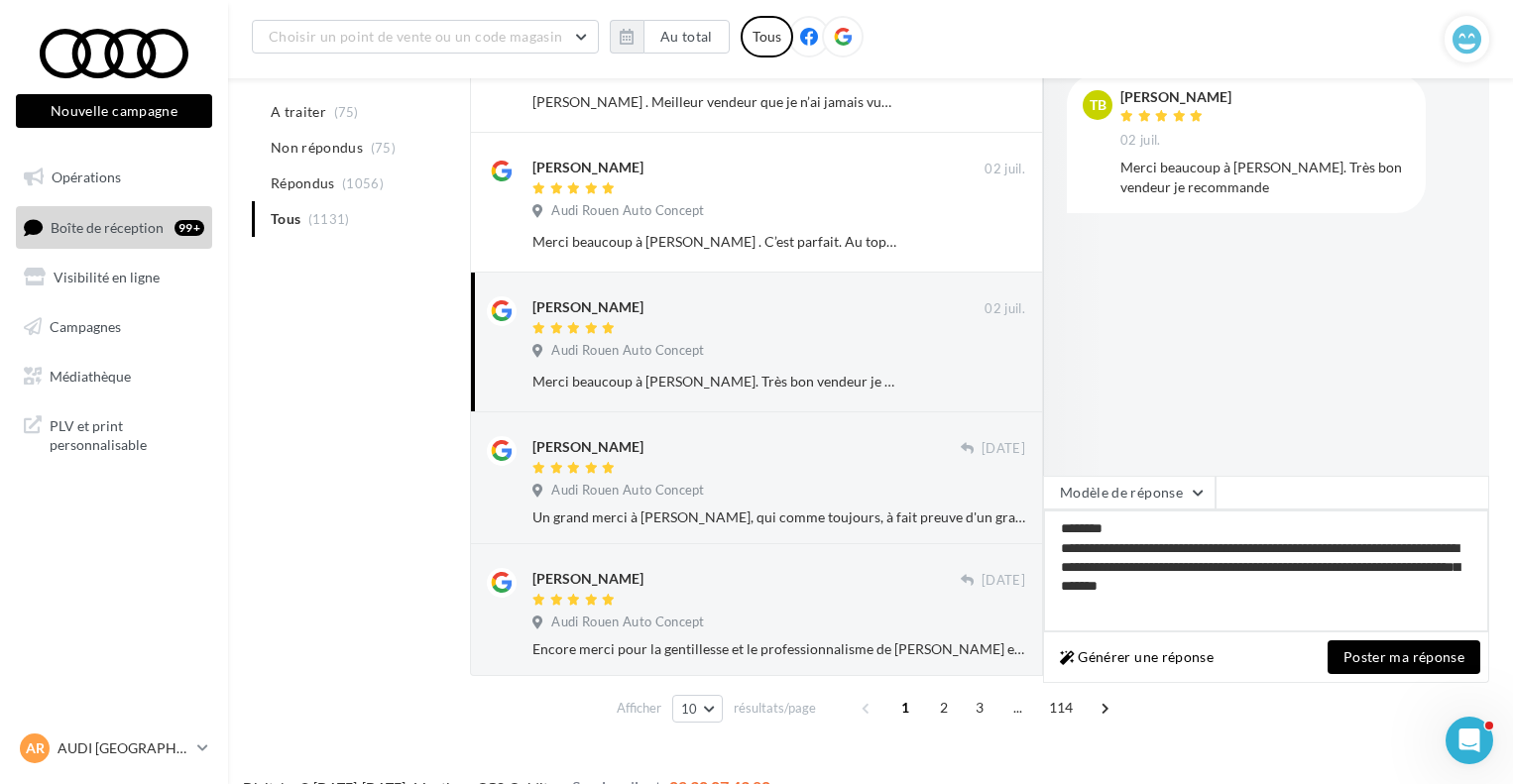 type on "**********" 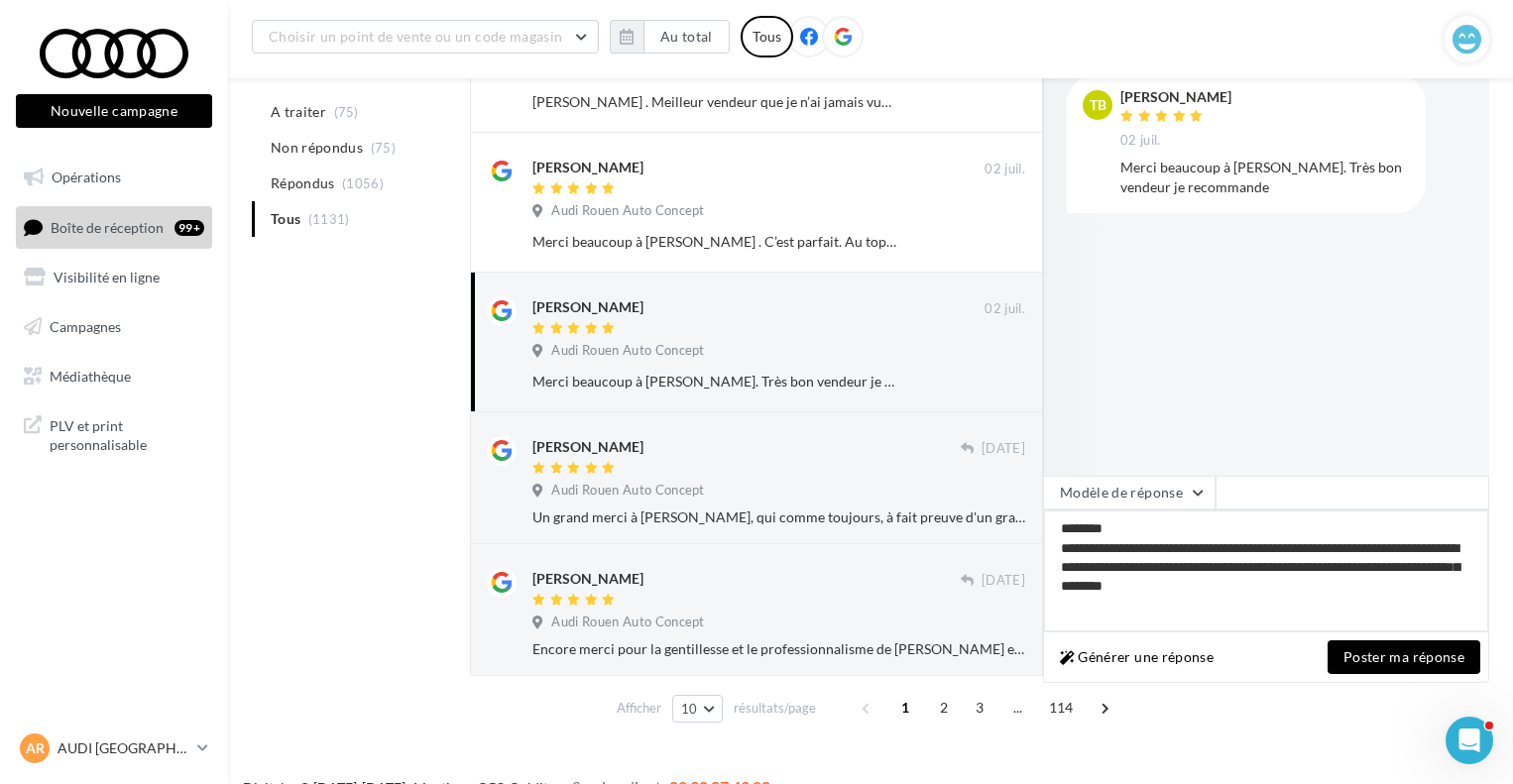 type on "**********" 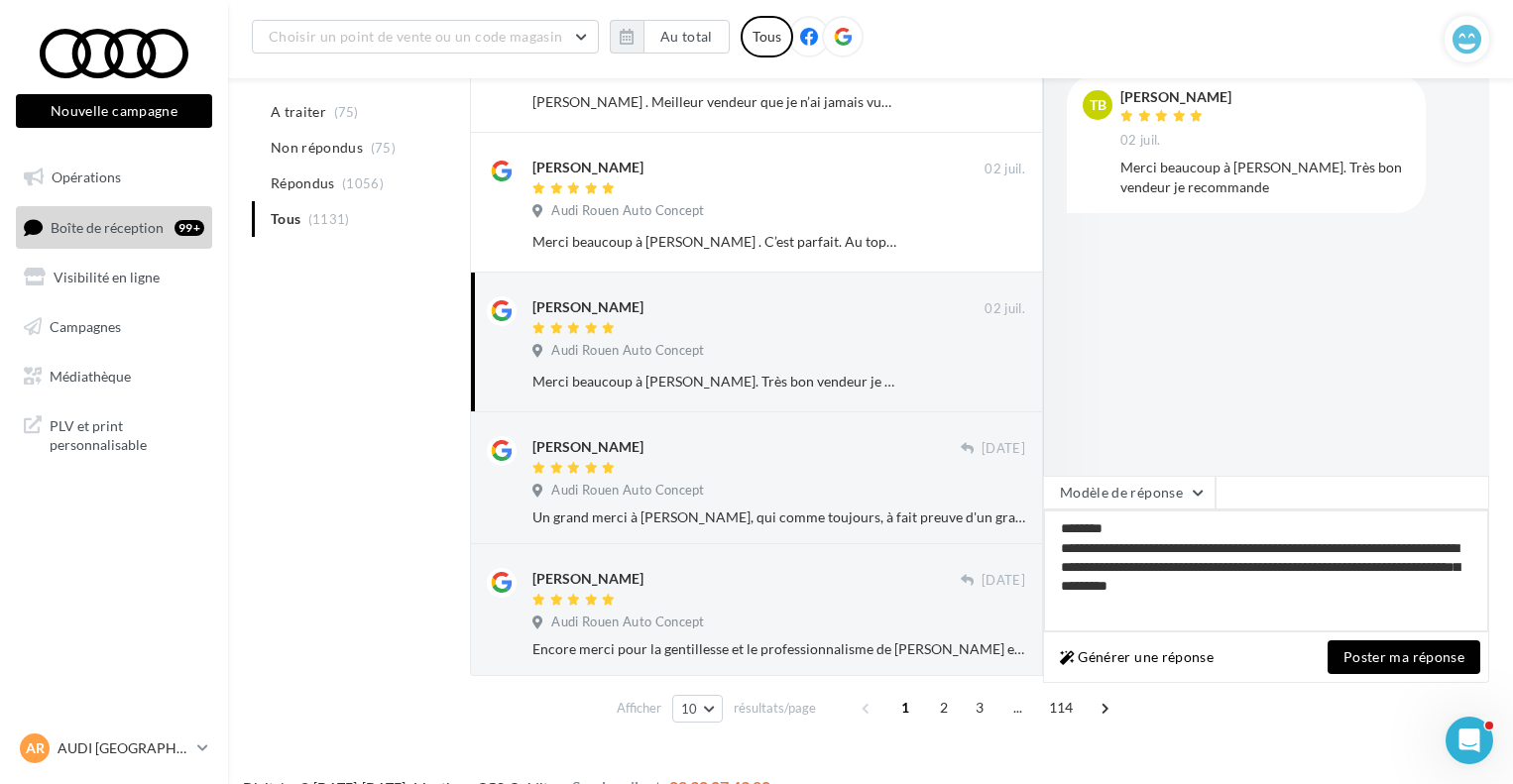type on "**********" 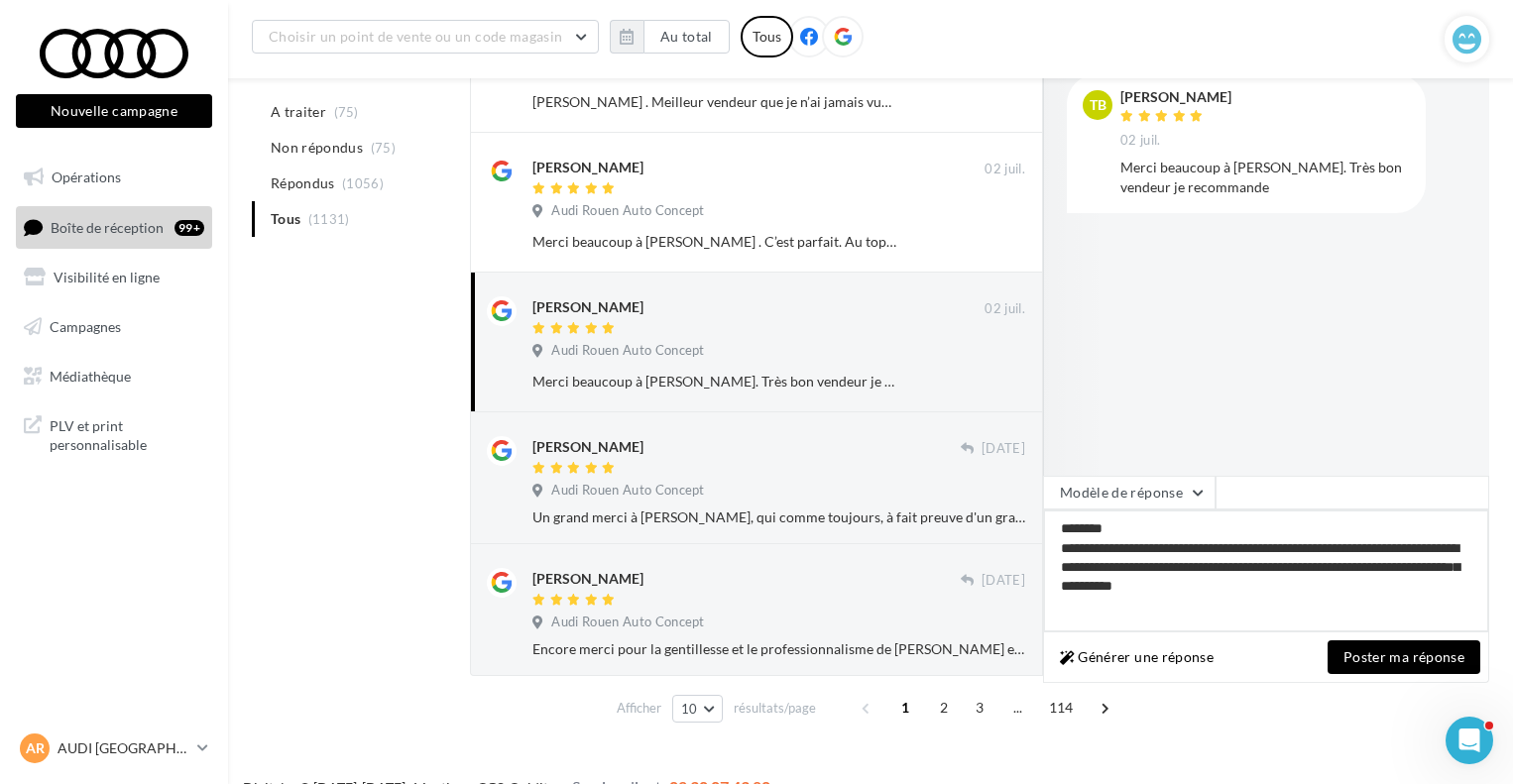 type on "**********" 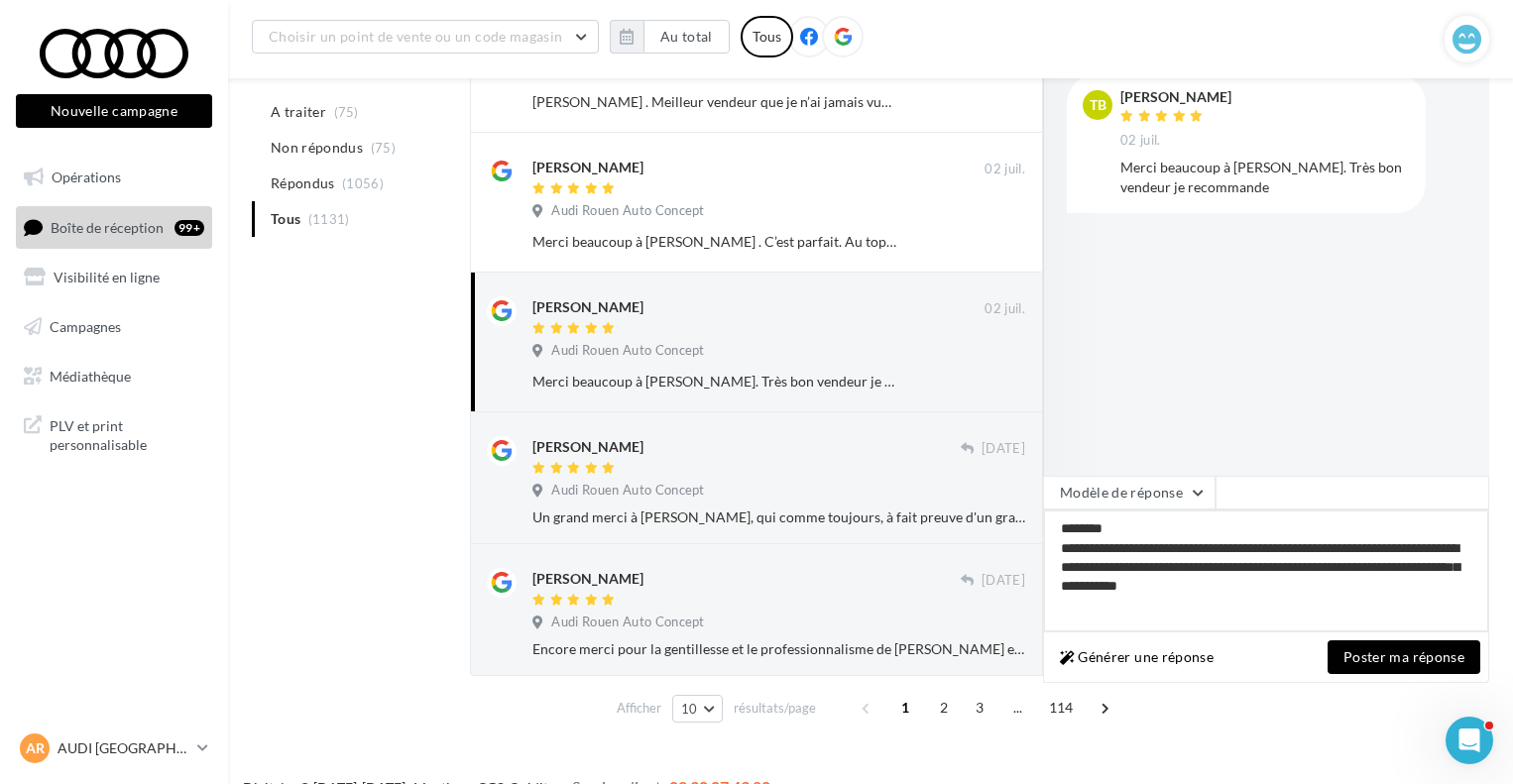 type on "**********" 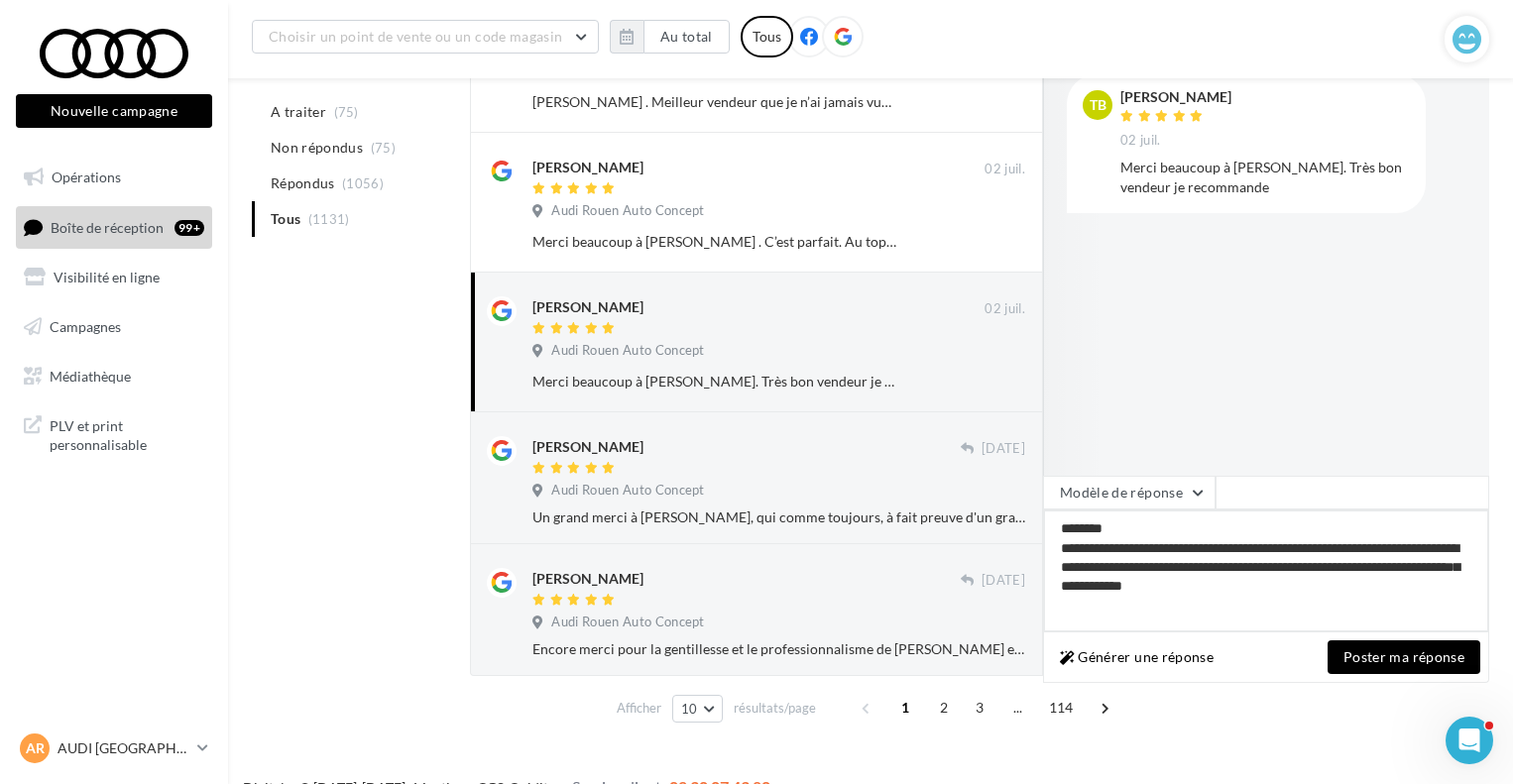 type on "**********" 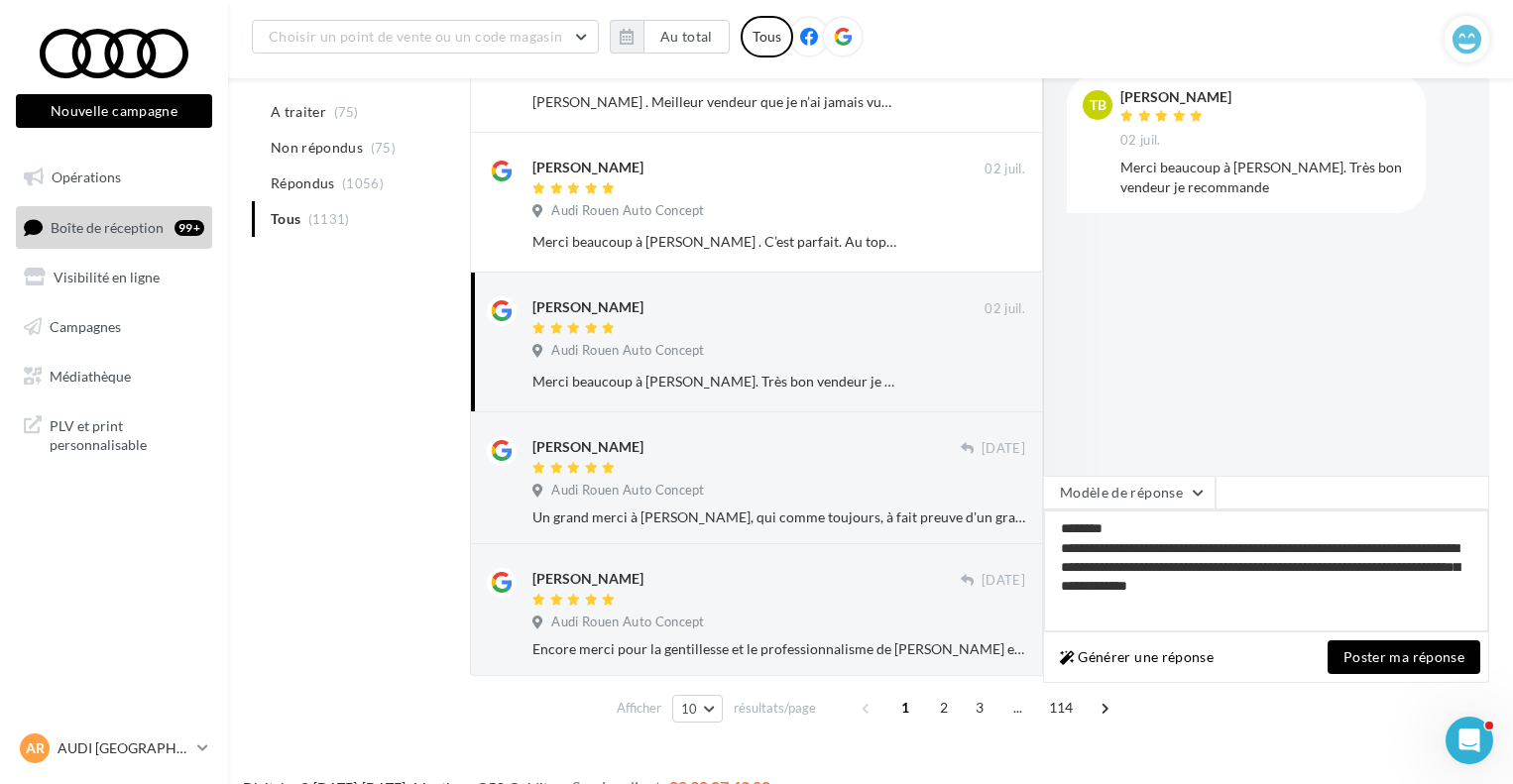 type on "**********" 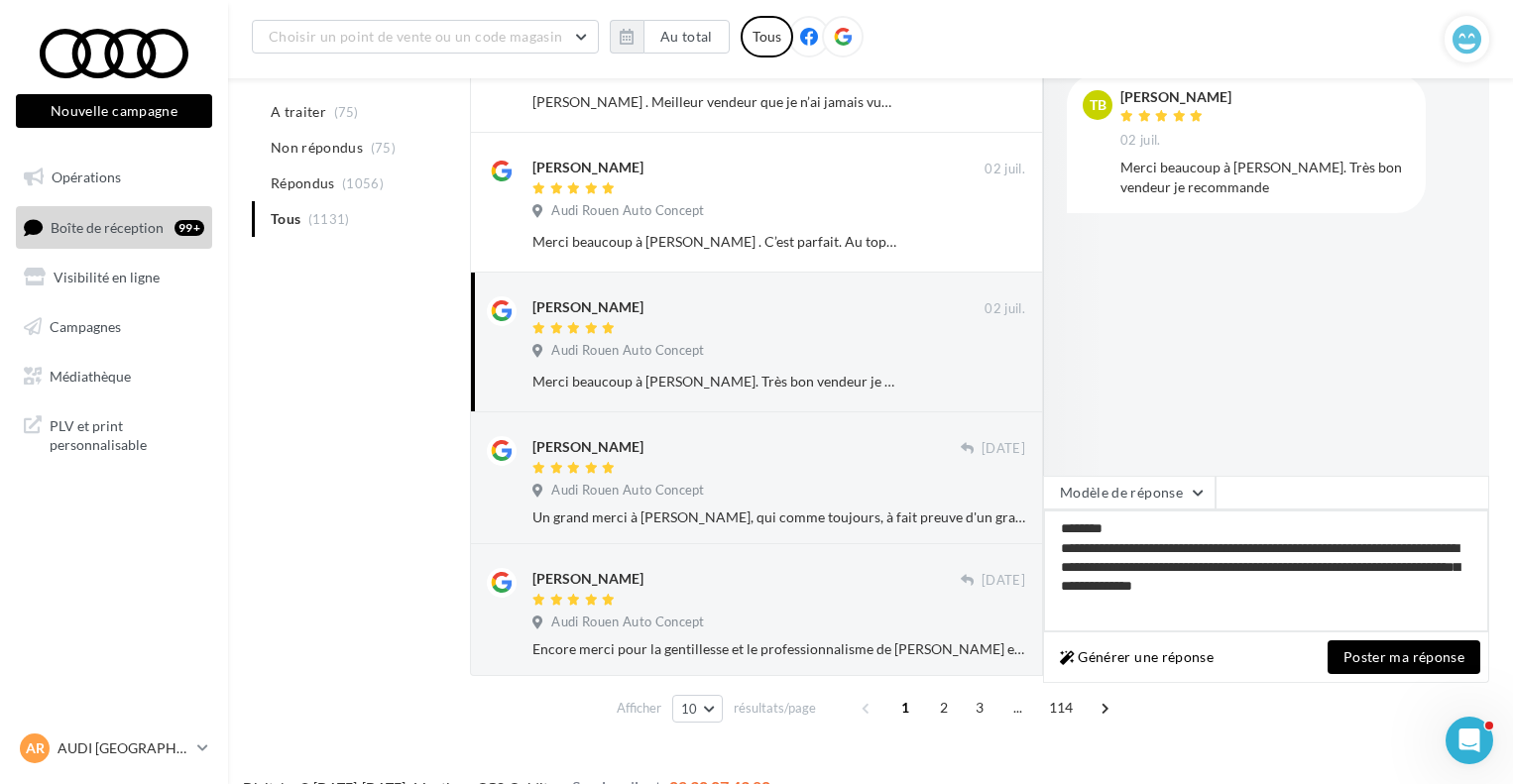 type on "**********" 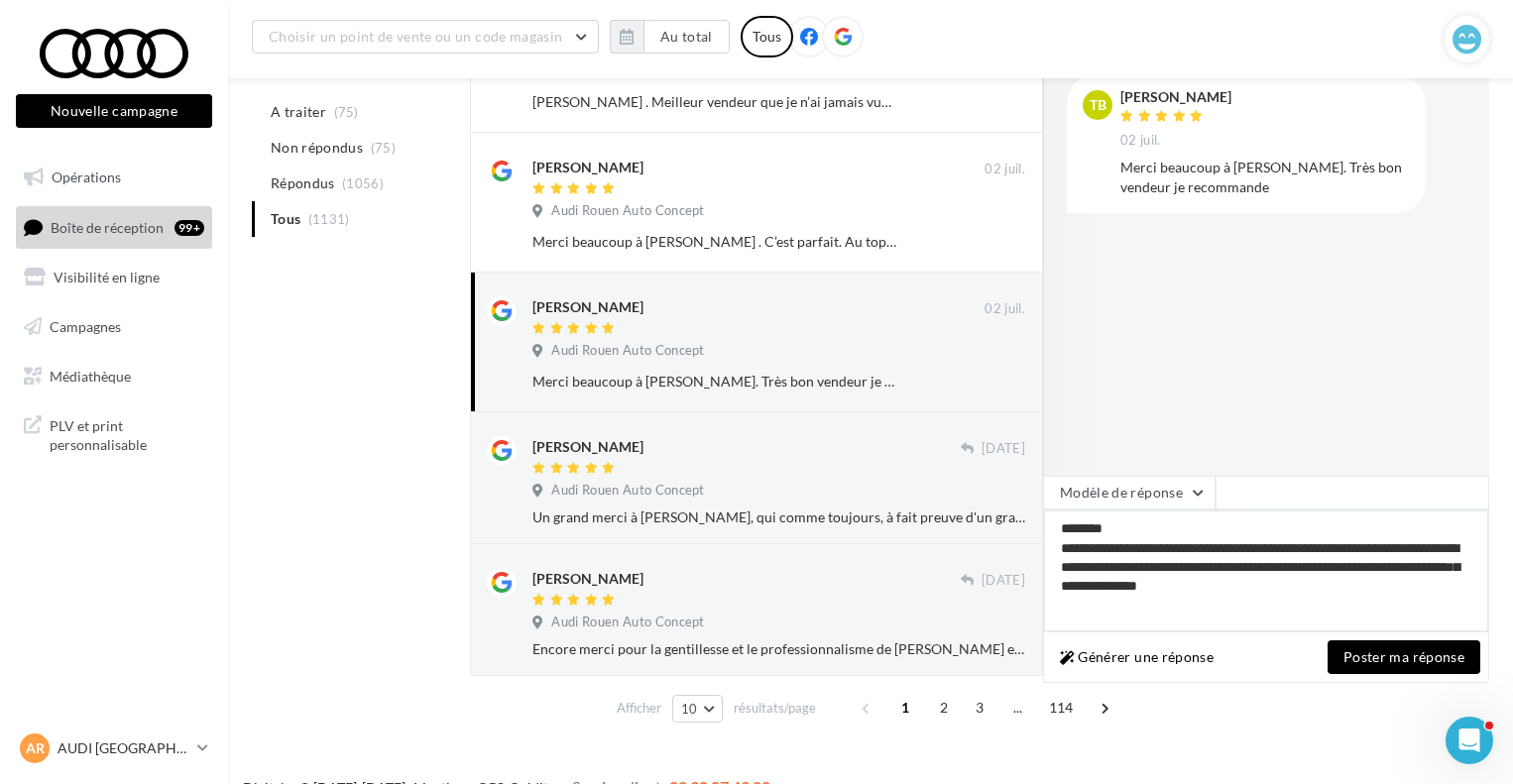type on "**********" 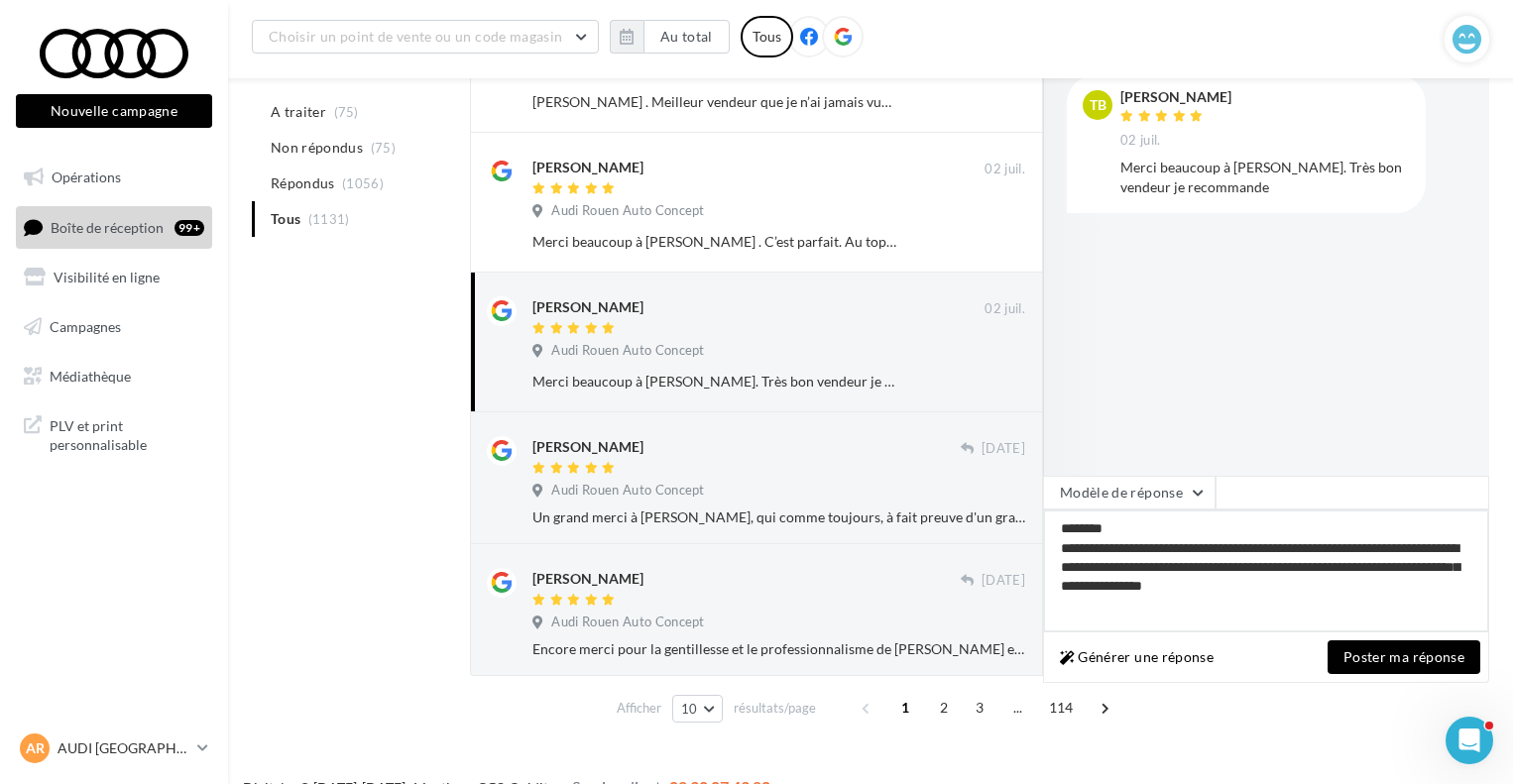 type on "**********" 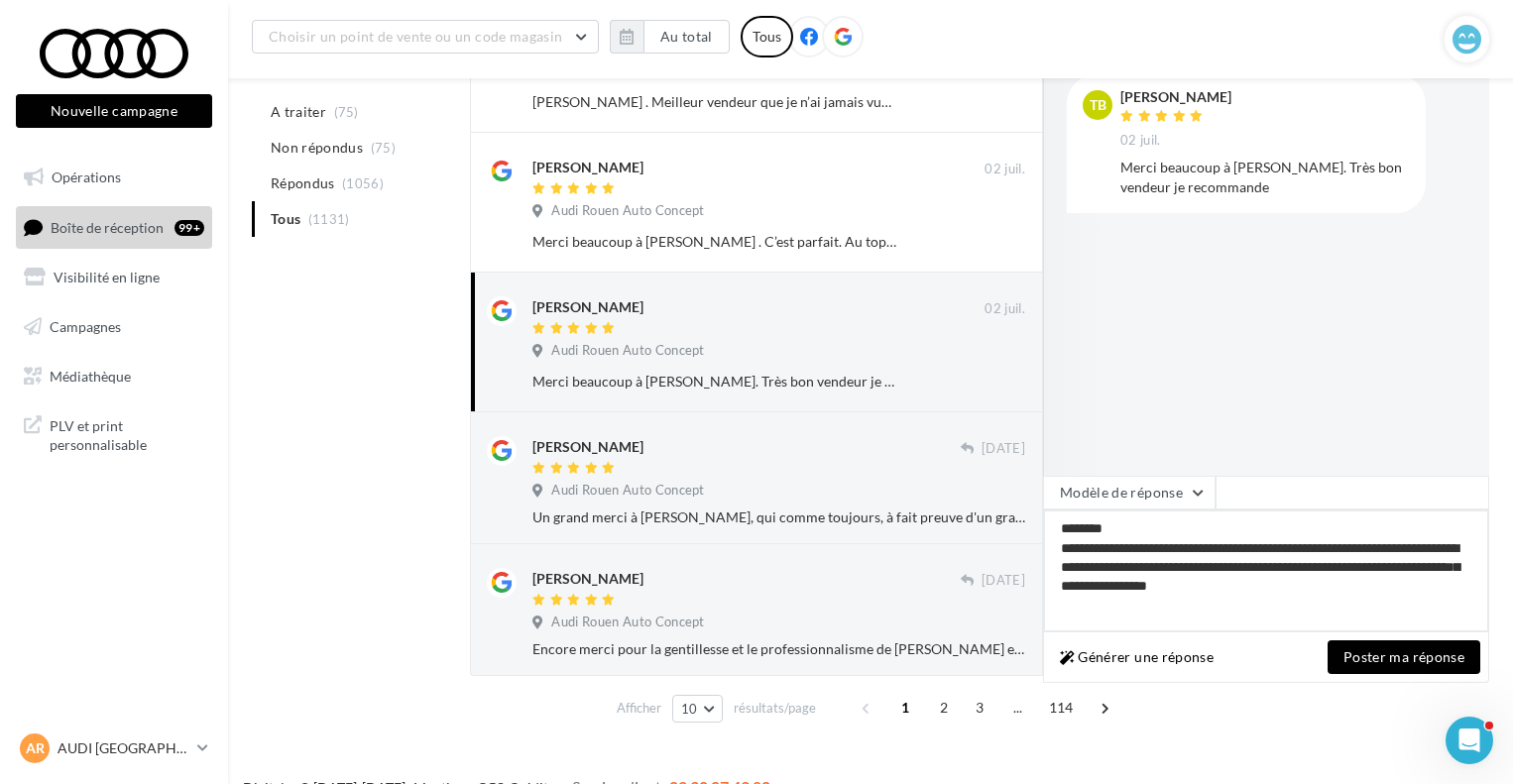 type on "**********" 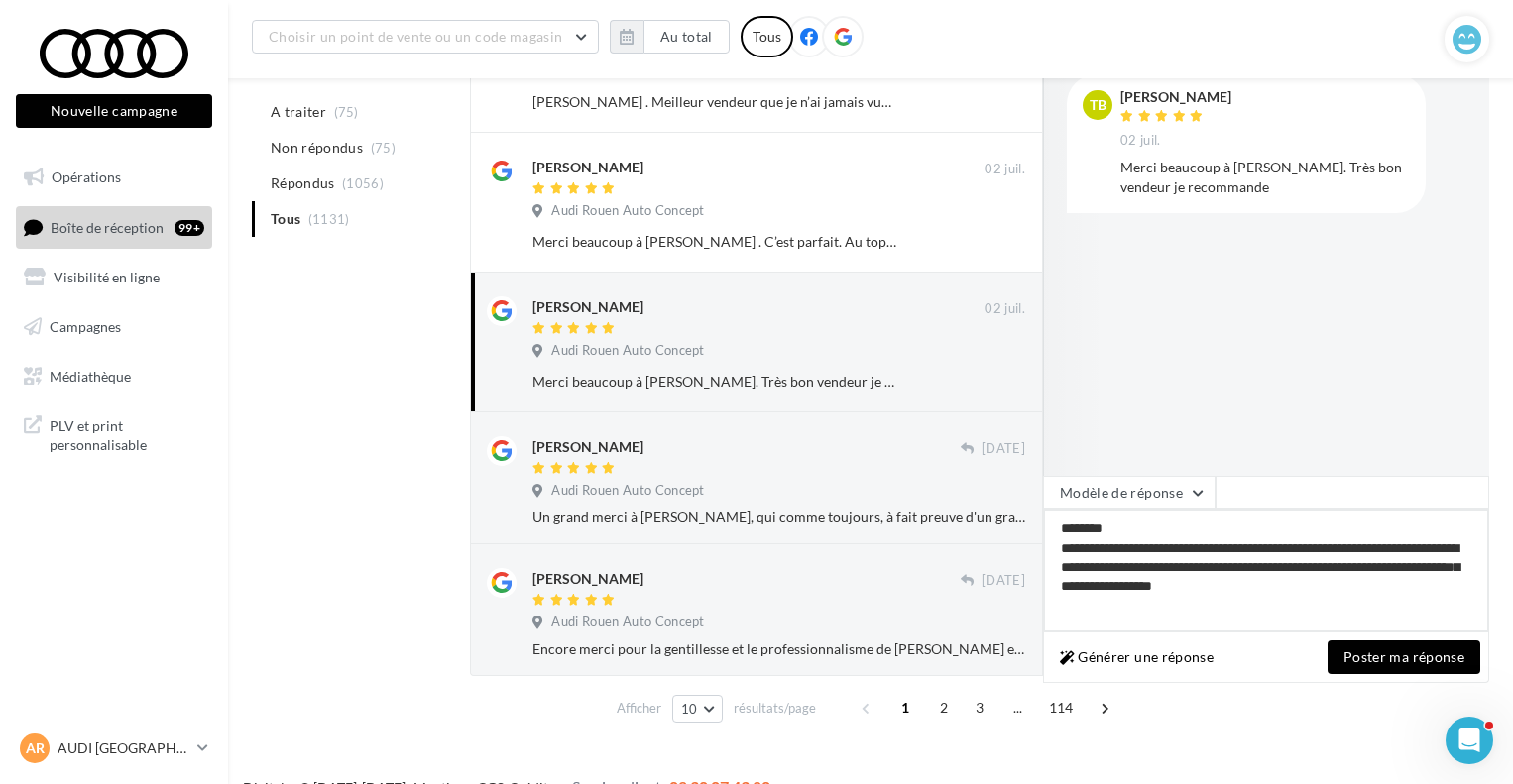 type on "**********" 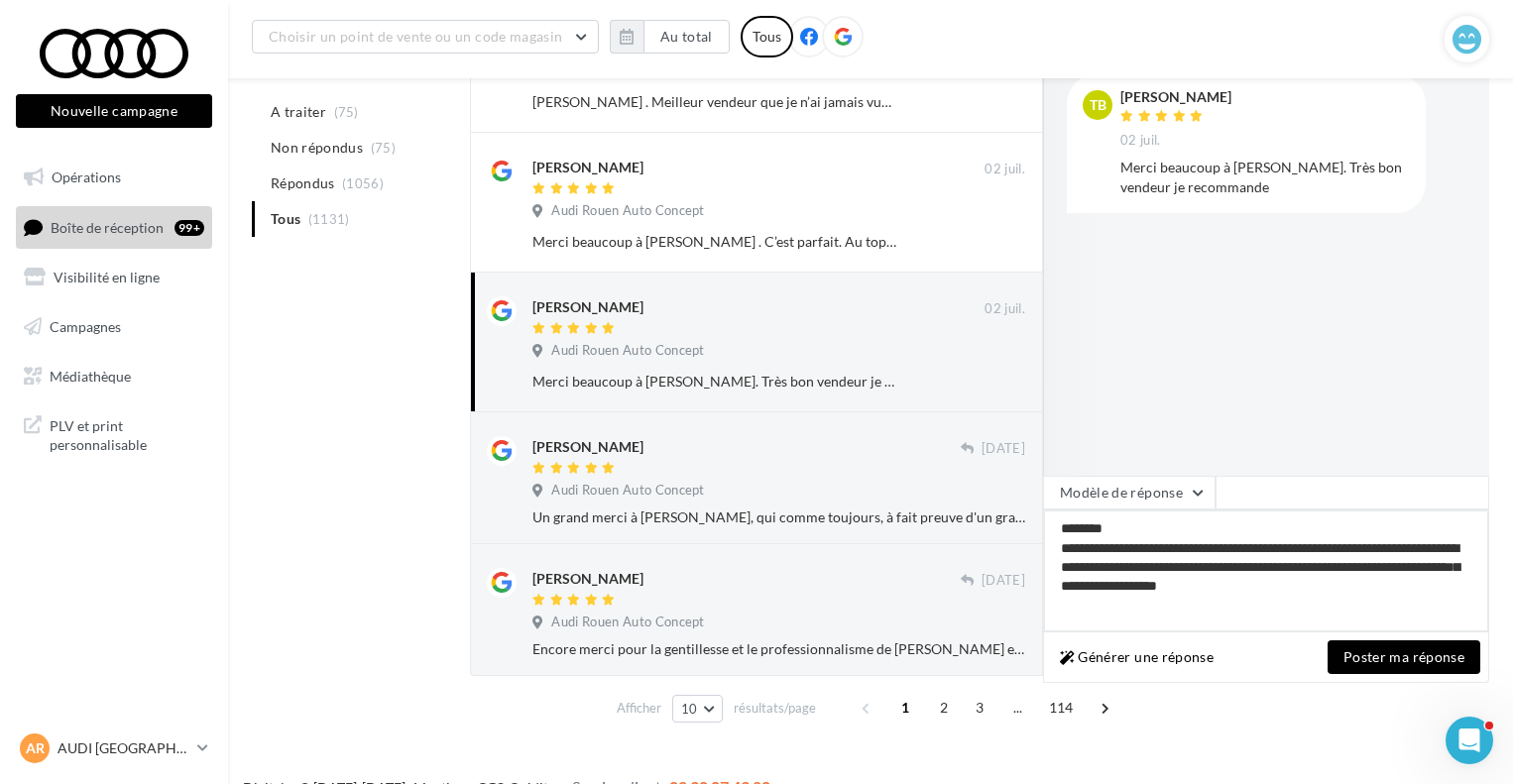 type on "**********" 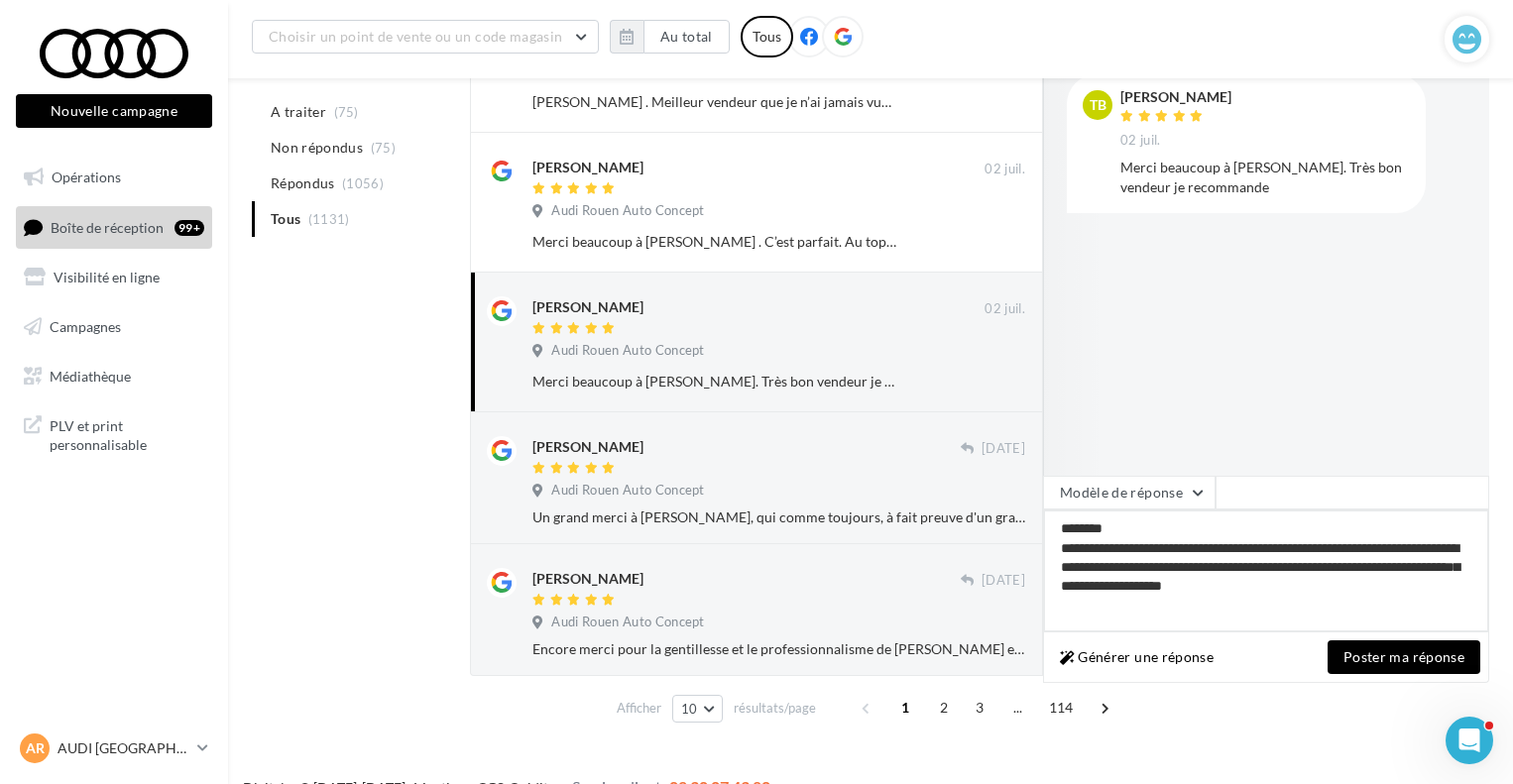 type on "**********" 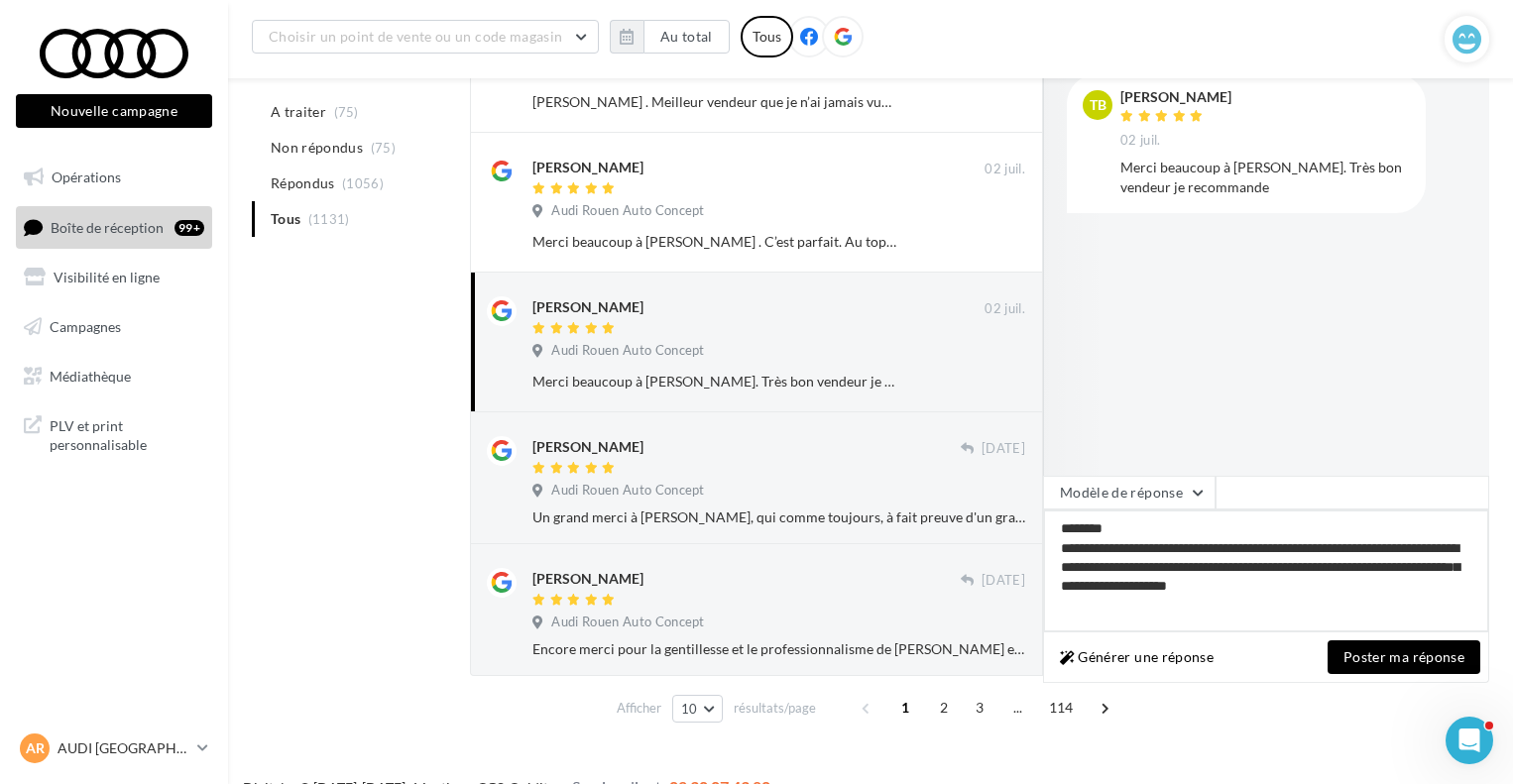 type on "**********" 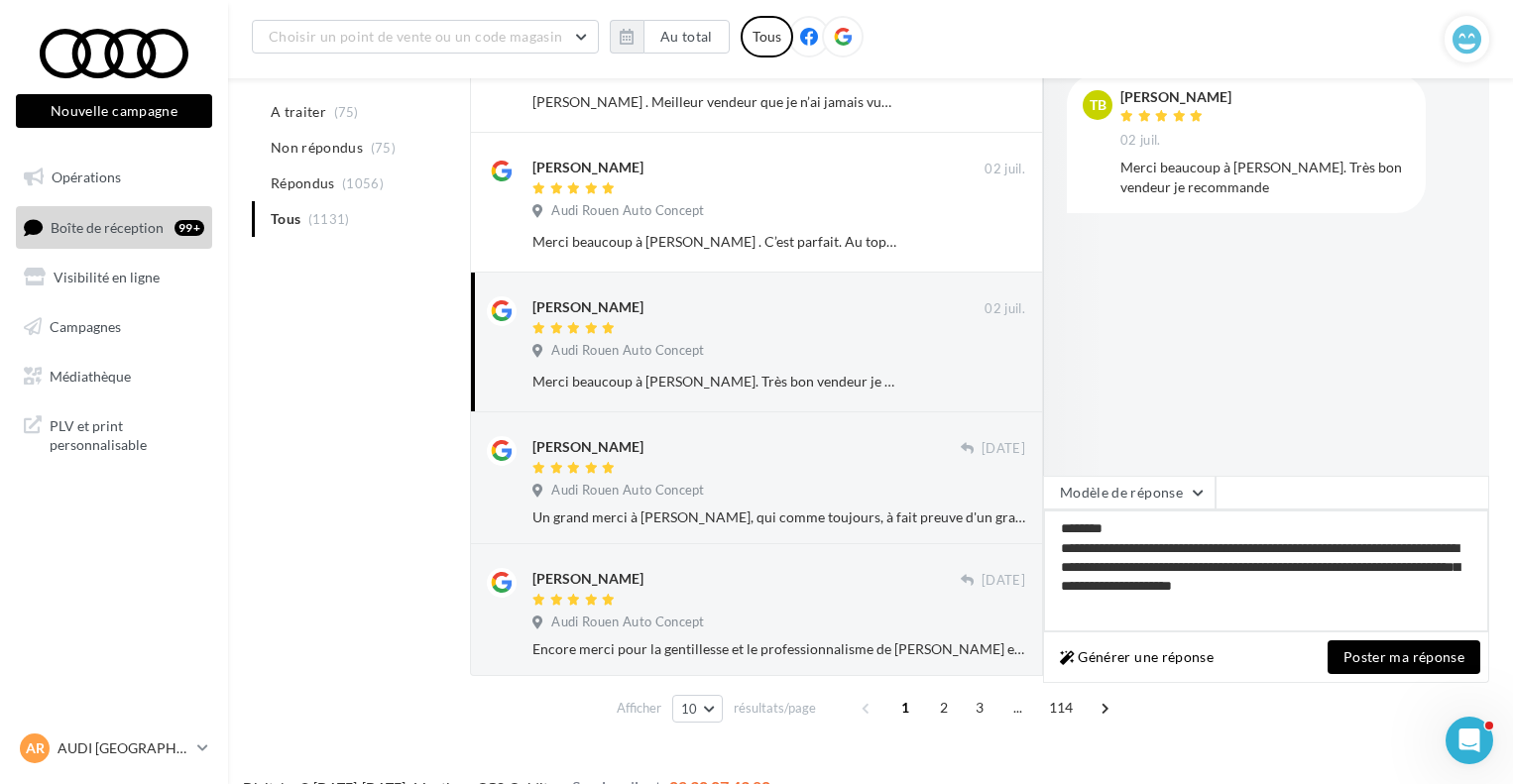 type on "**********" 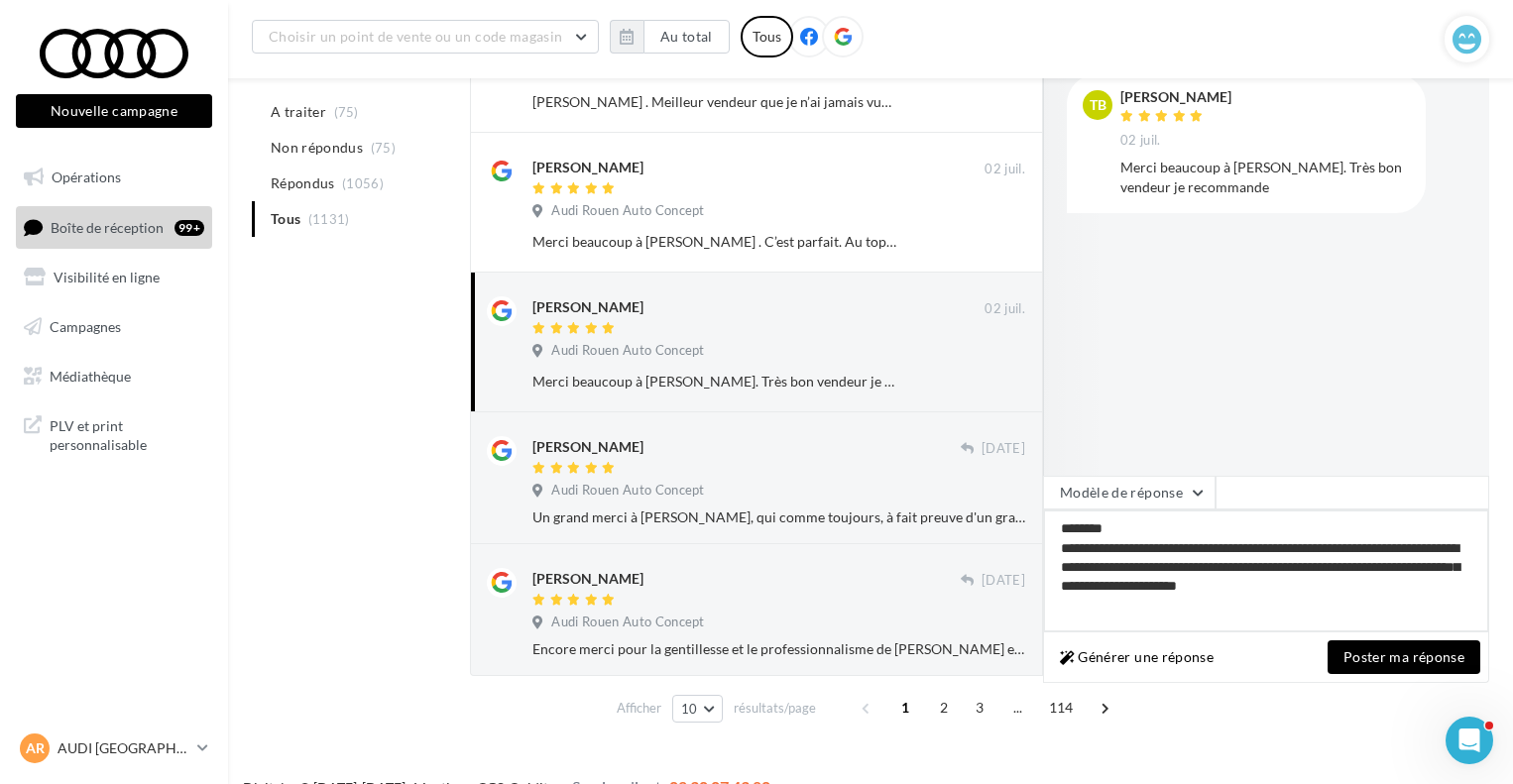 type on "**********" 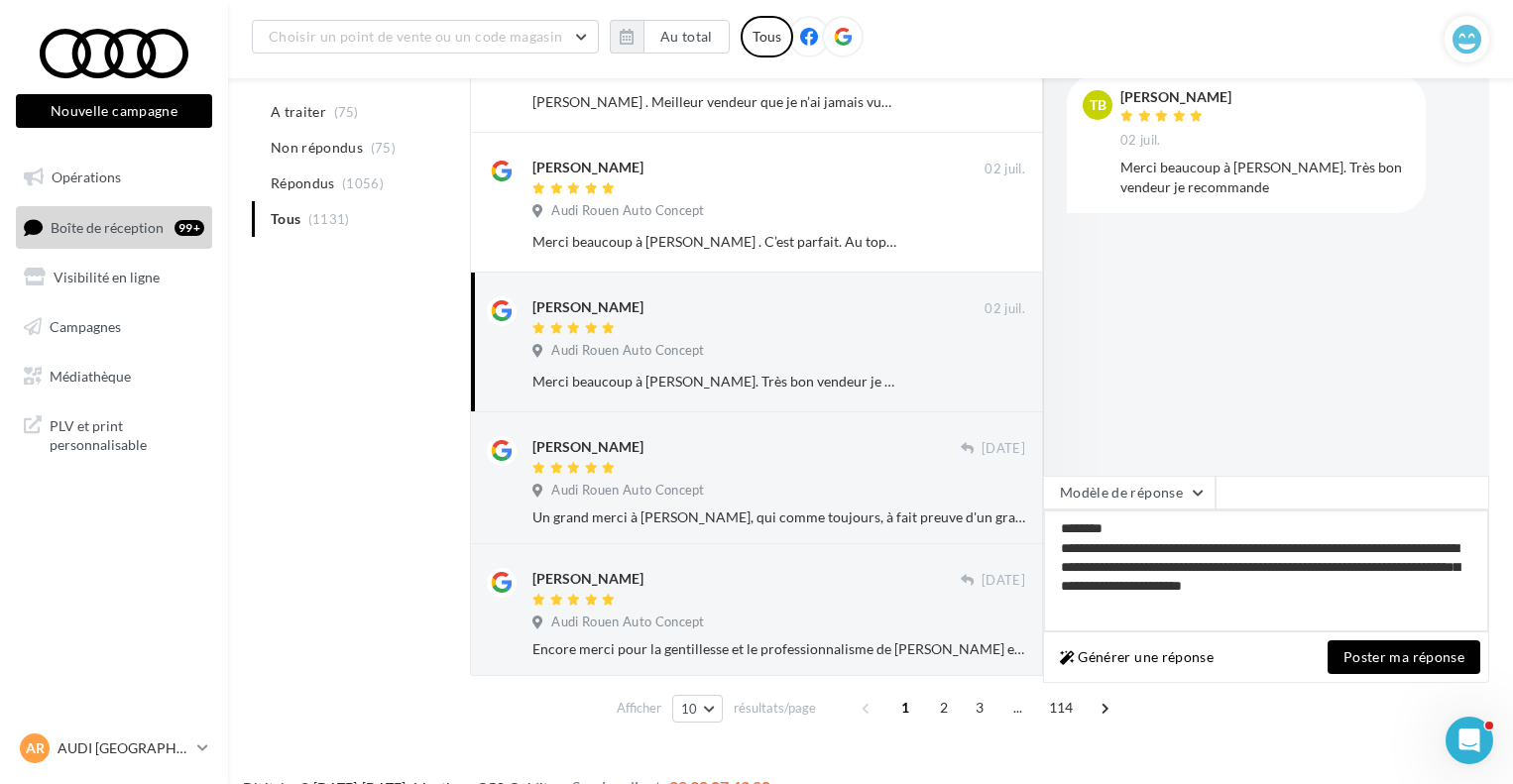type on "**********" 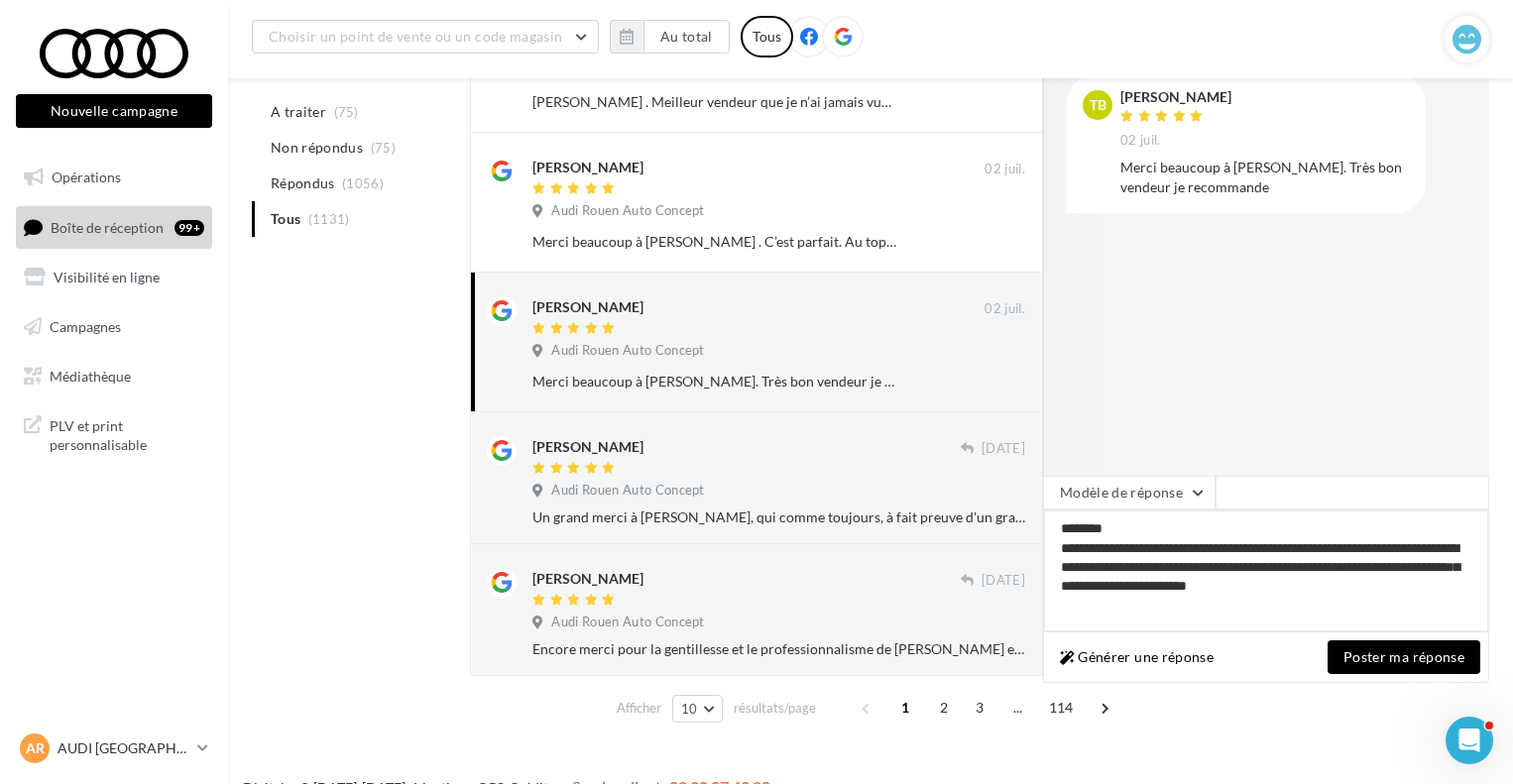 type on "**********" 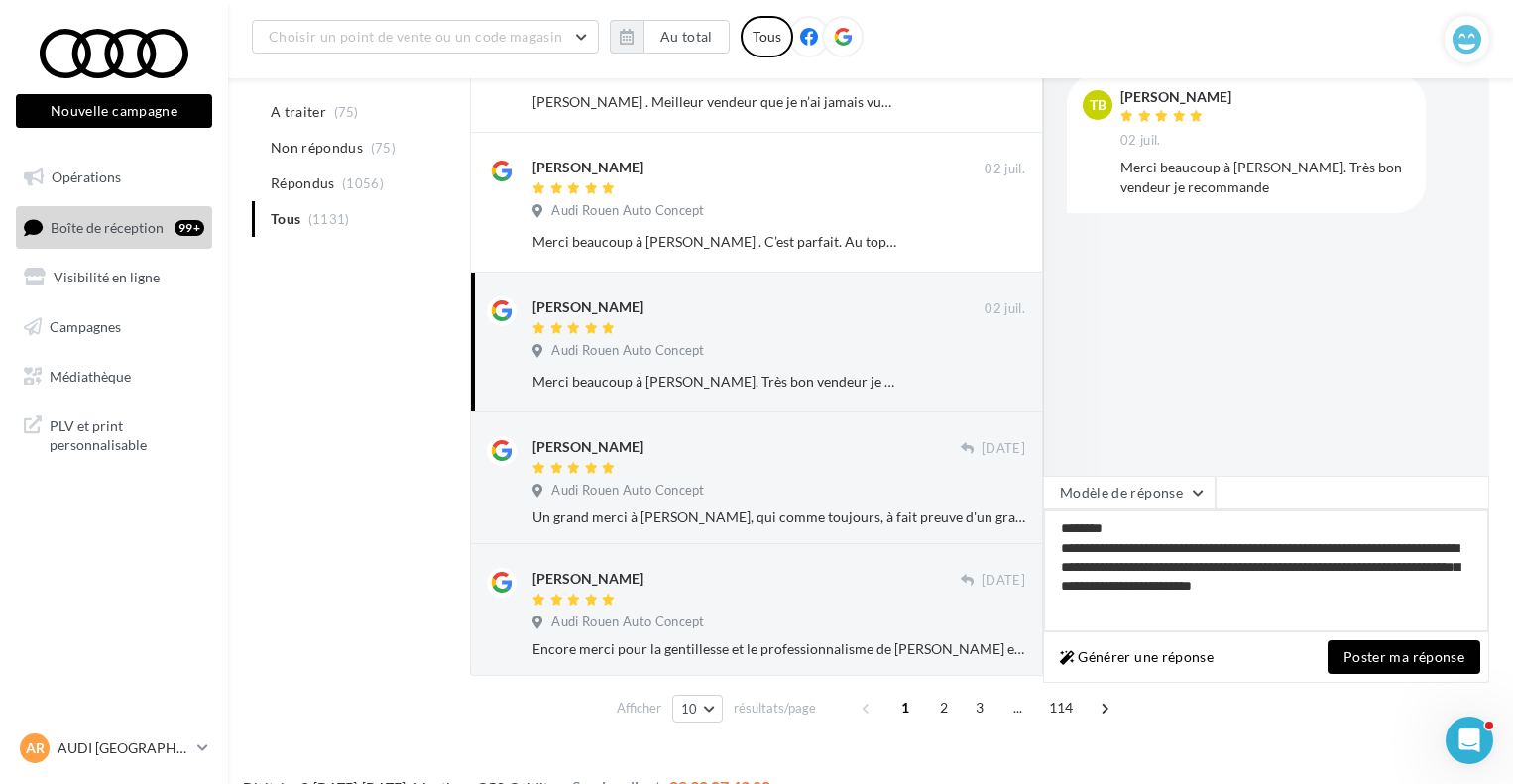 type on "**********" 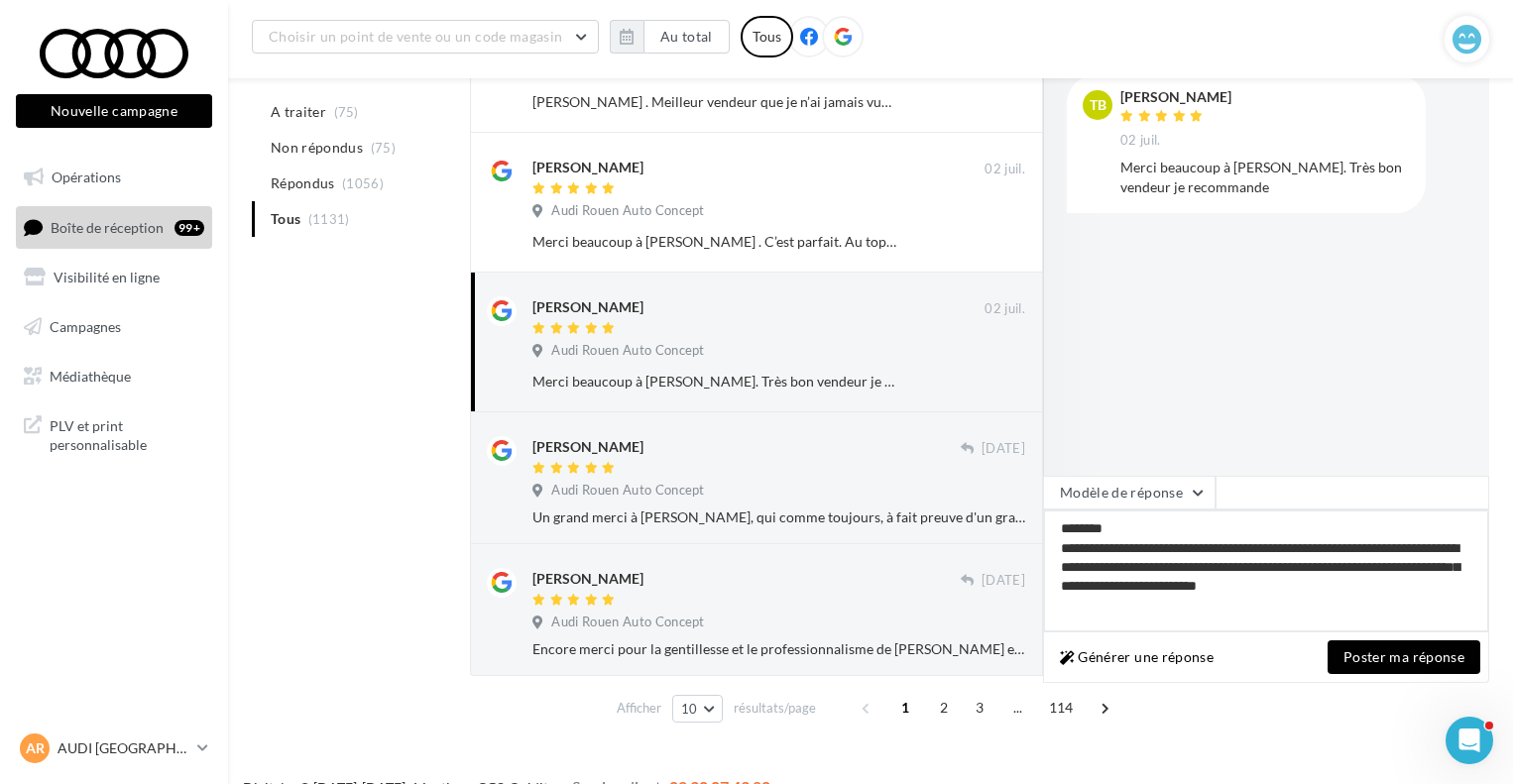 type on "**********" 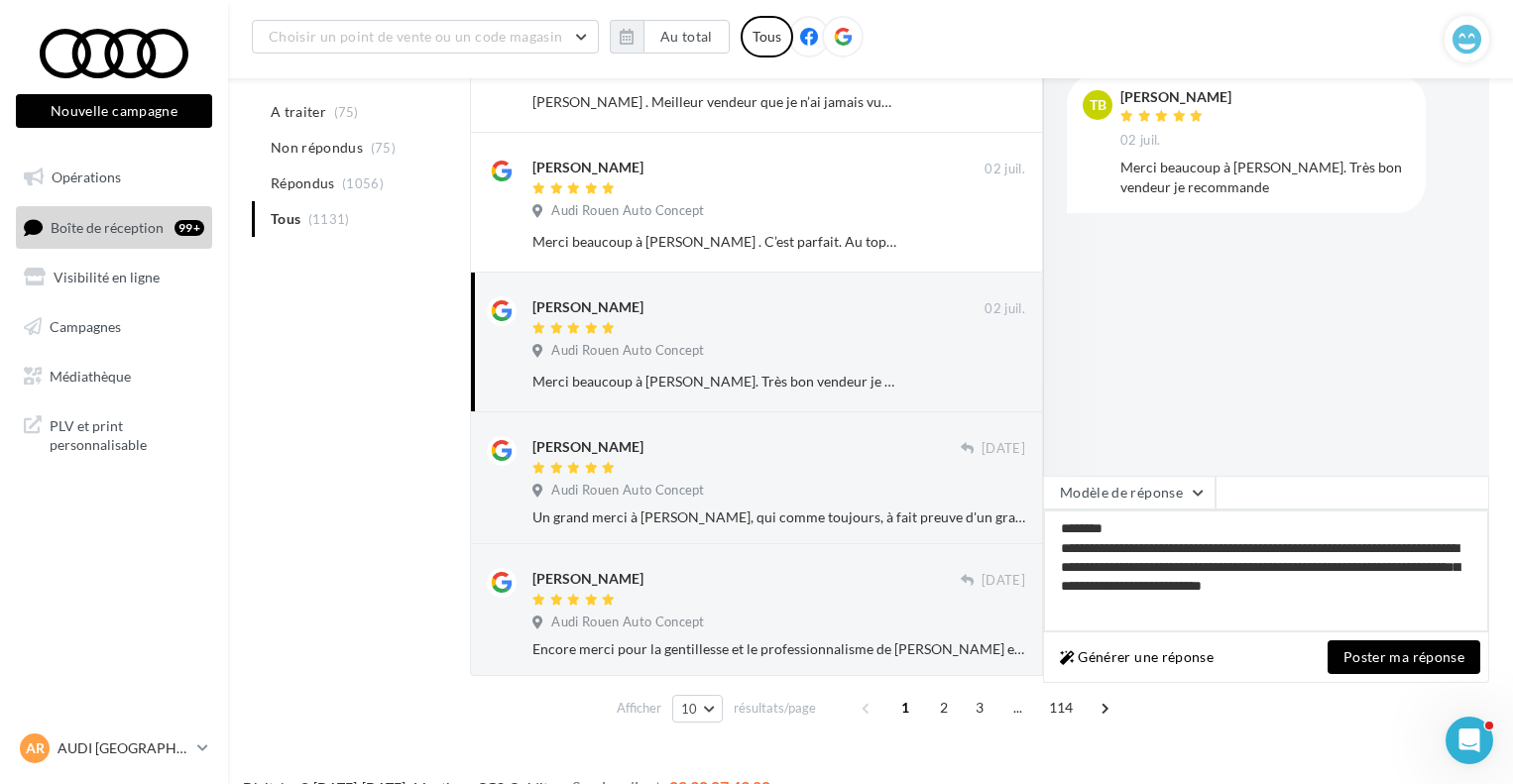 type on "**********" 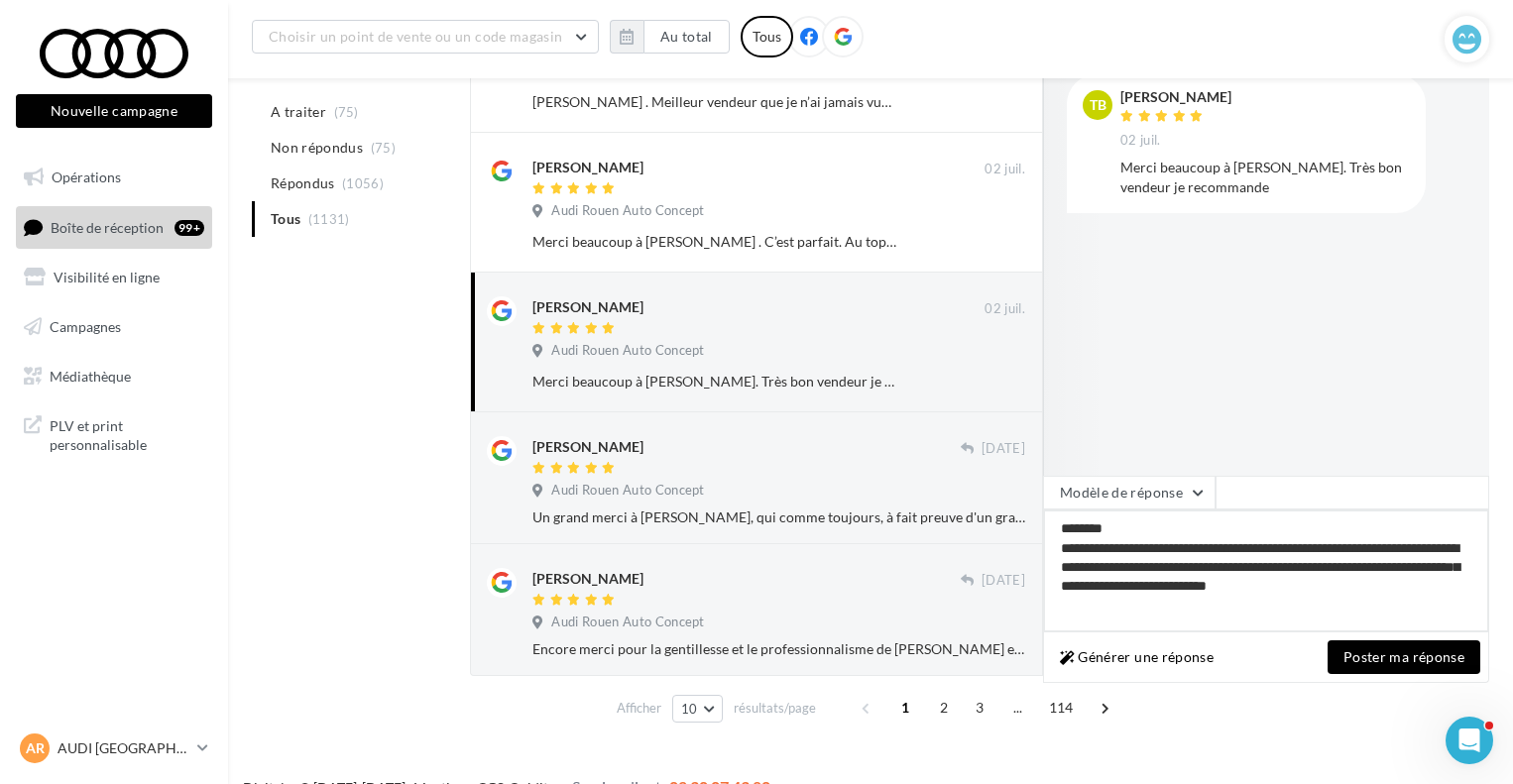 type on "**********" 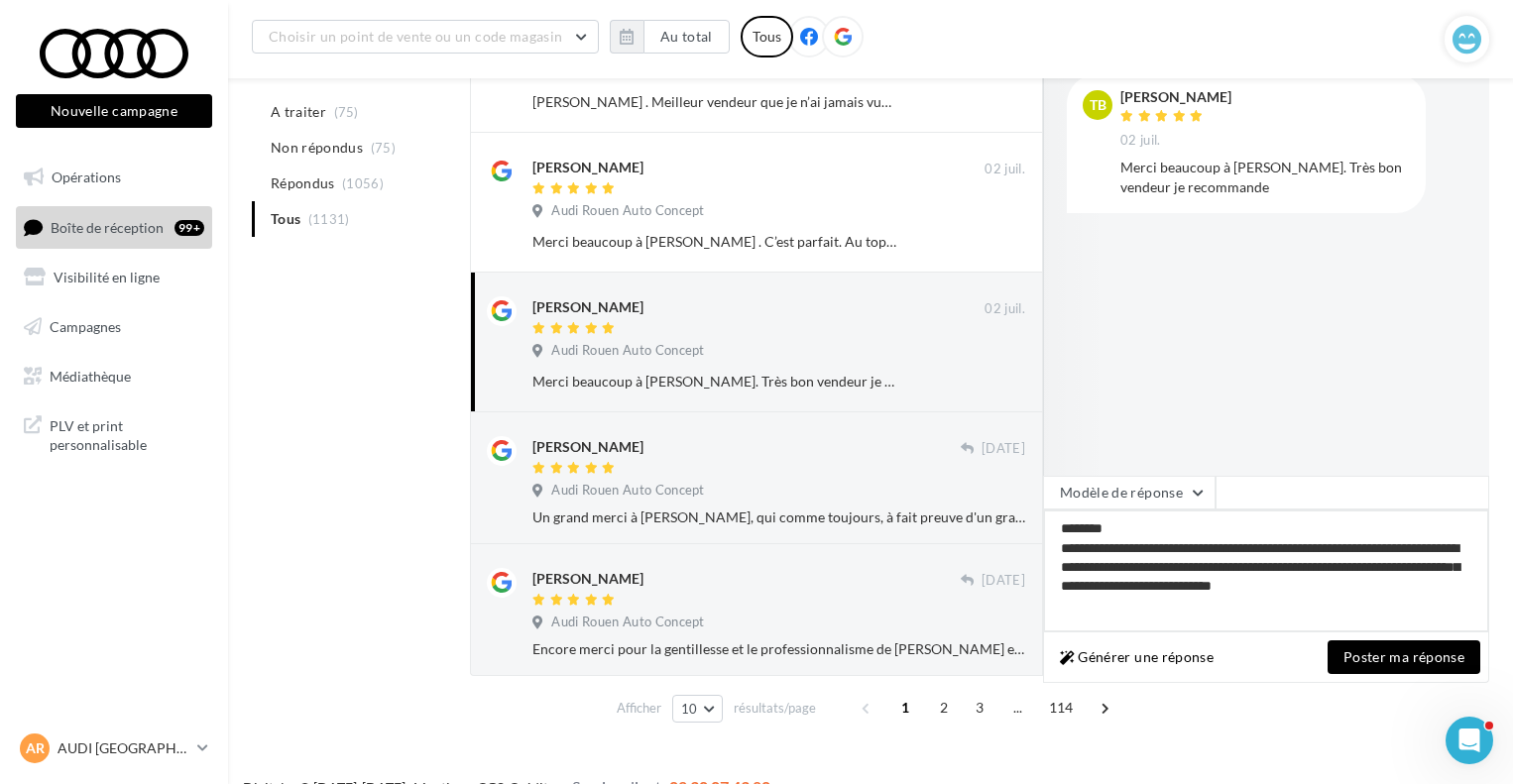type on "**********" 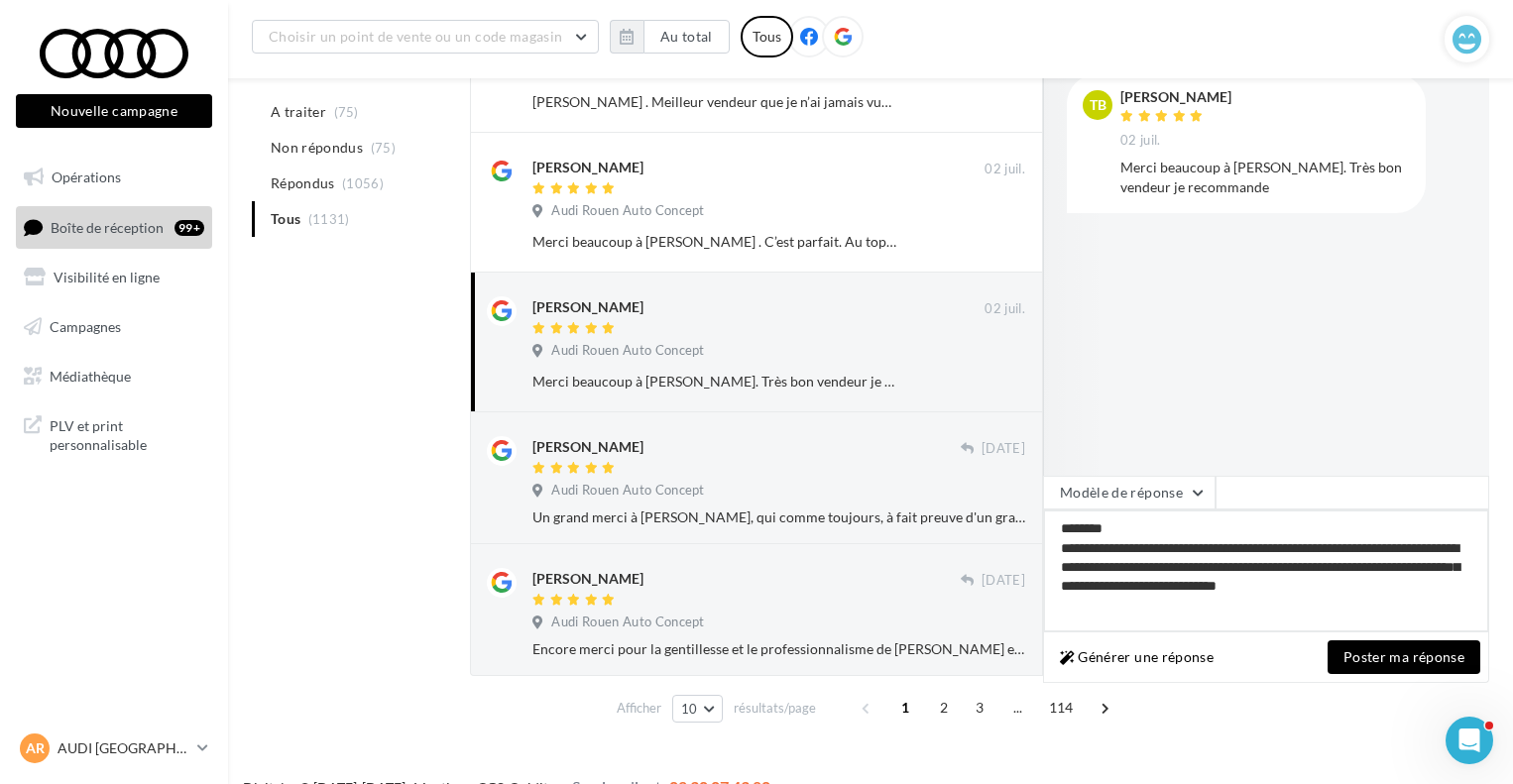 type on "**********" 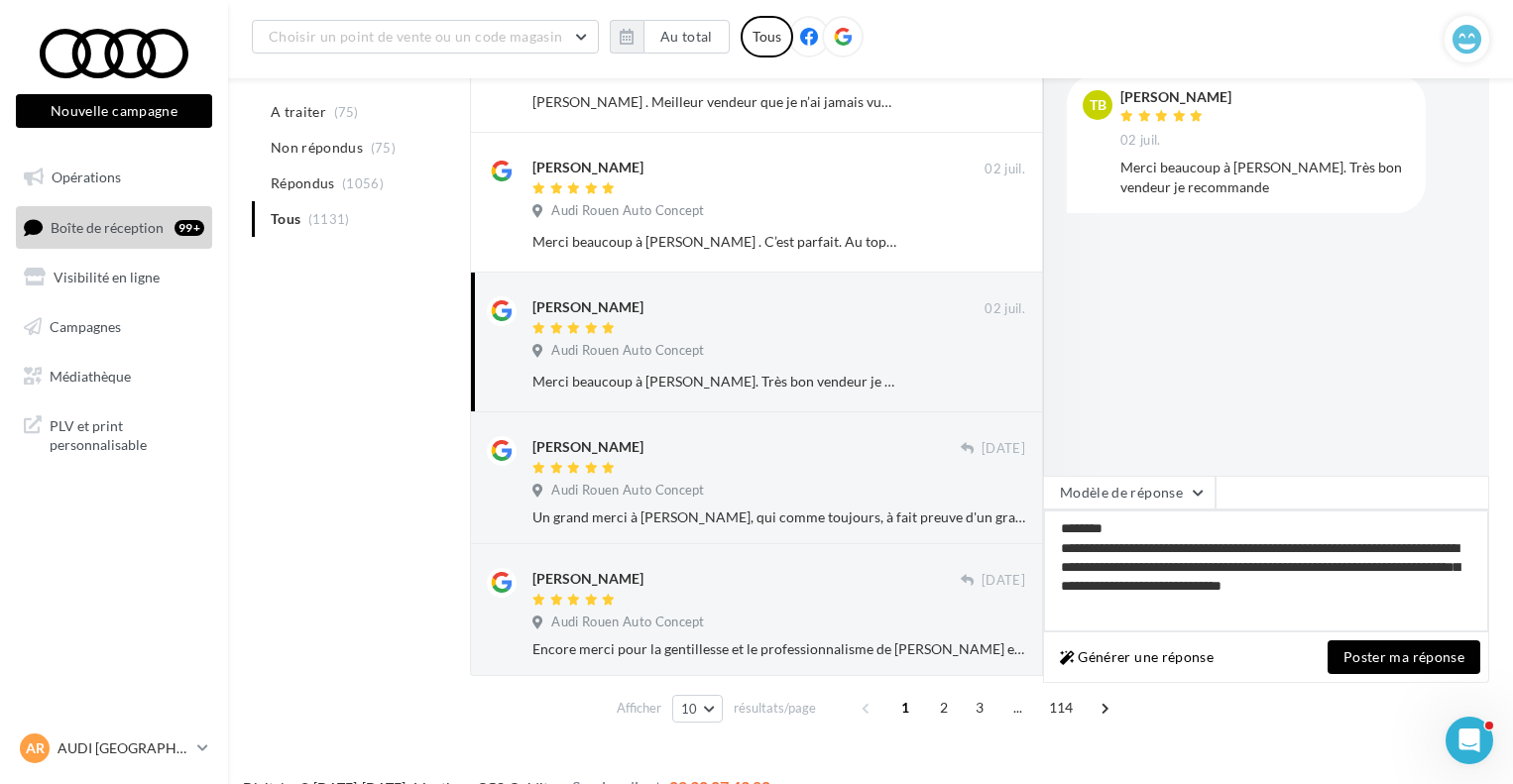 type on "**********" 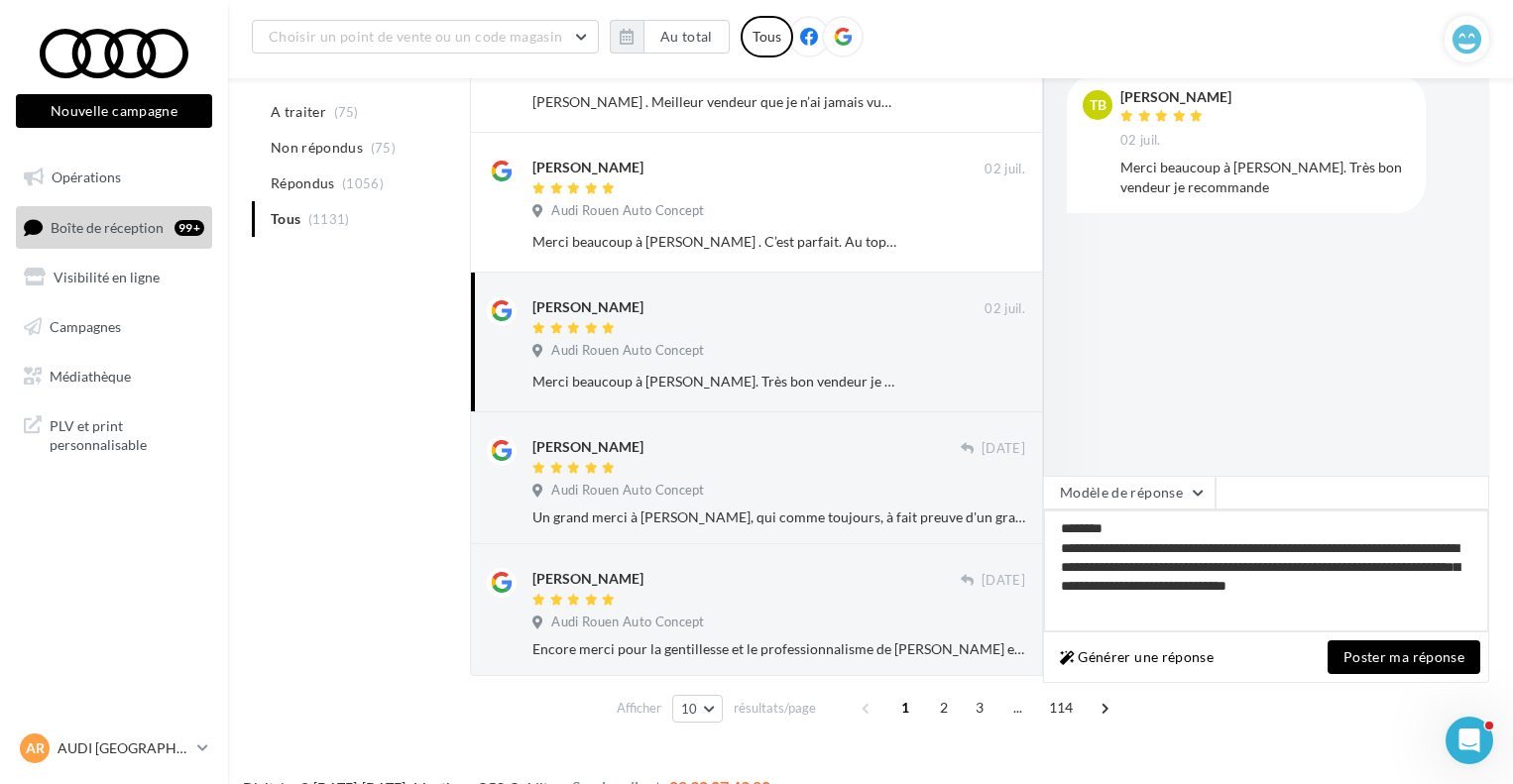 type on "**********" 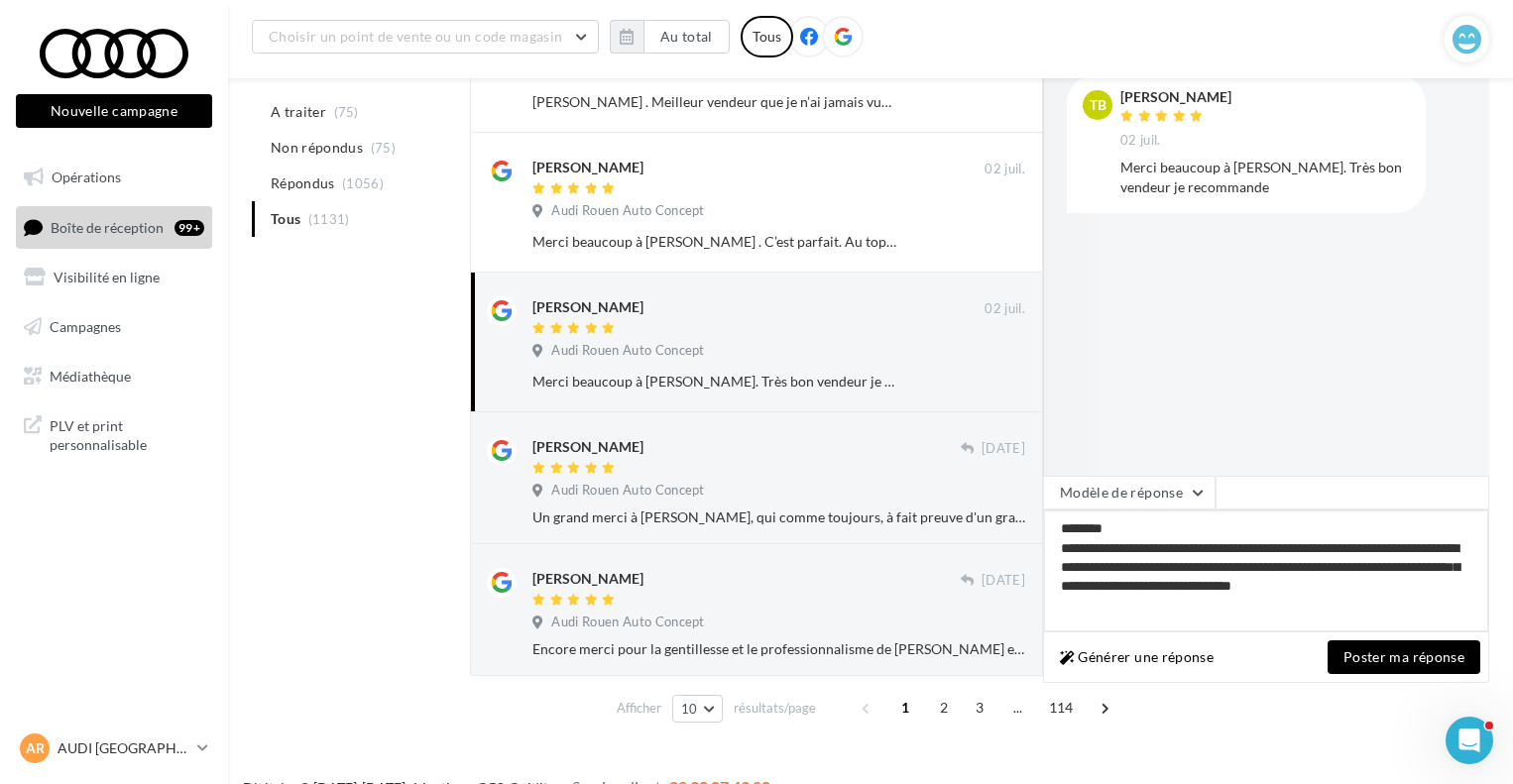 type on "**********" 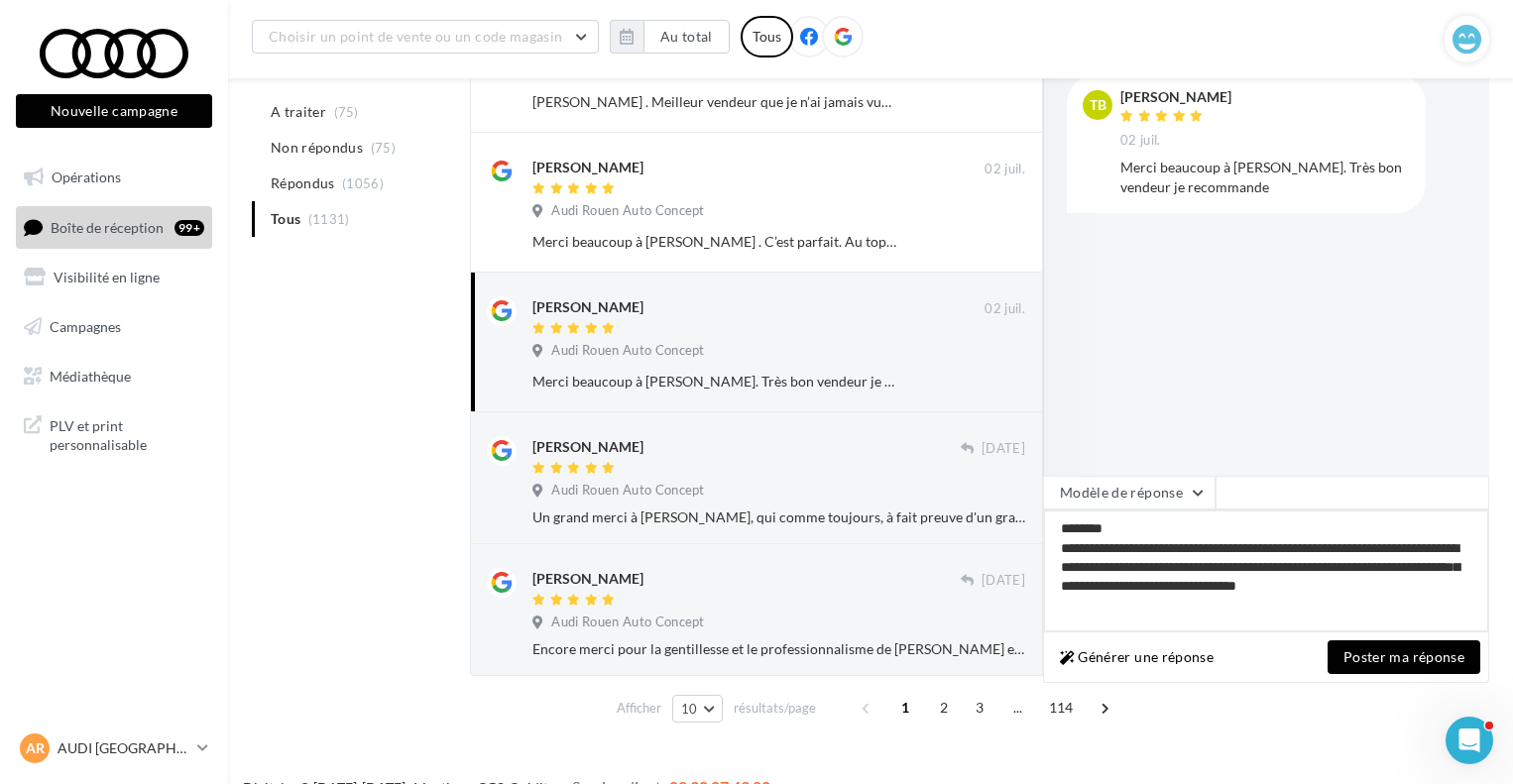 type on "**********" 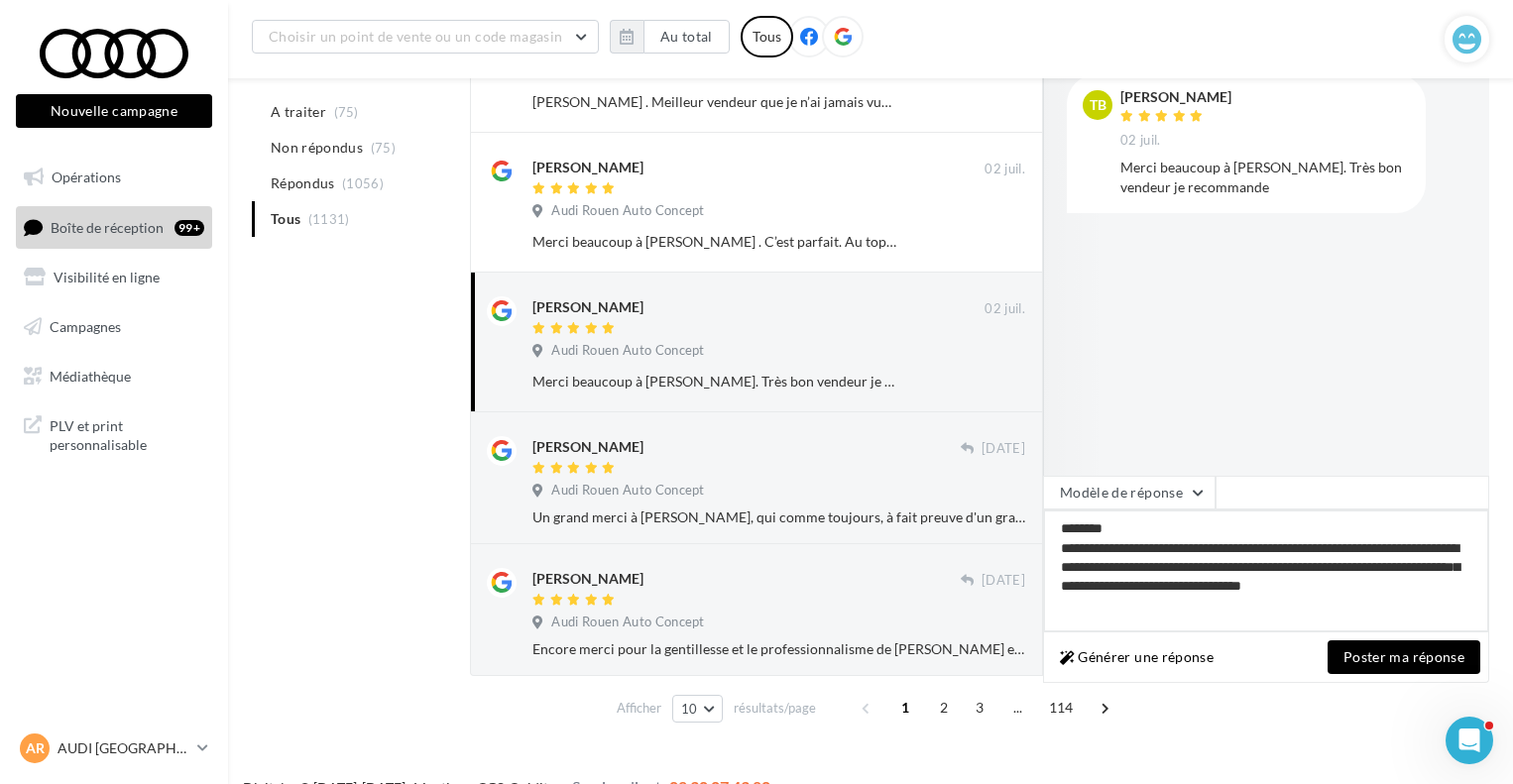 type on "**********" 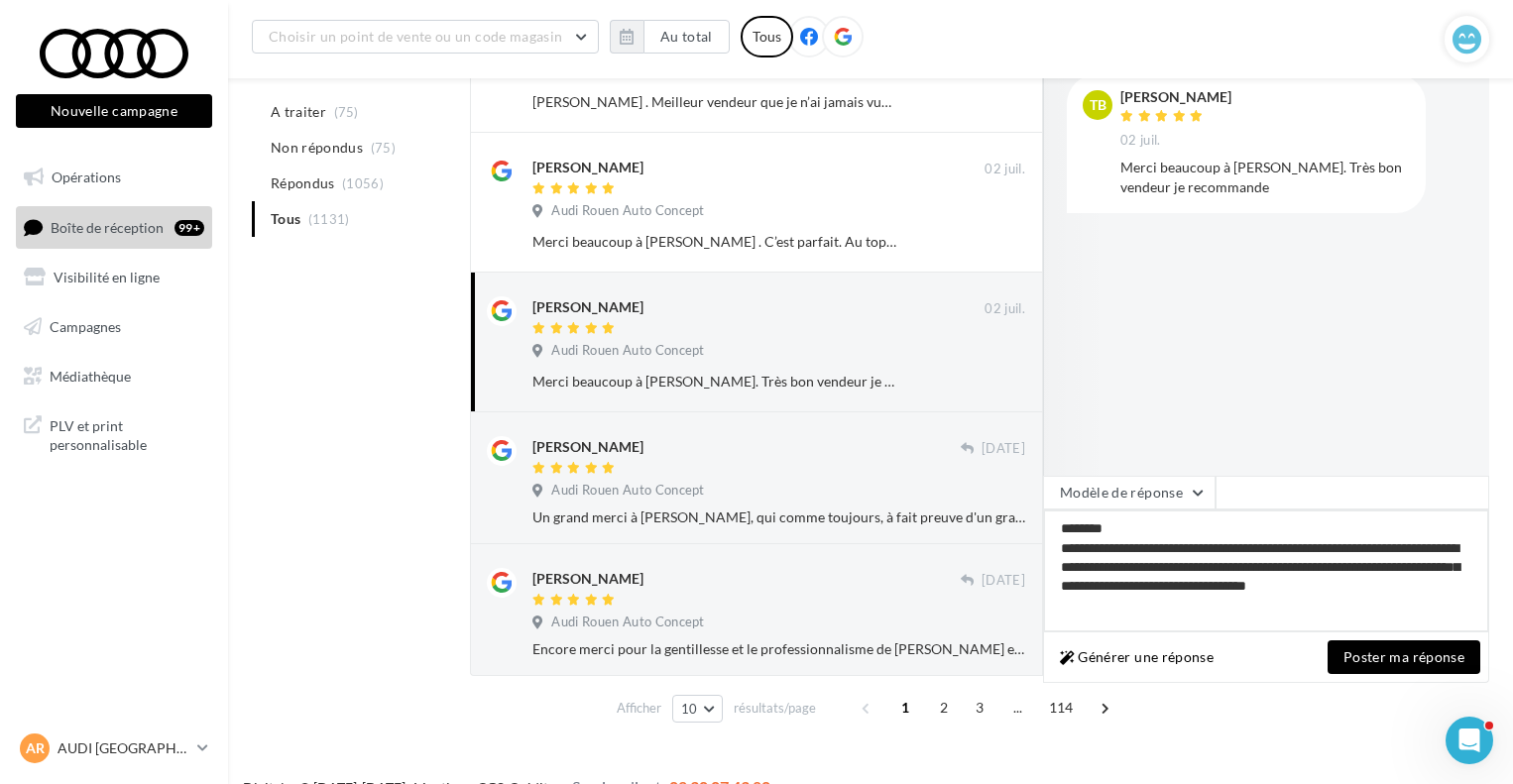 type on "**********" 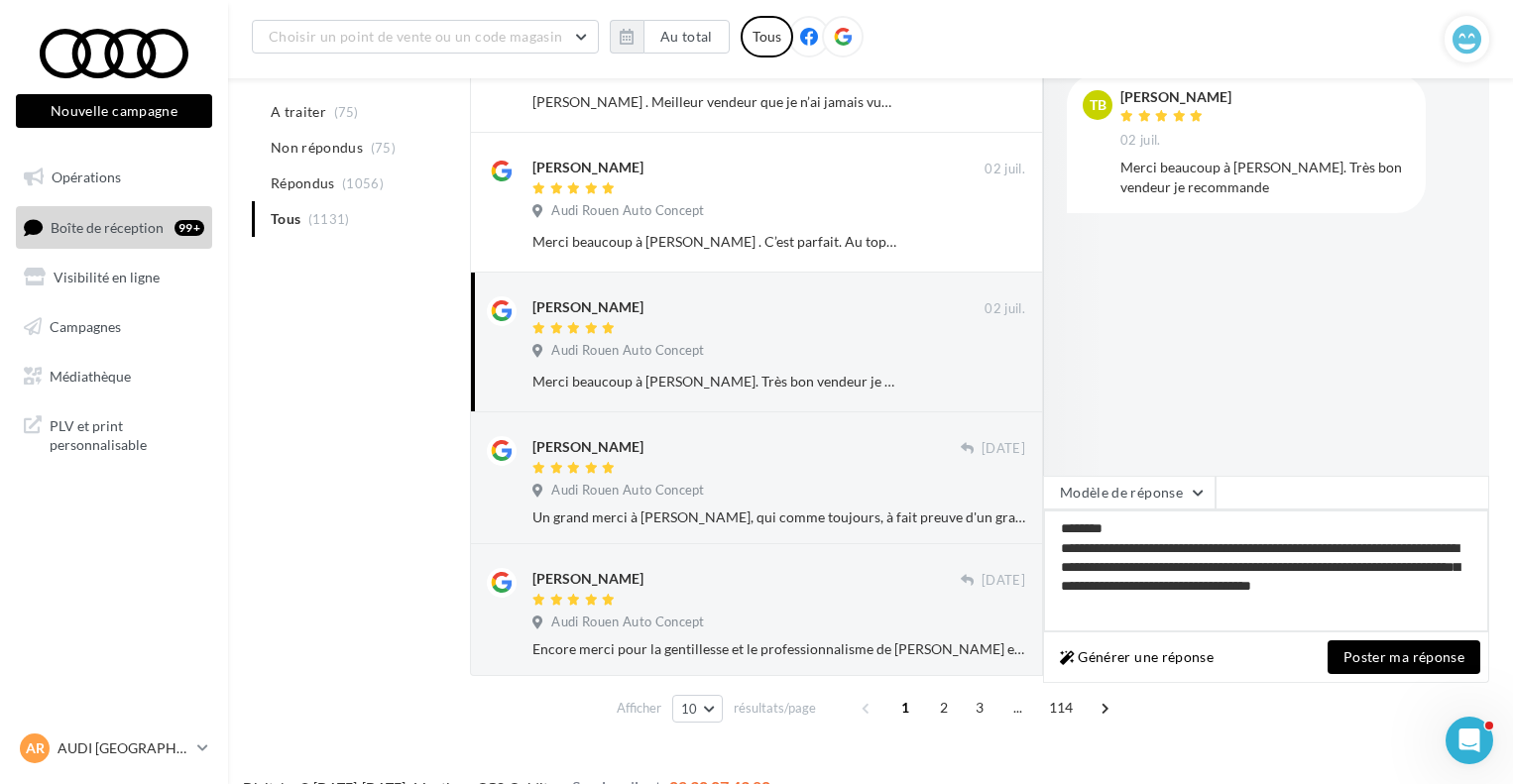 type on "**********" 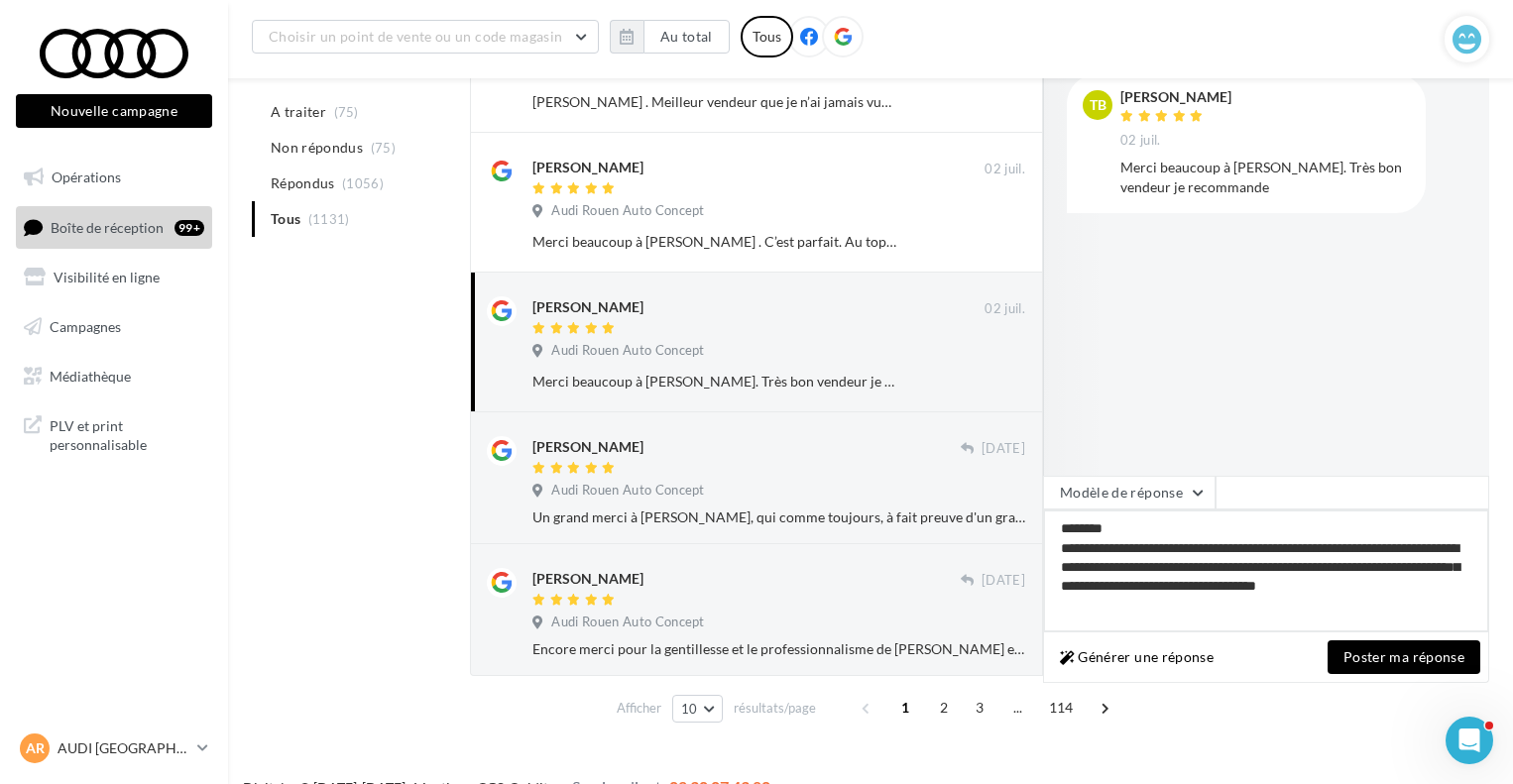 type on "**********" 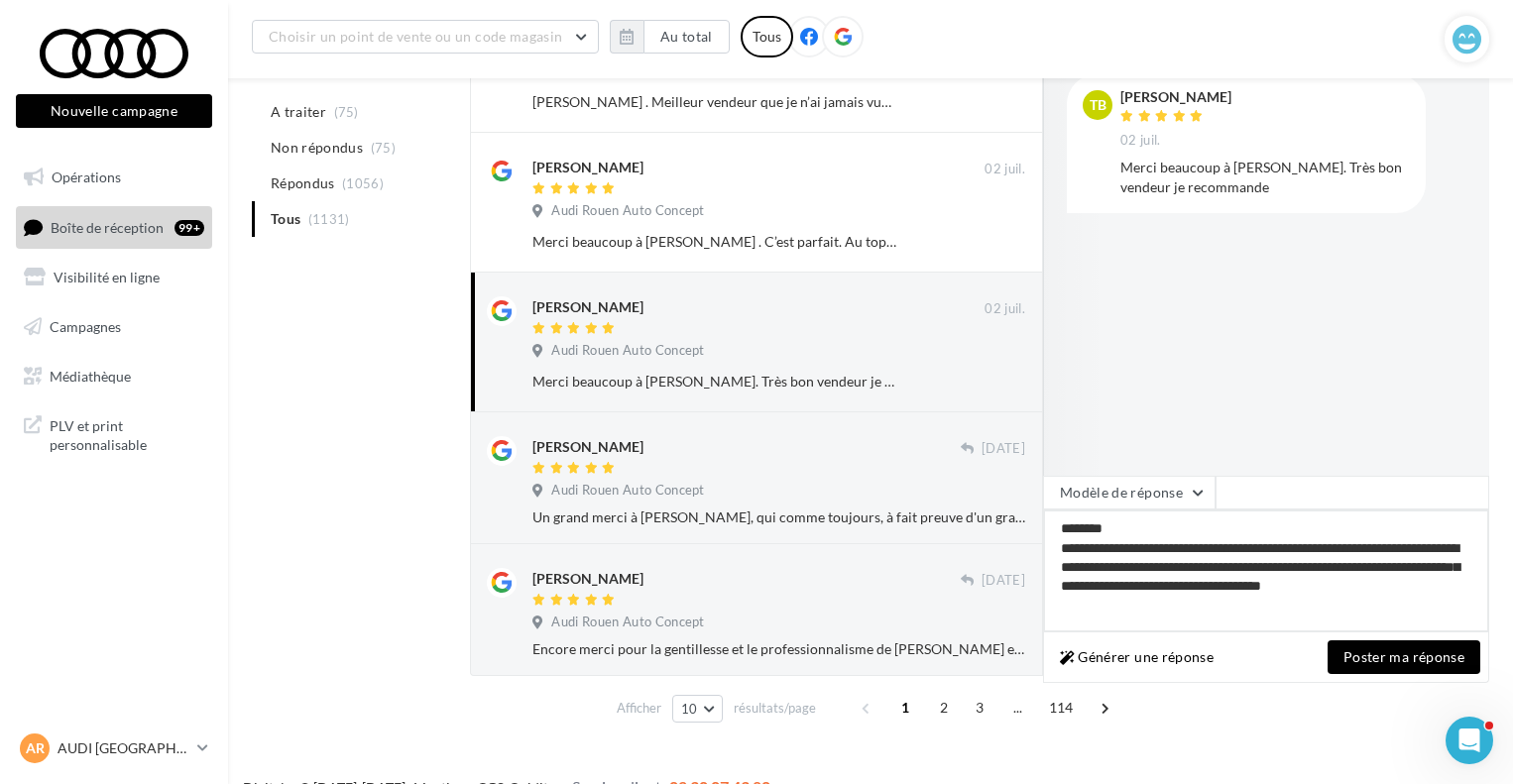 type on "**********" 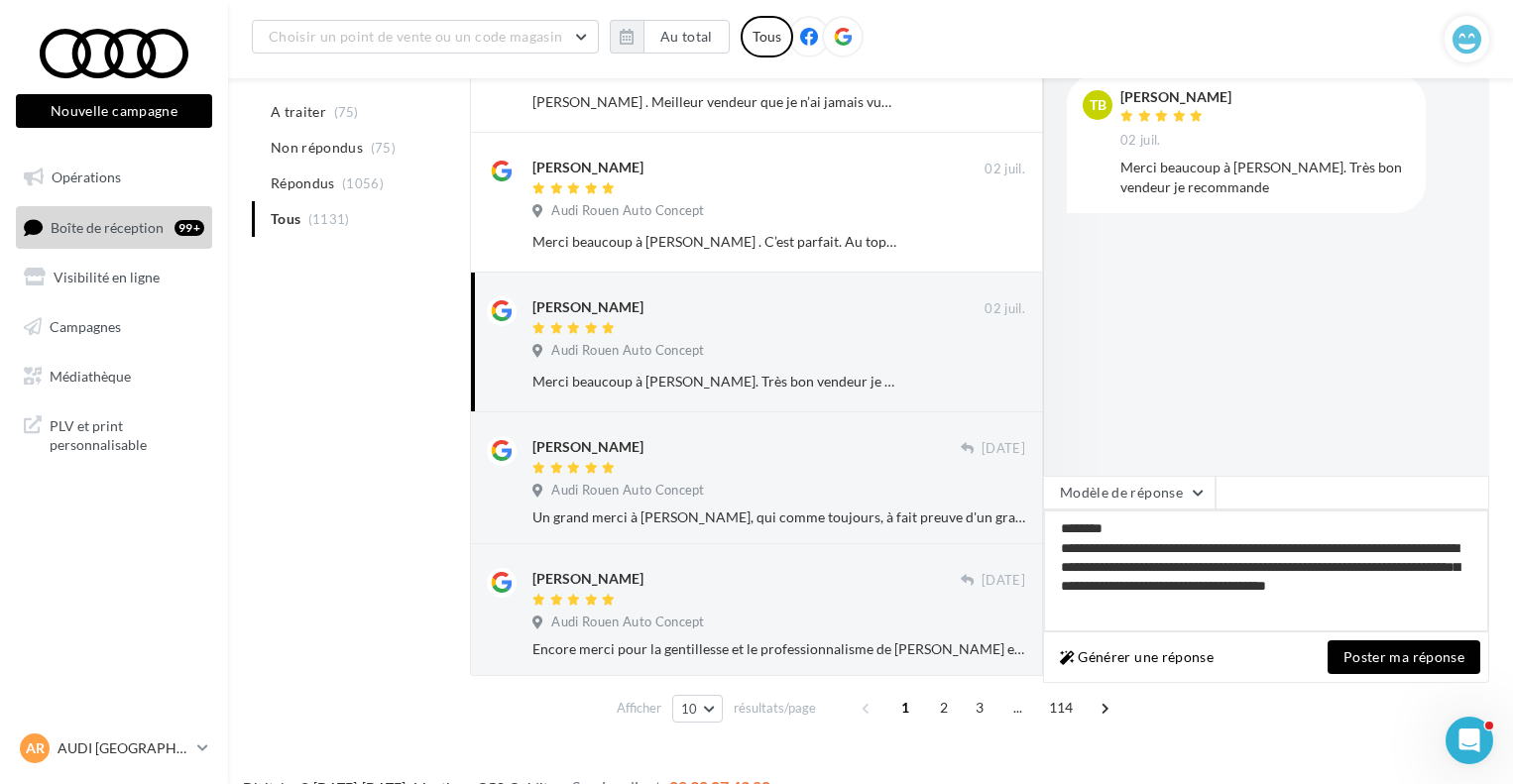 type on "**********" 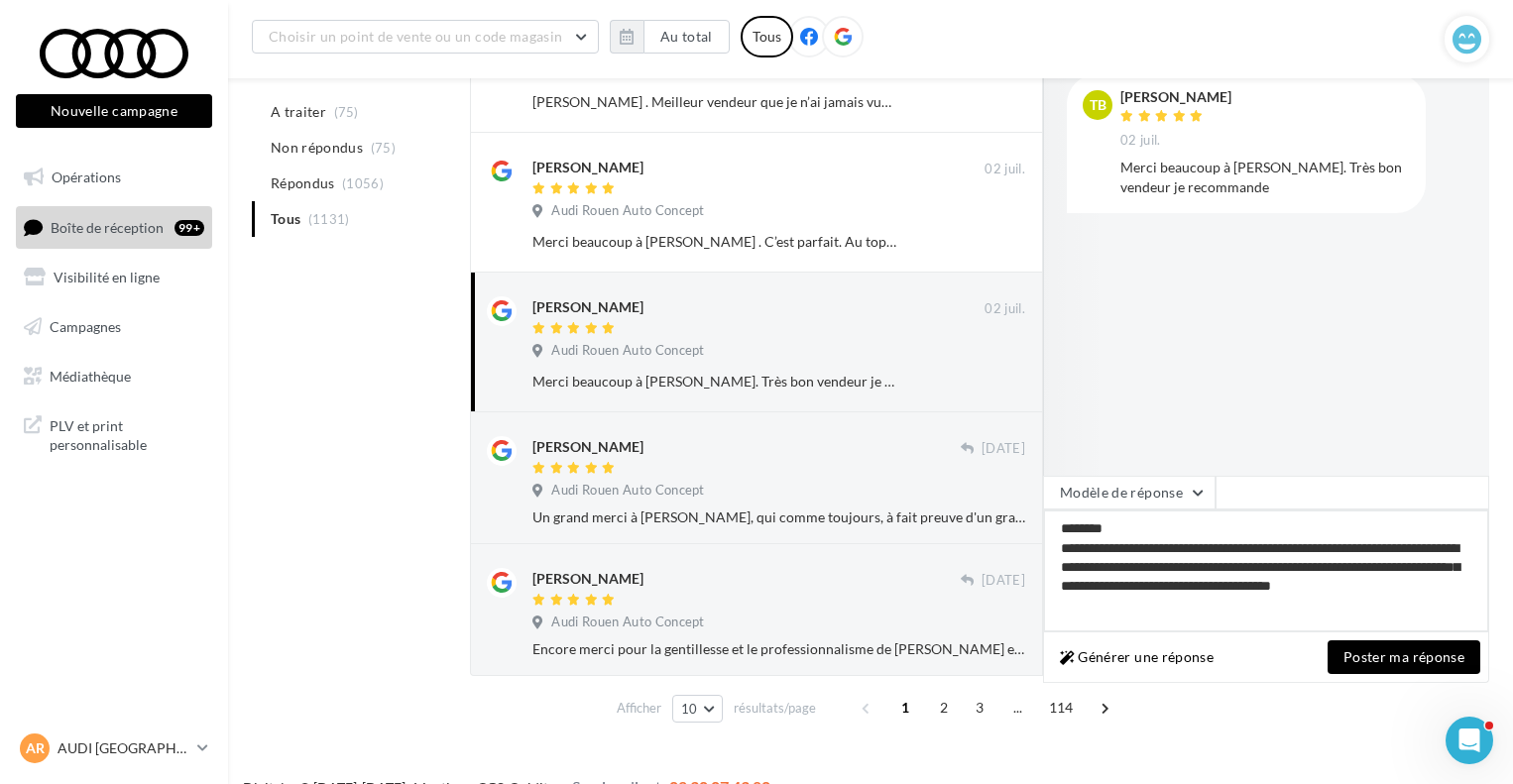 type on "**********" 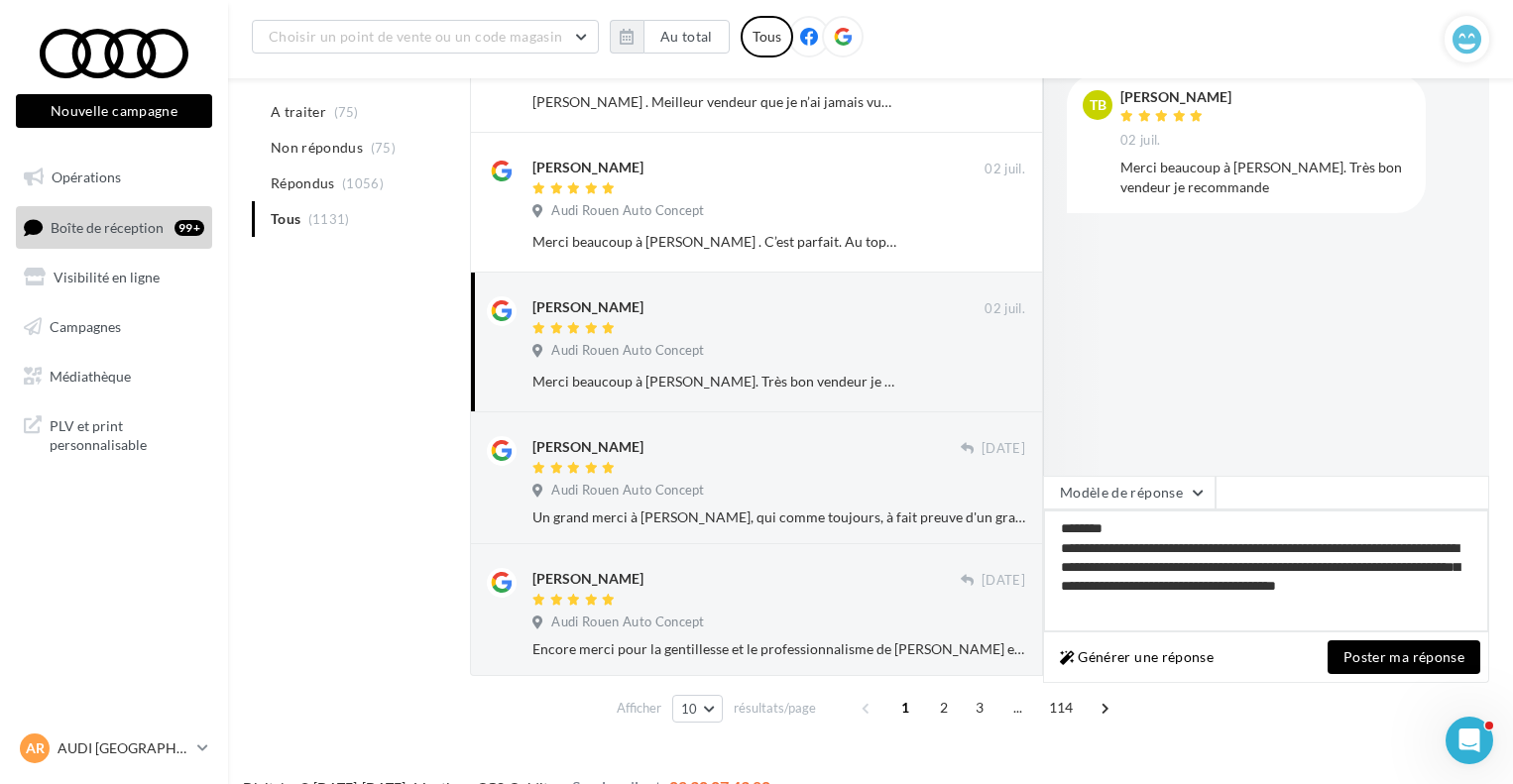 type on "**********" 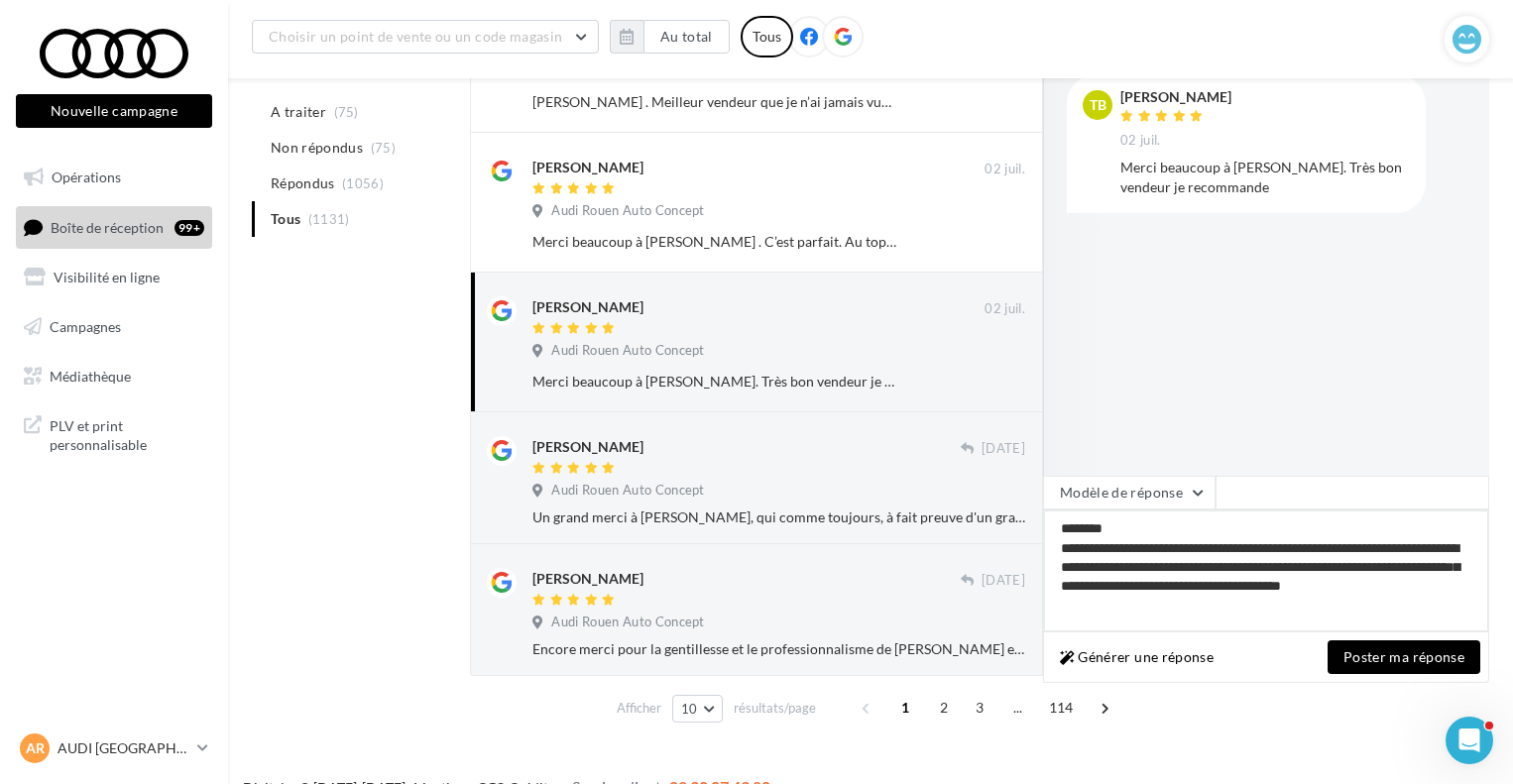 type on "**********" 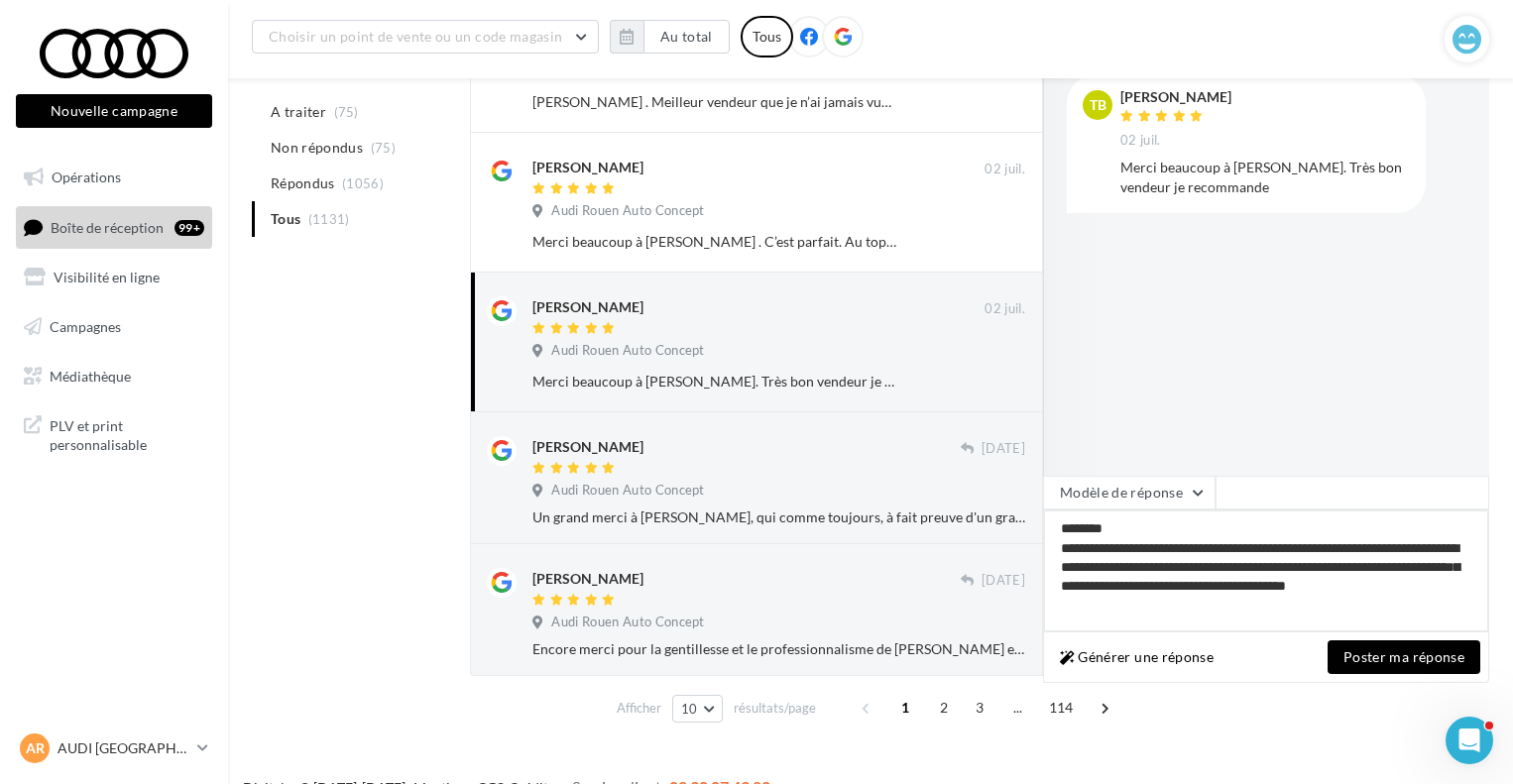 type on "**********" 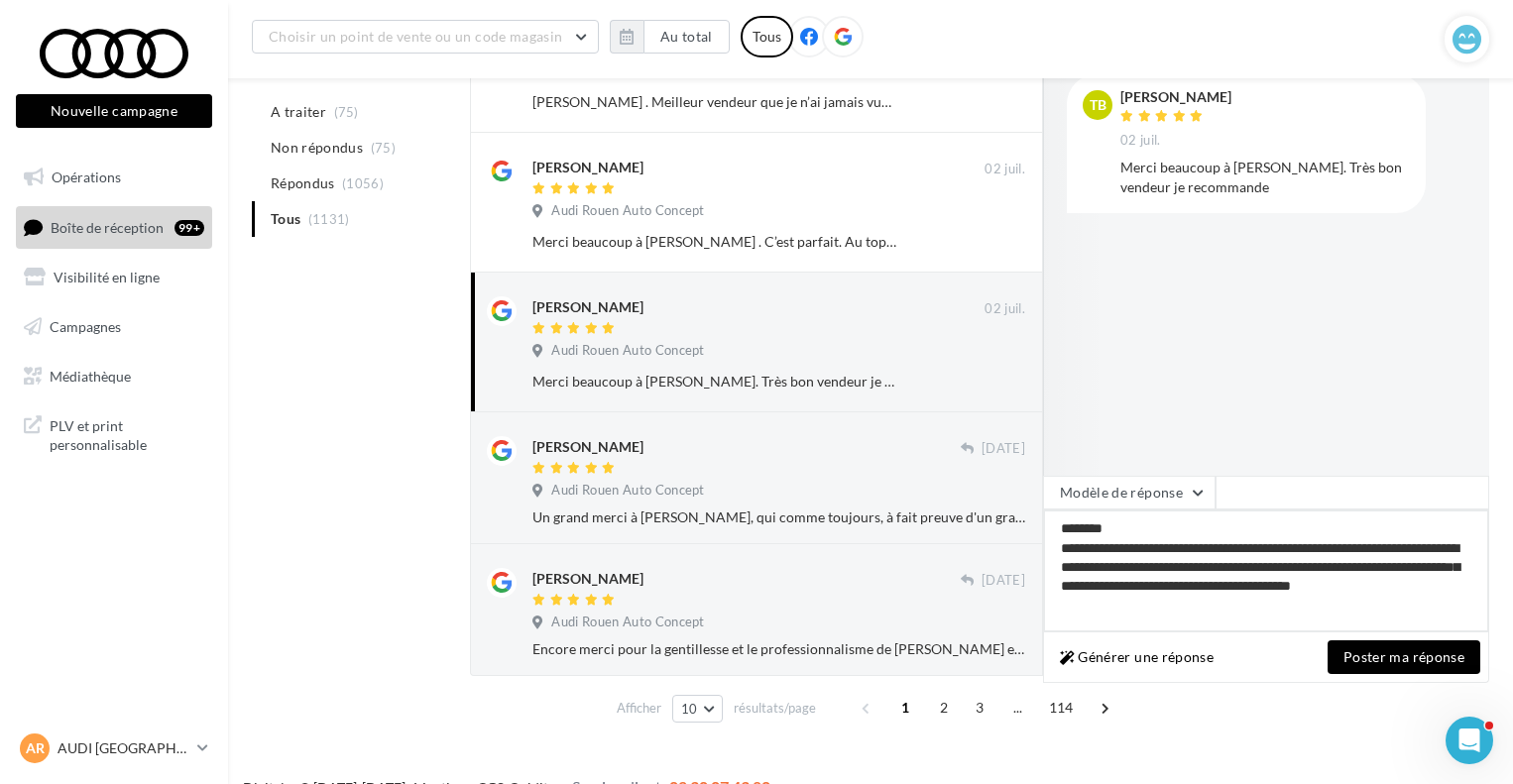 type on "**********" 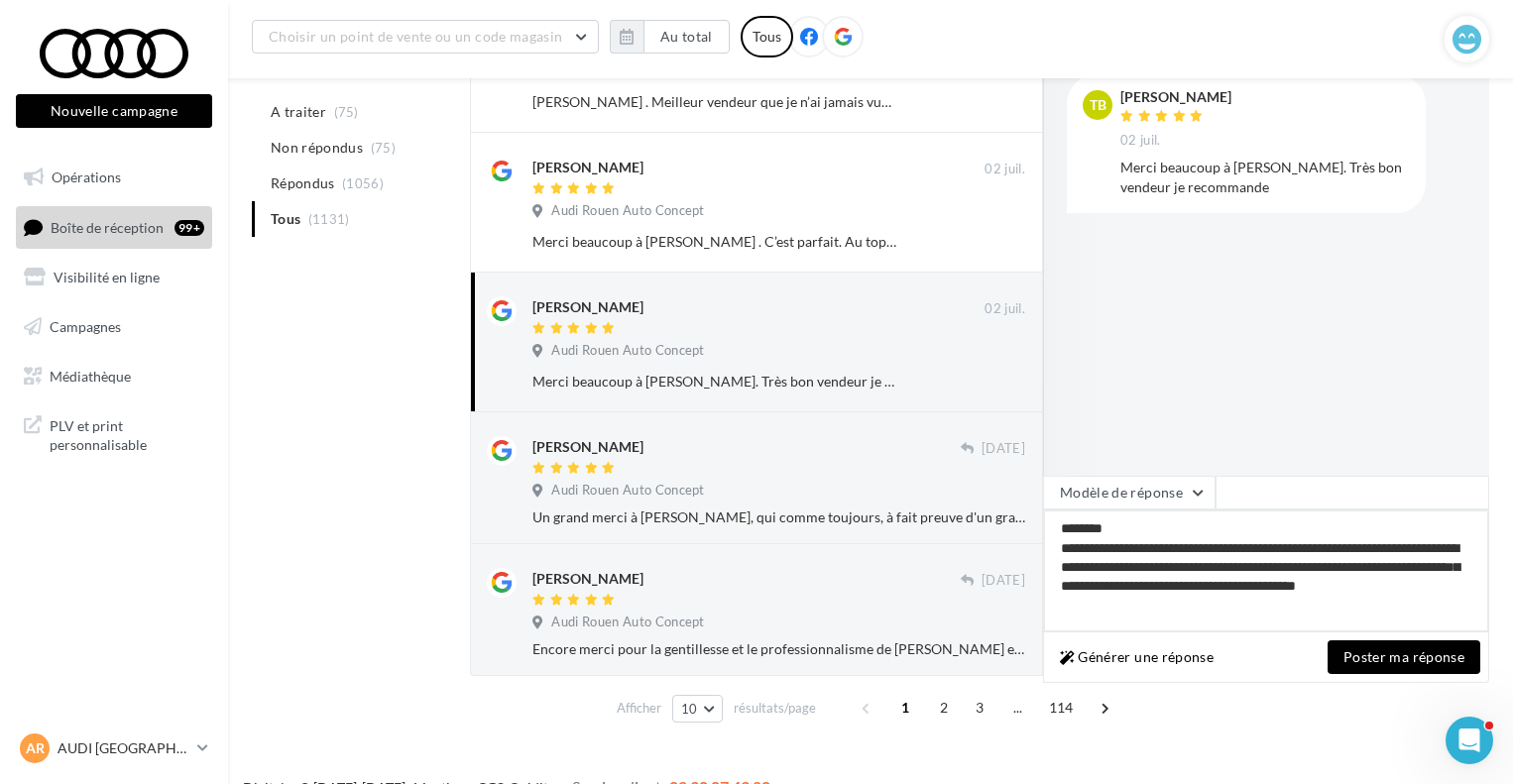 type on "**********" 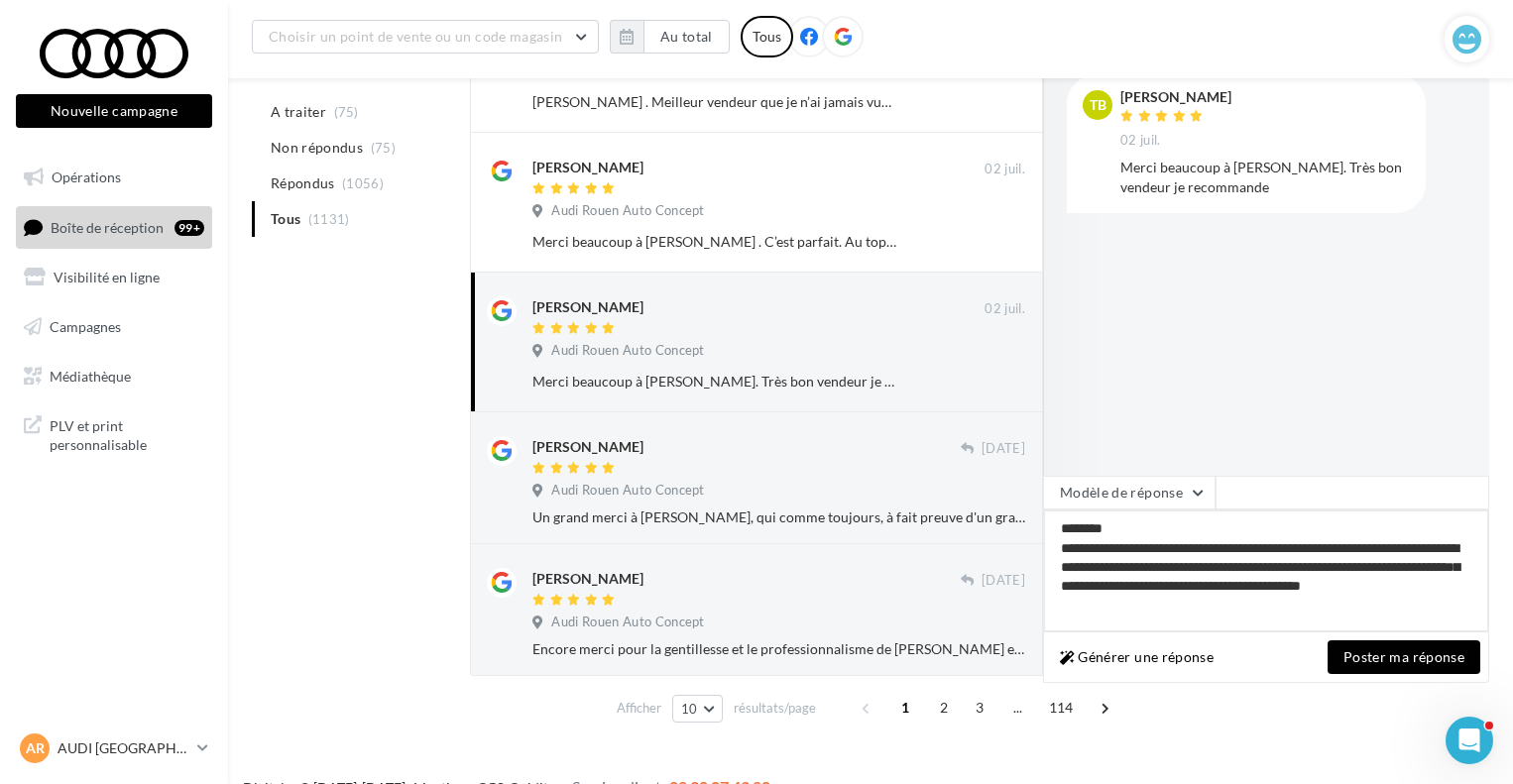 type on "**********" 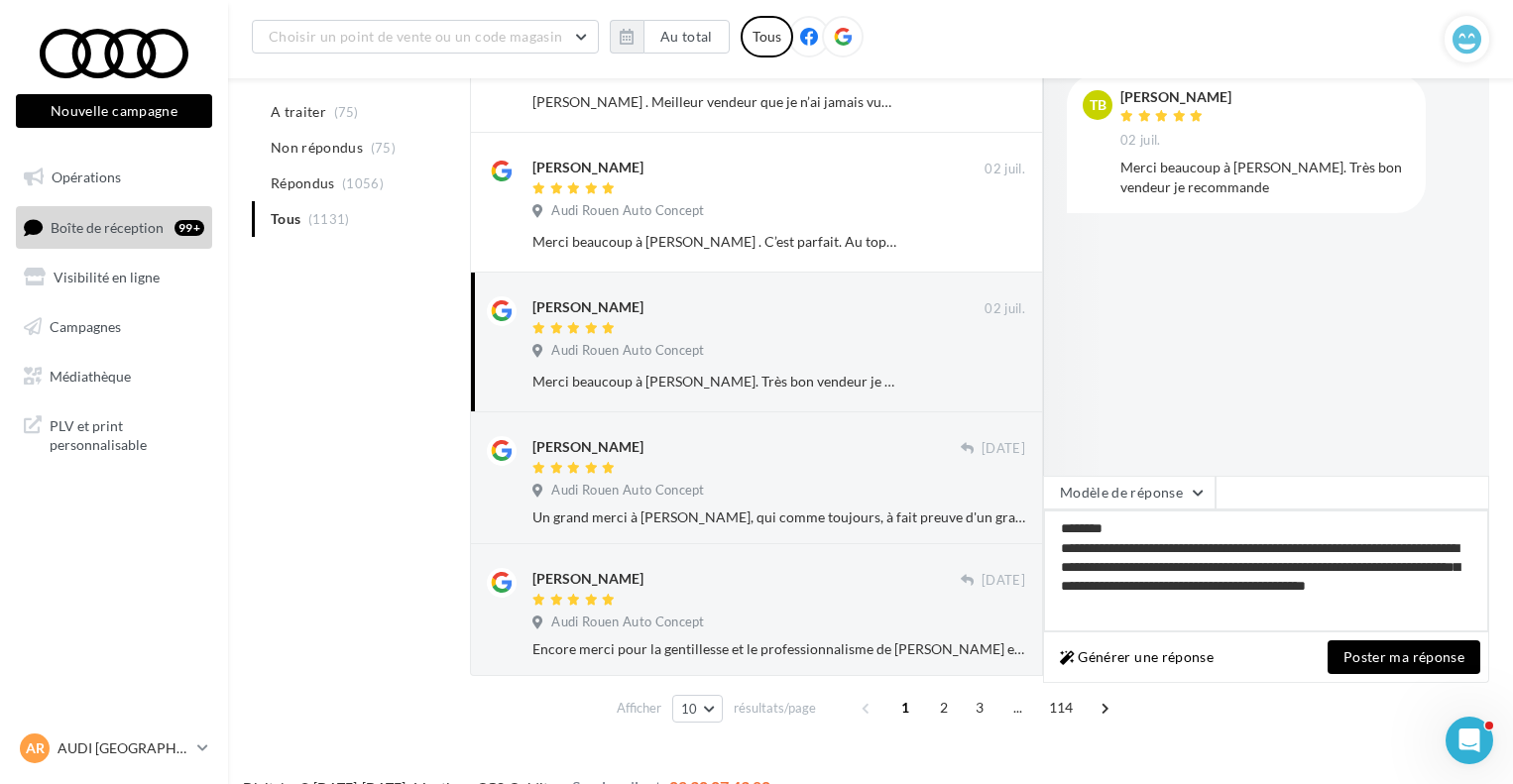 type on "**********" 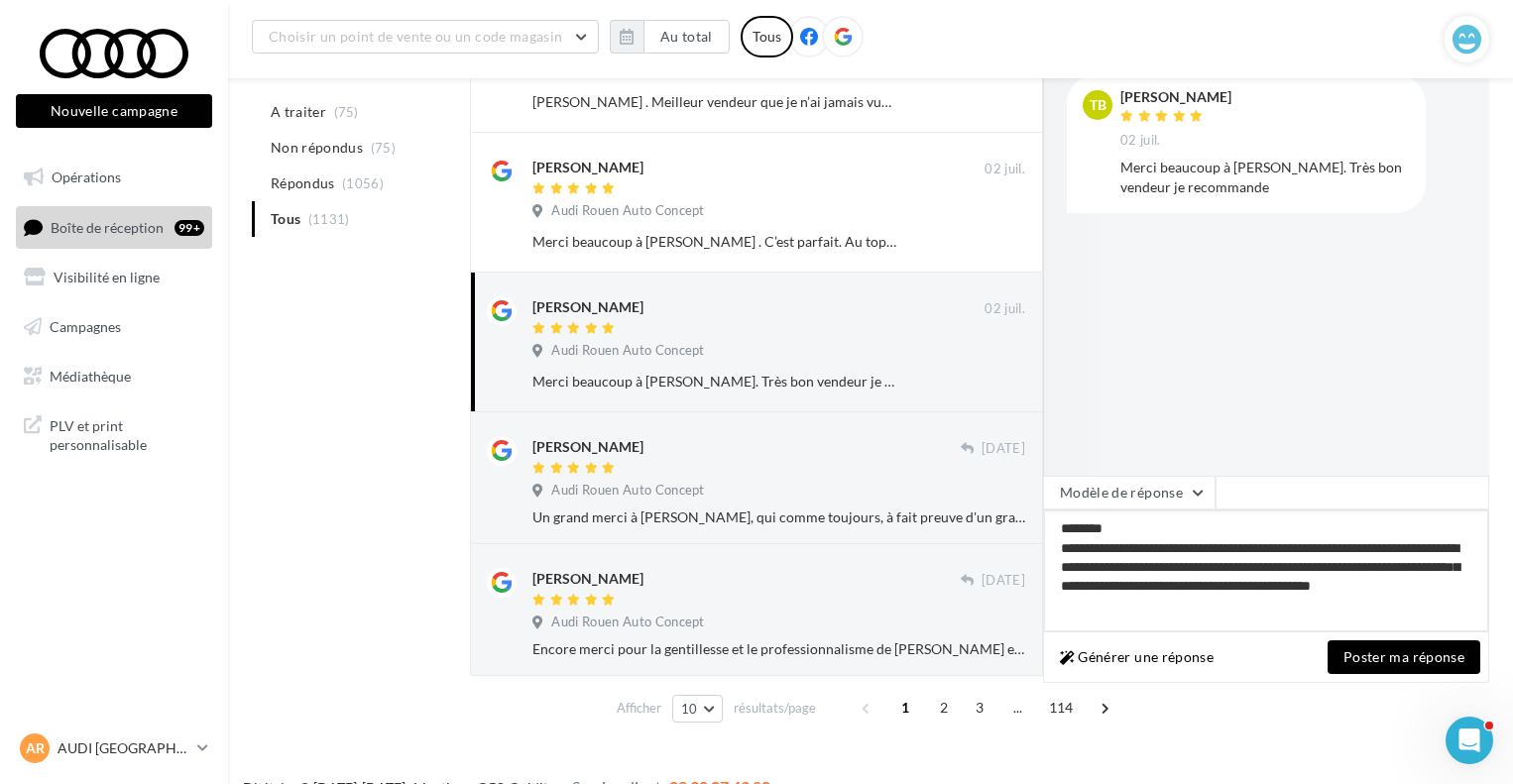 type on "**********" 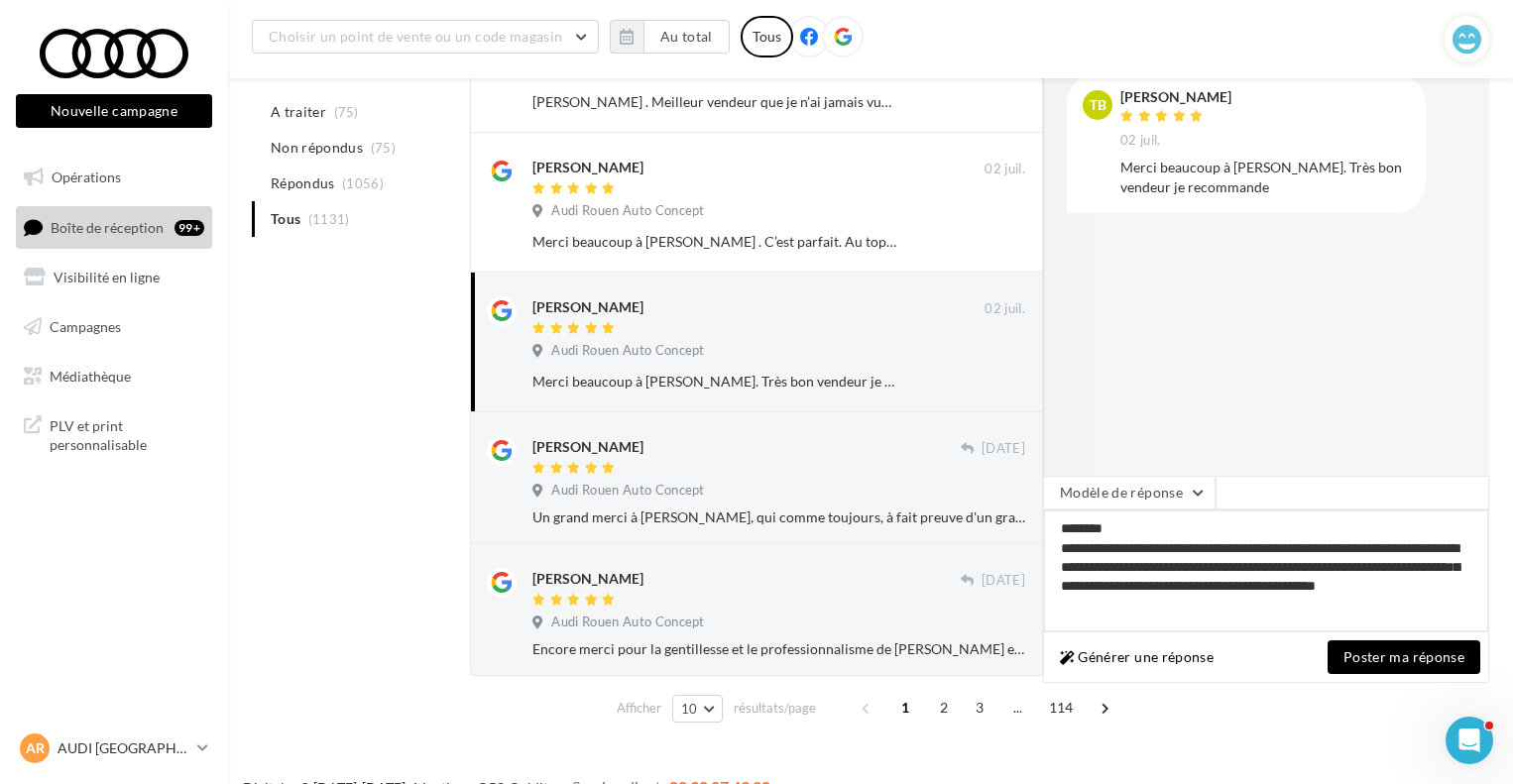 type on "**********" 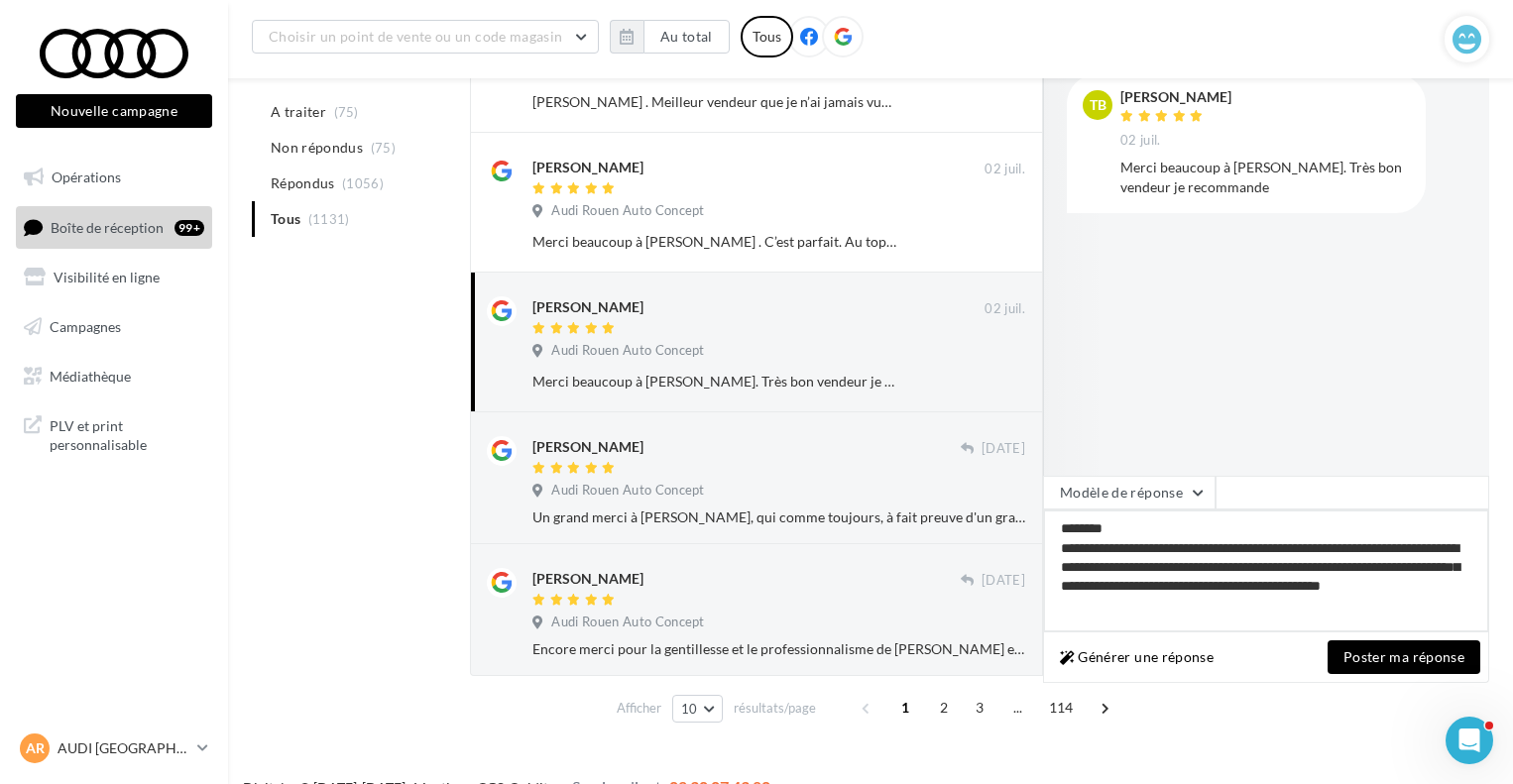 type on "**********" 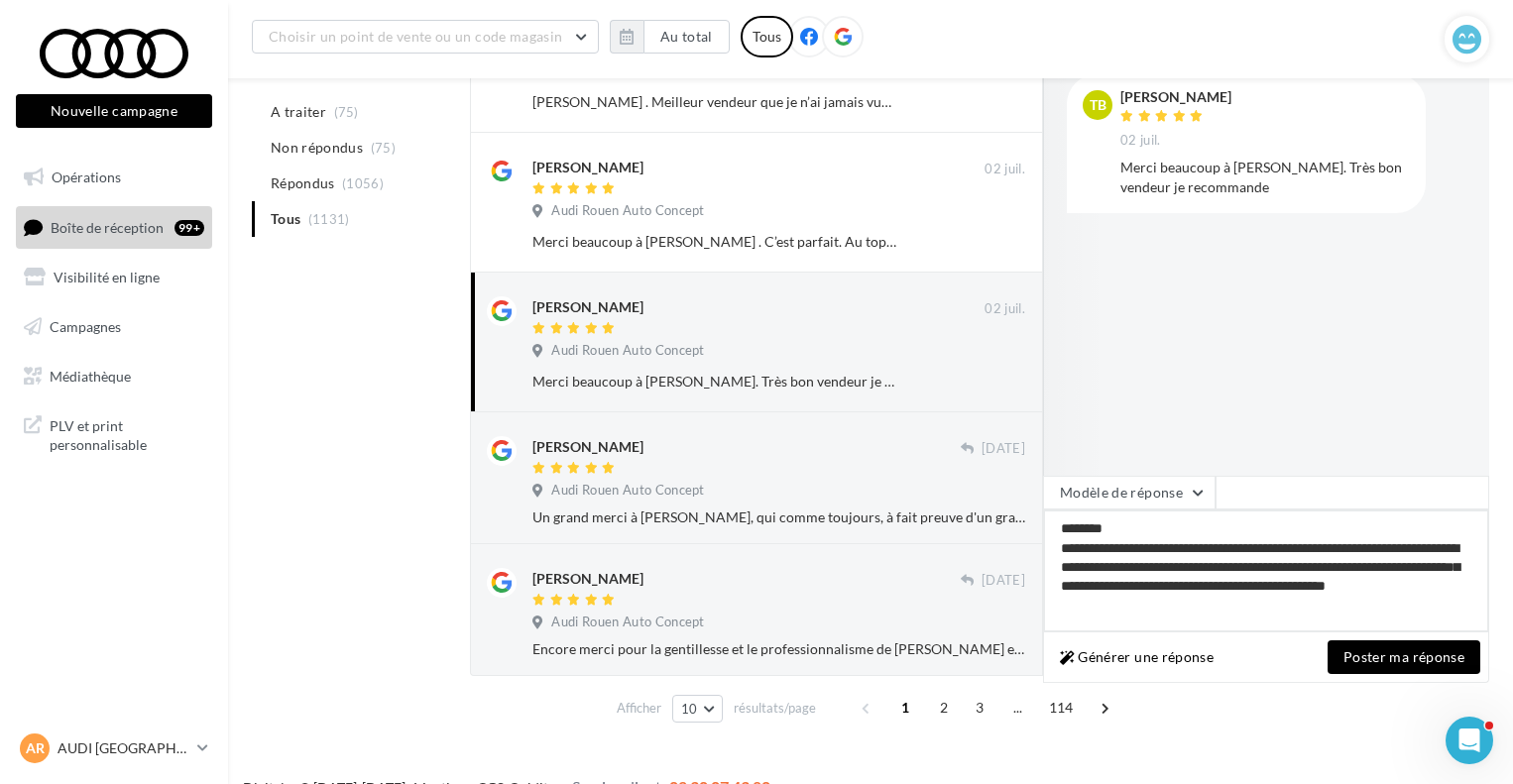 type on "**********" 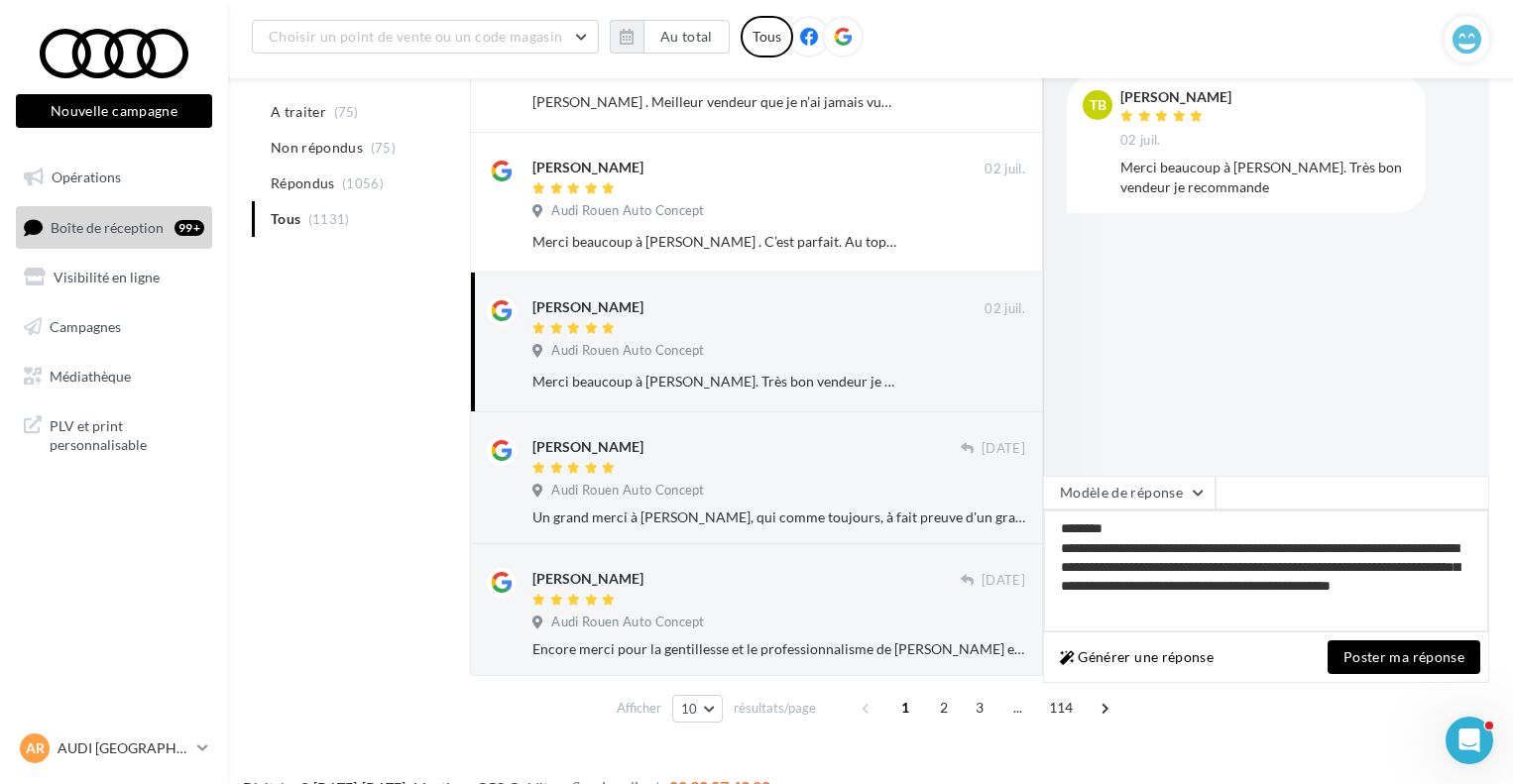 type on "**********" 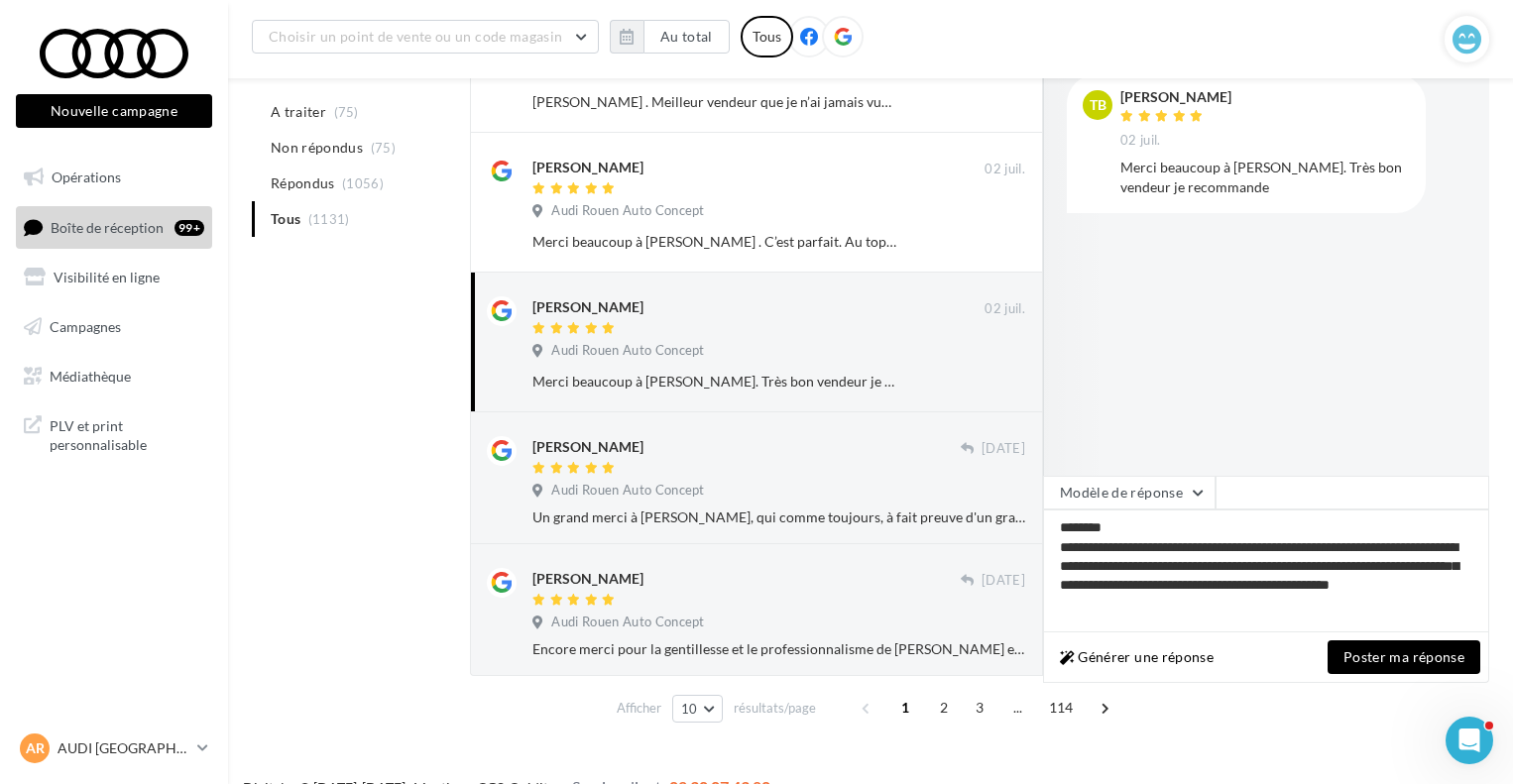 click on "Poster ma réponse" at bounding box center (1404, 657) 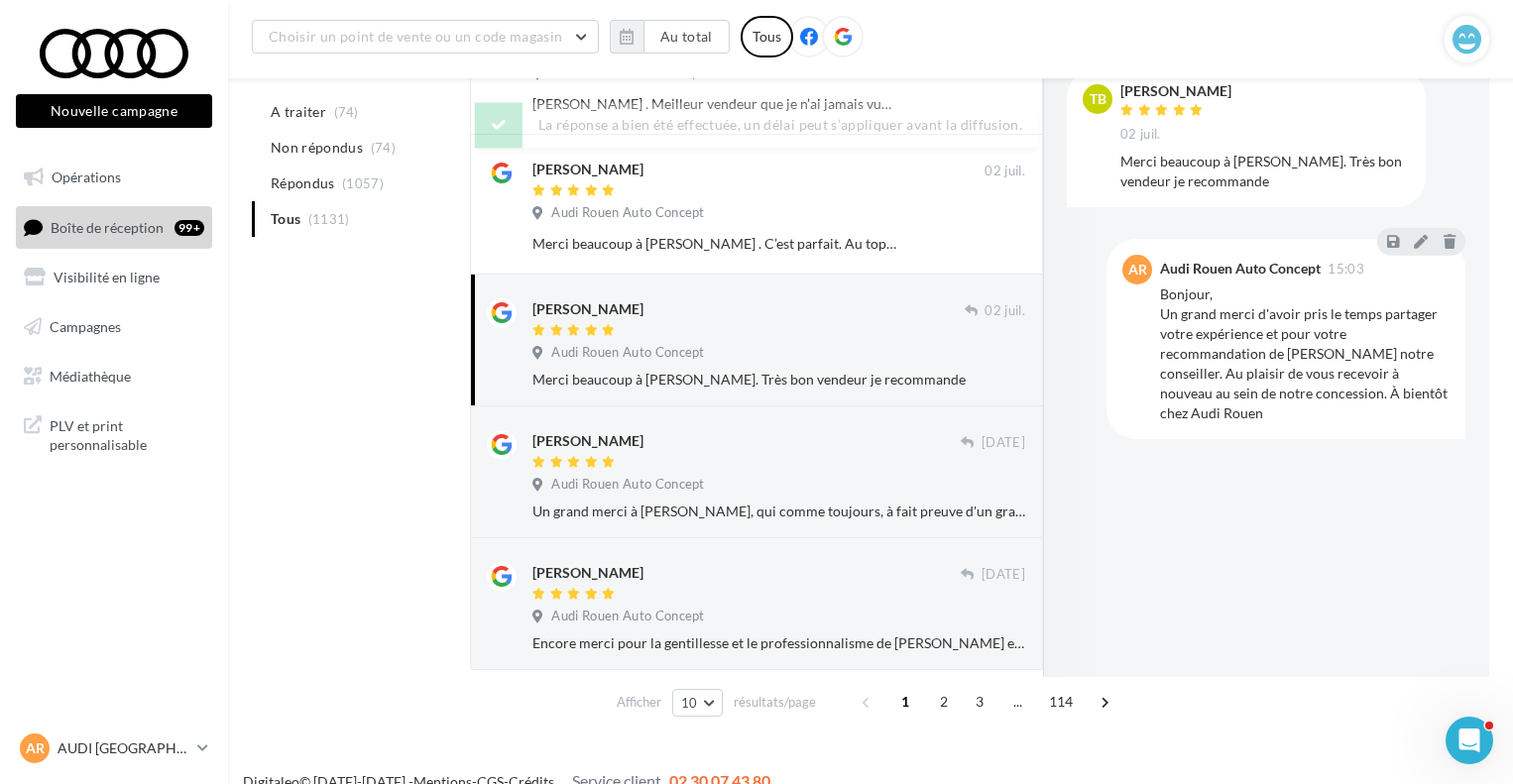 scroll, scrollTop: 1032, scrollLeft: 0, axis: vertical 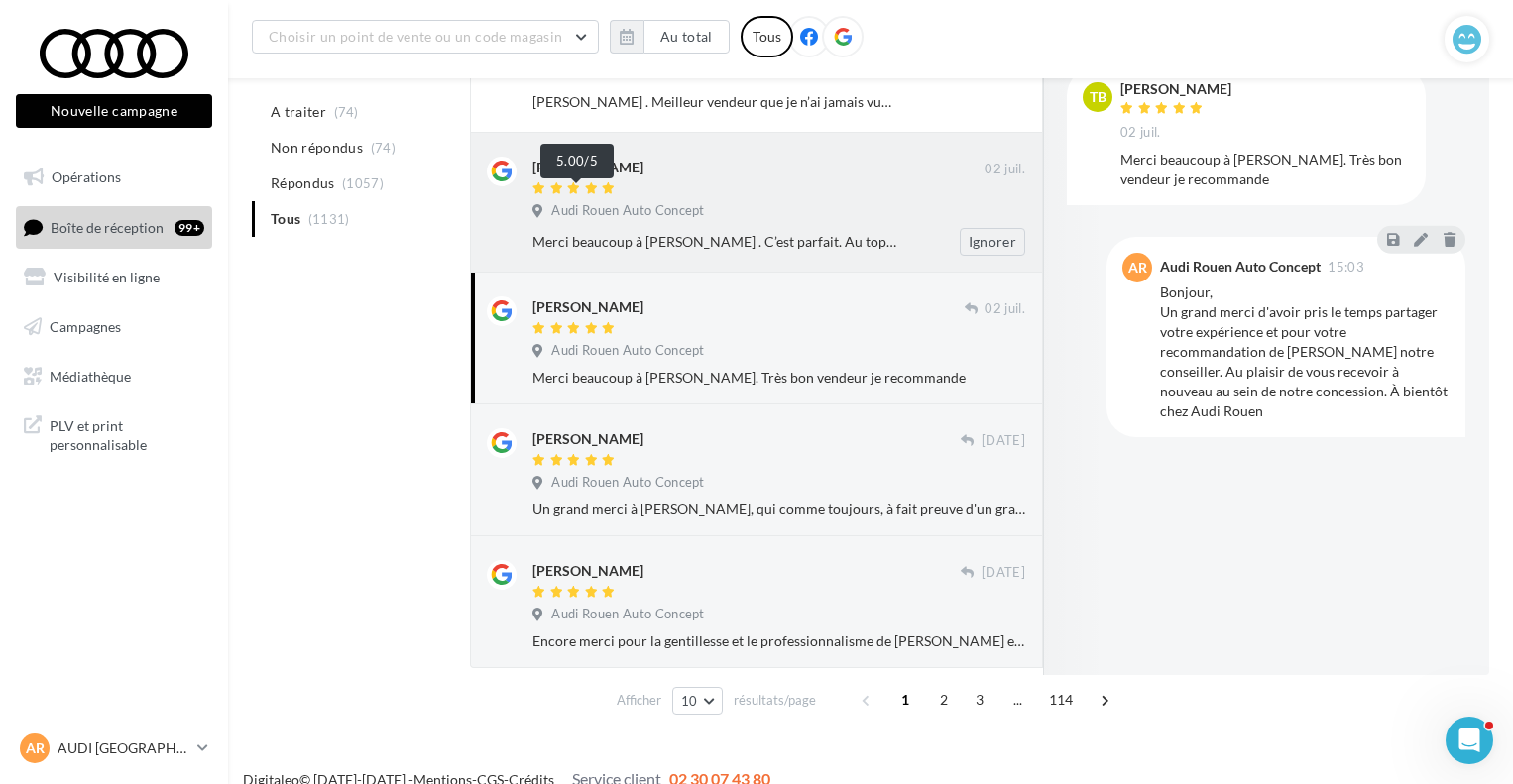 click at bounding box center [576, 189] 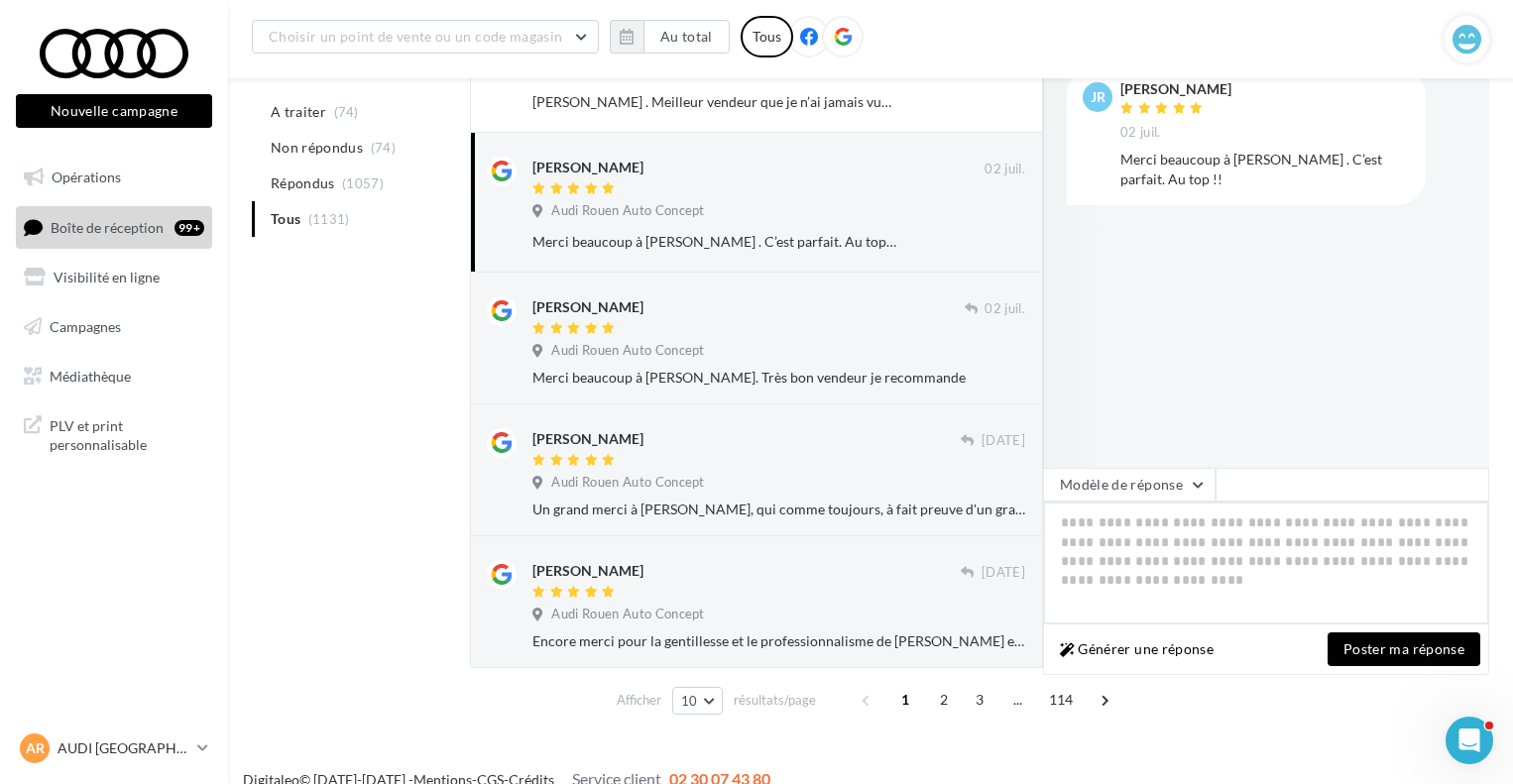 click at bounding box center (1266, 563) 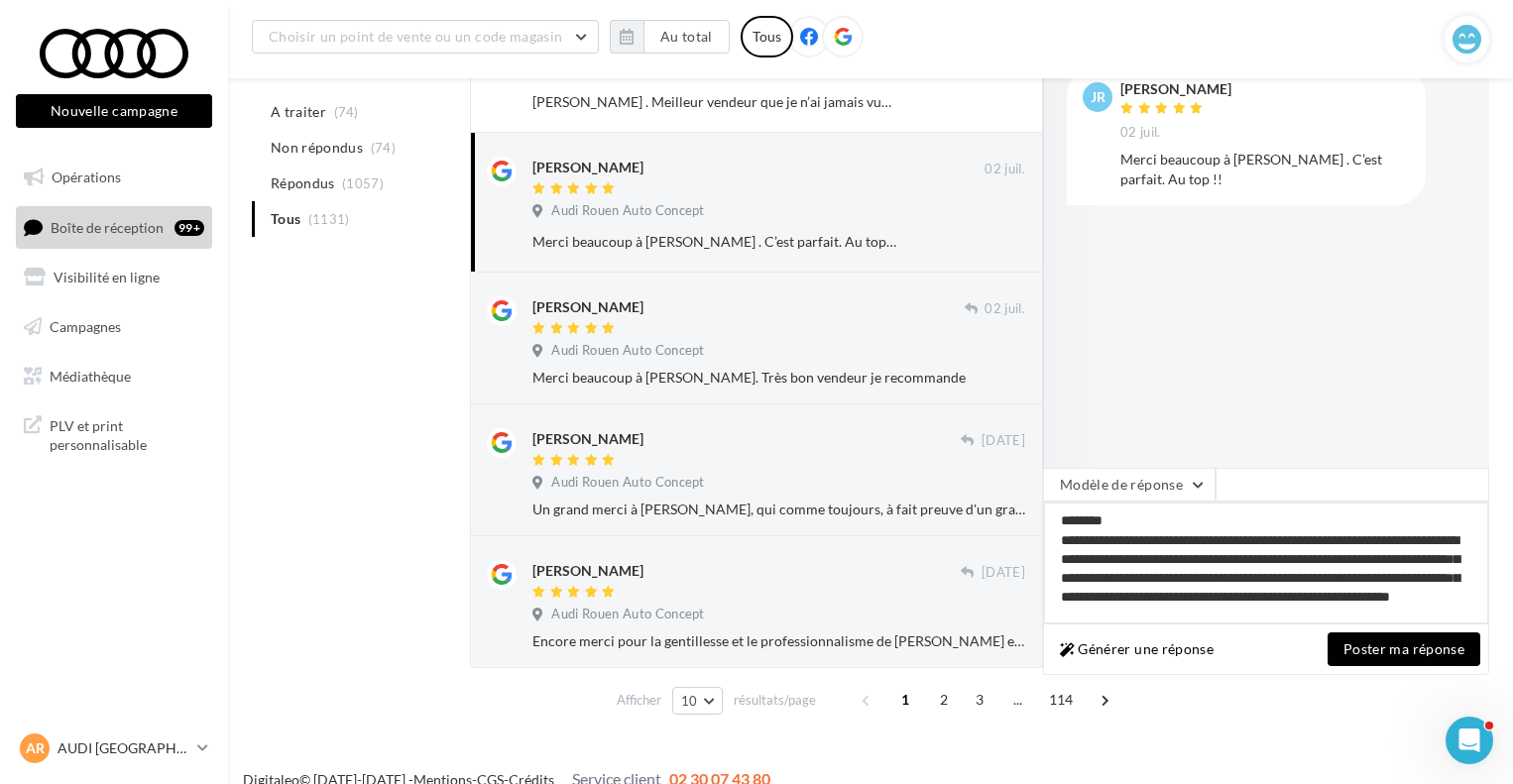scroll, scrollTop: 2, scrollLeft: 0, axis: vertical 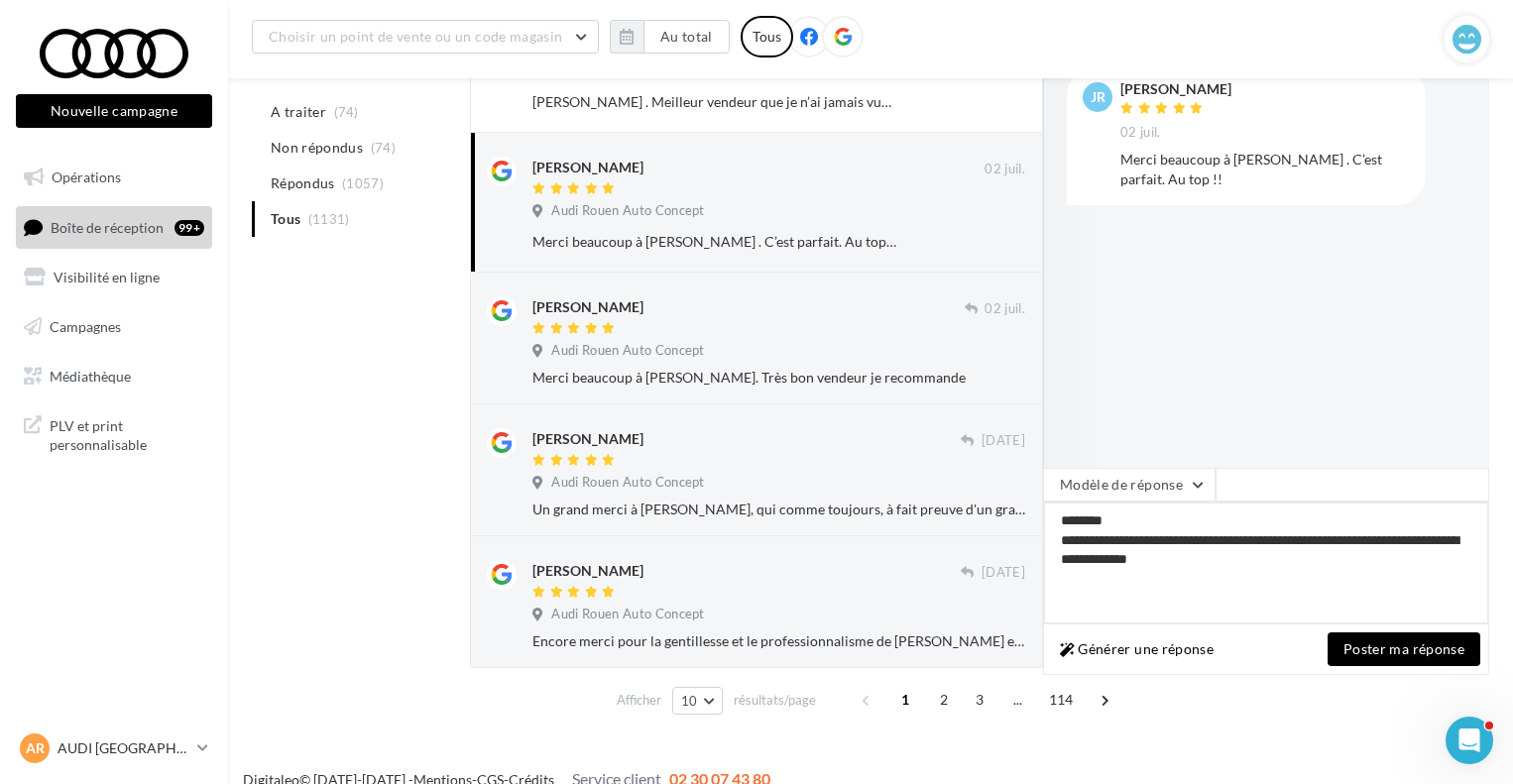 type on "**********" 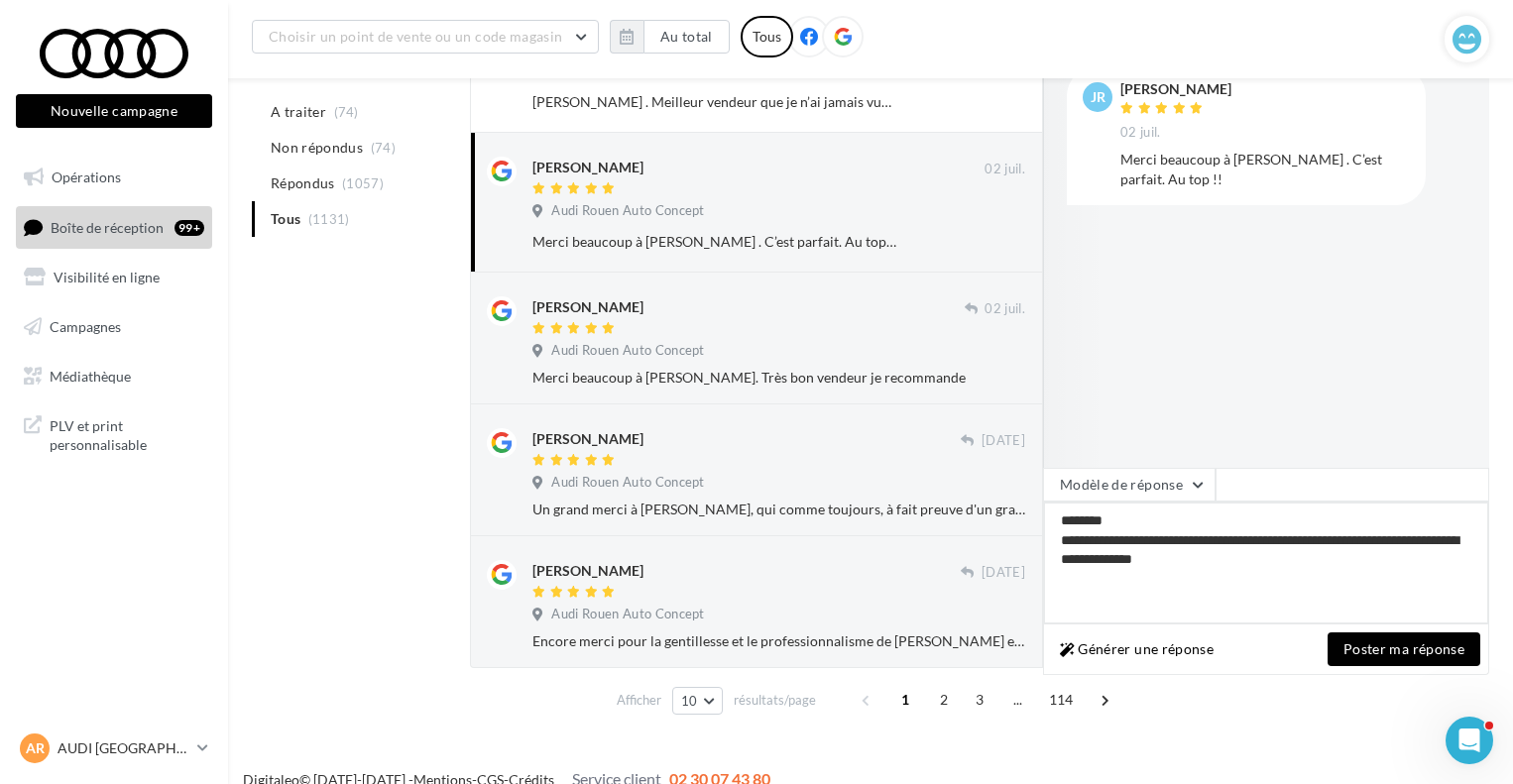 type on "**********" 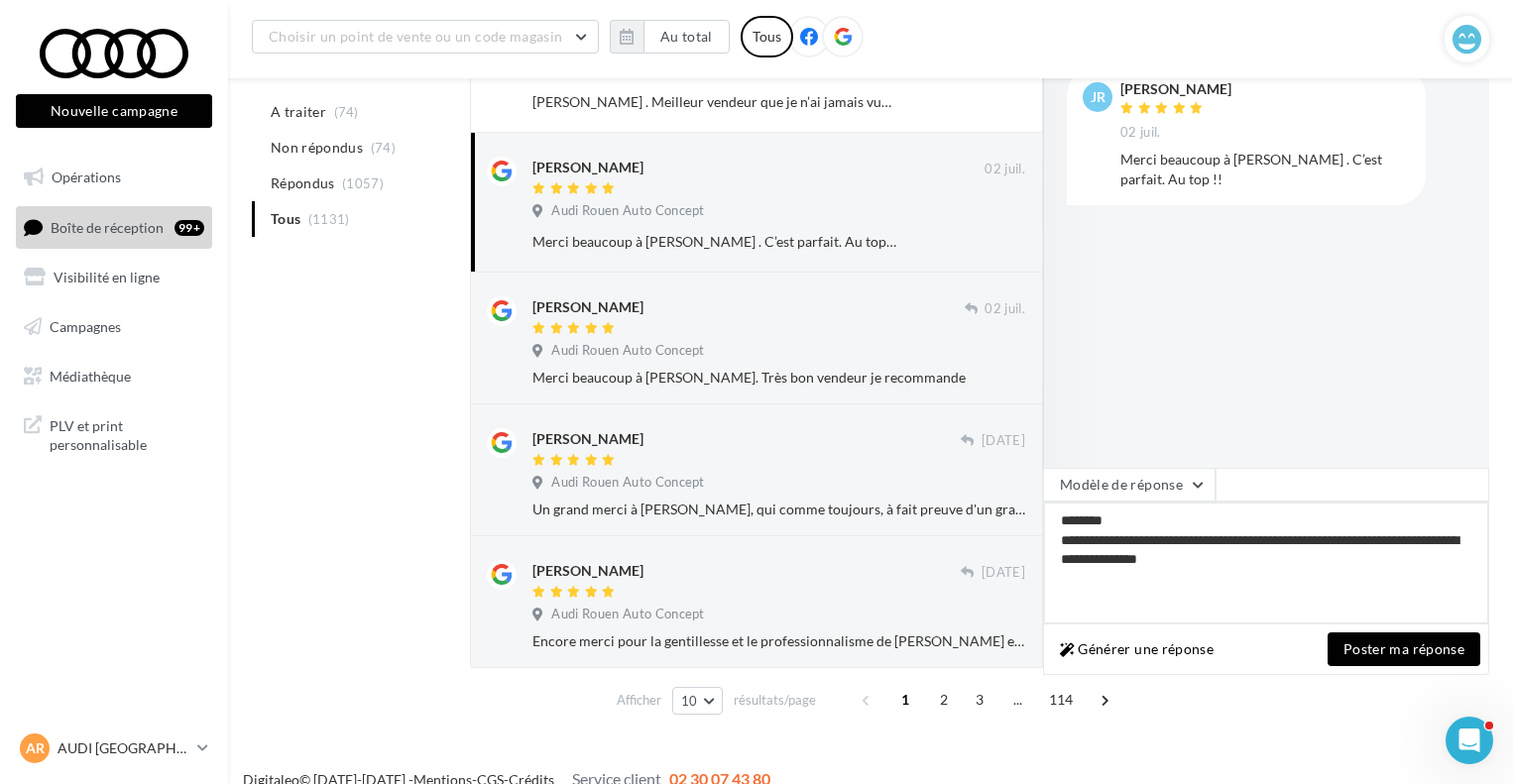 type on "**********" 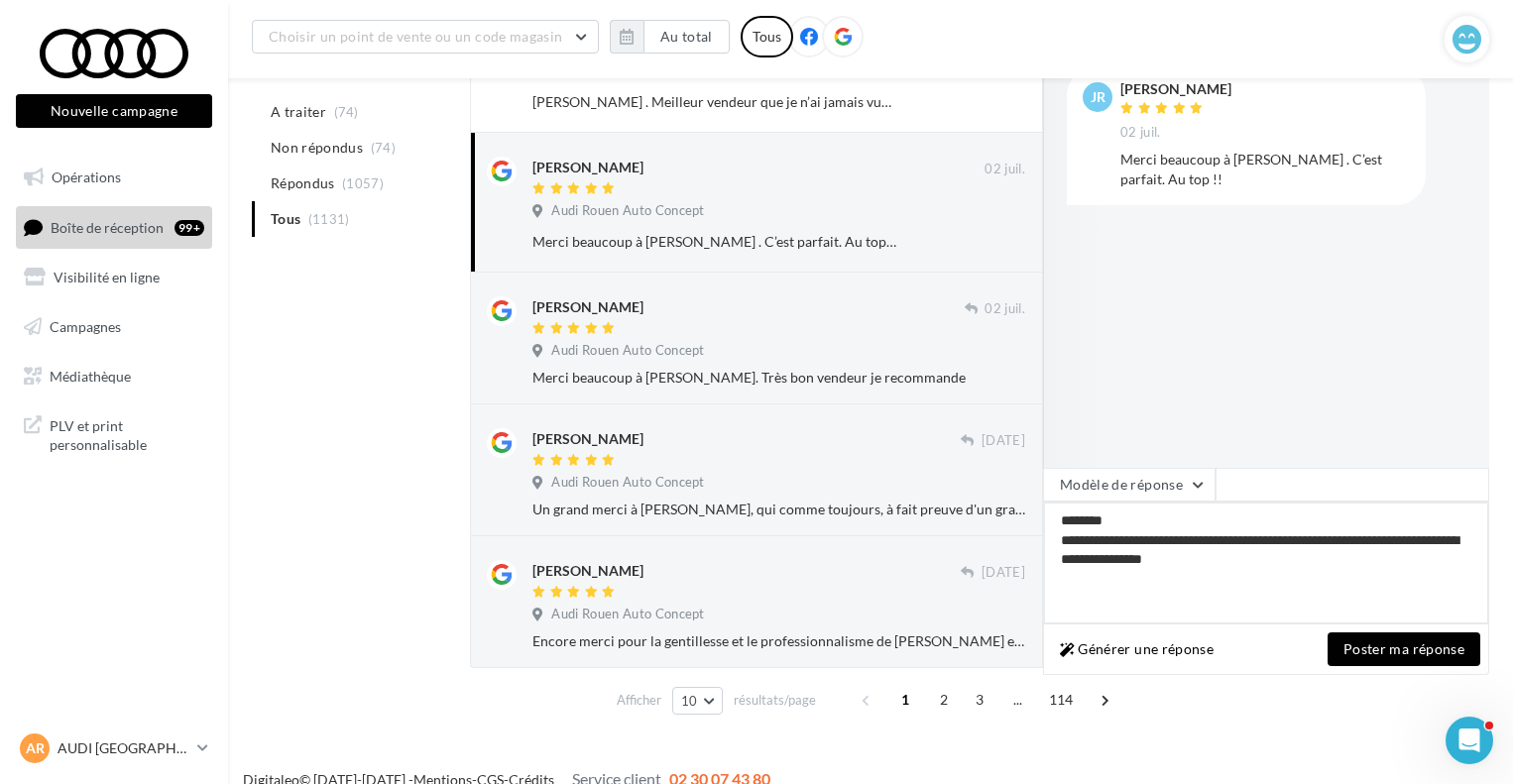 type on "**********" 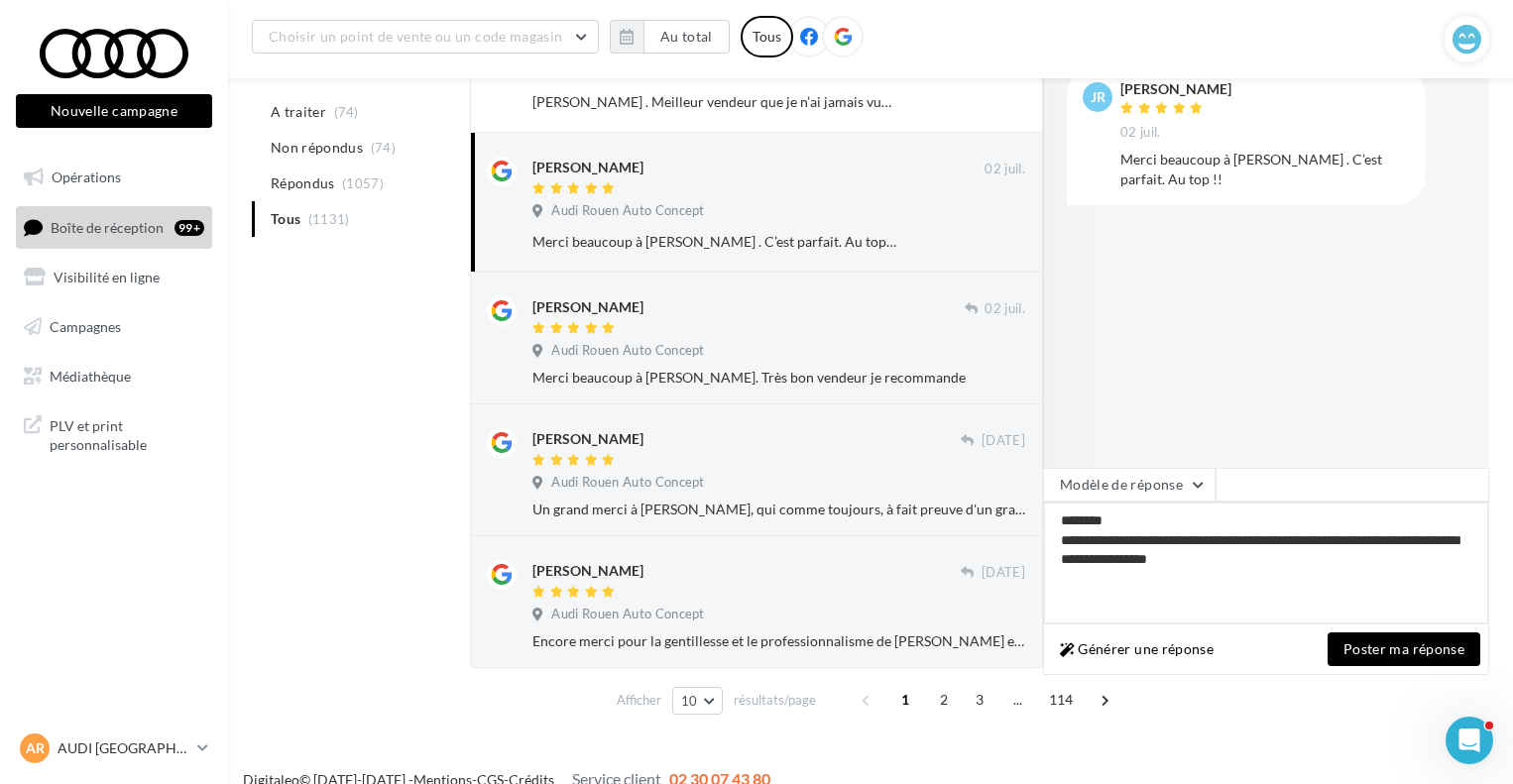 type on "**********" 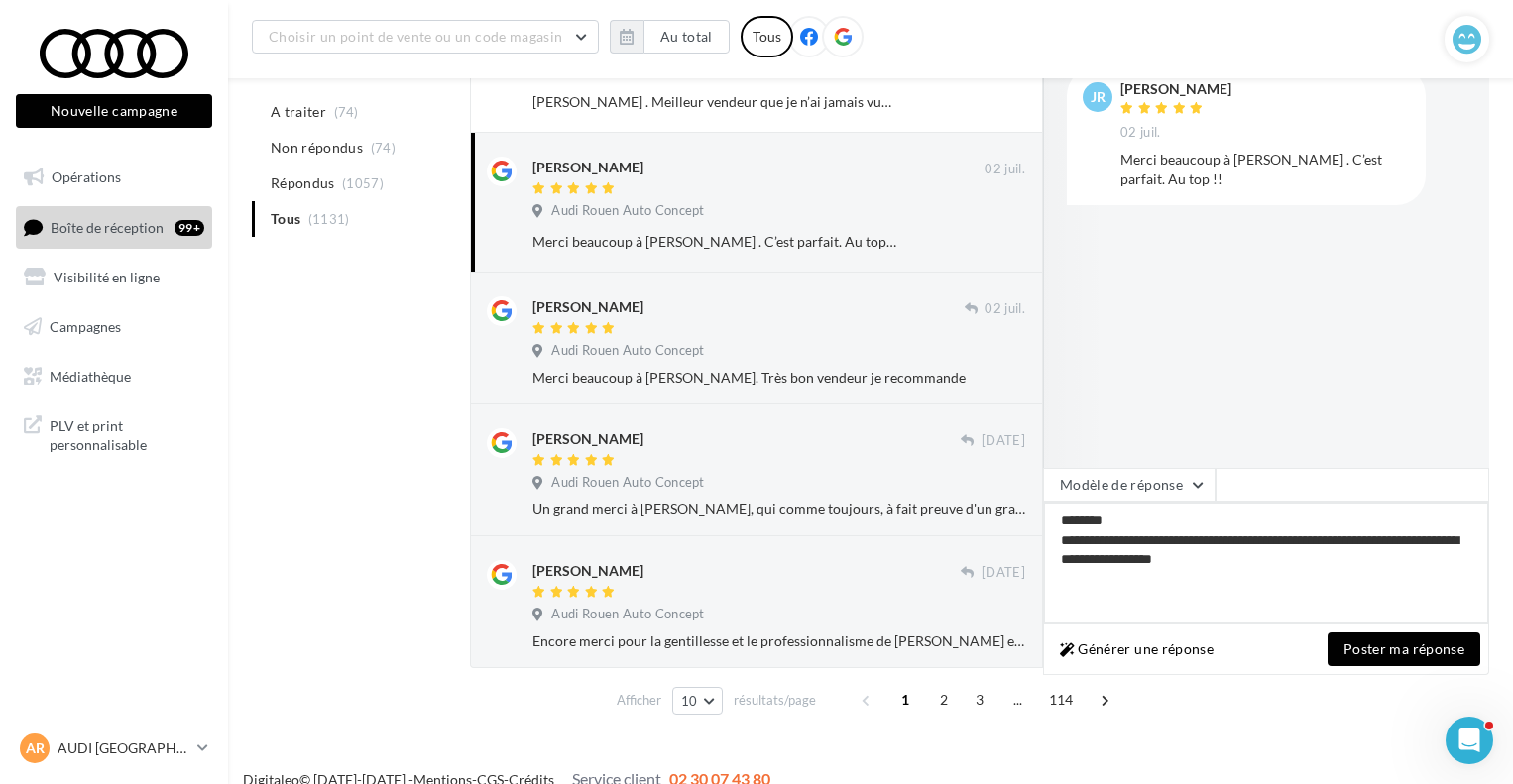 type on "**********" 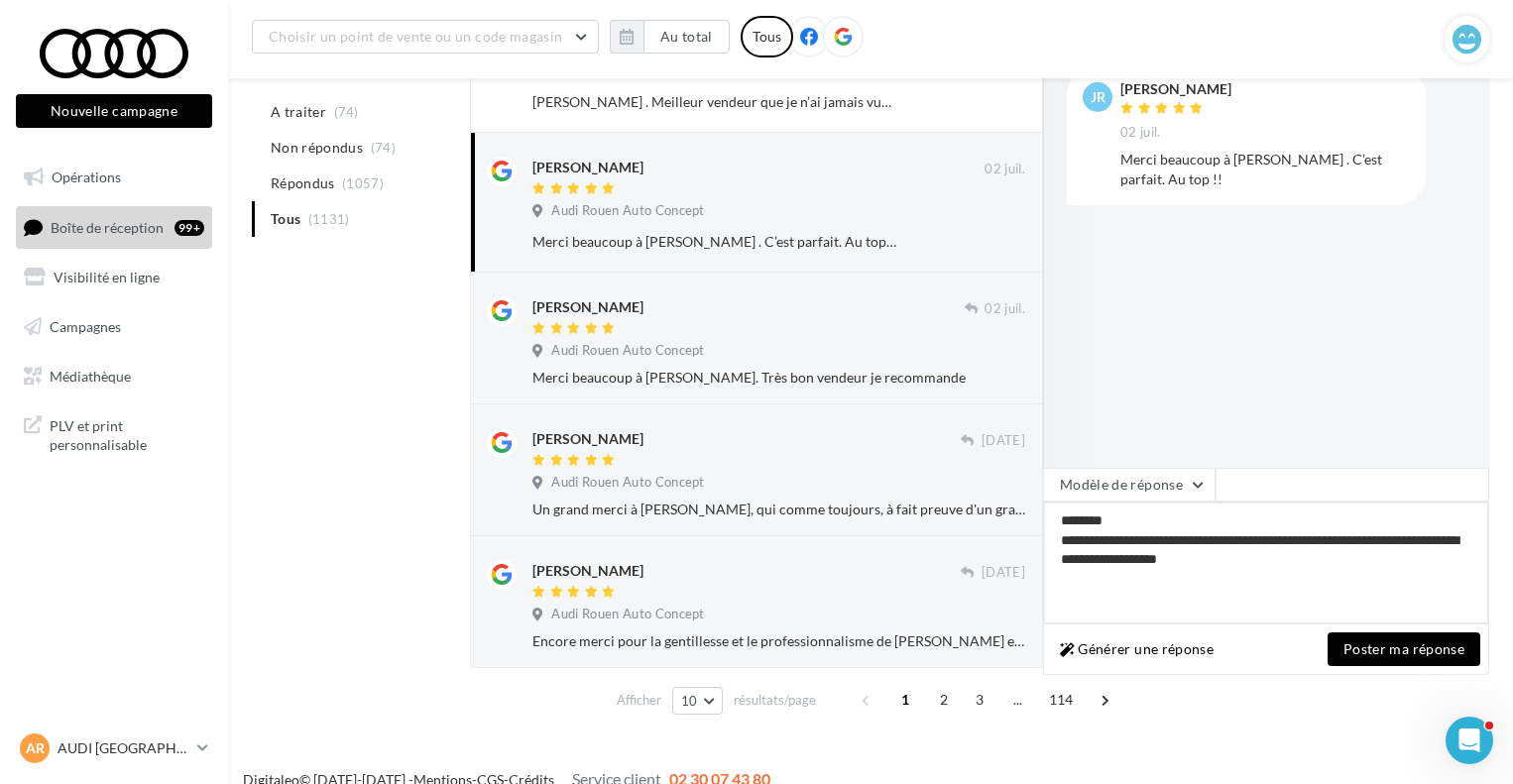 type 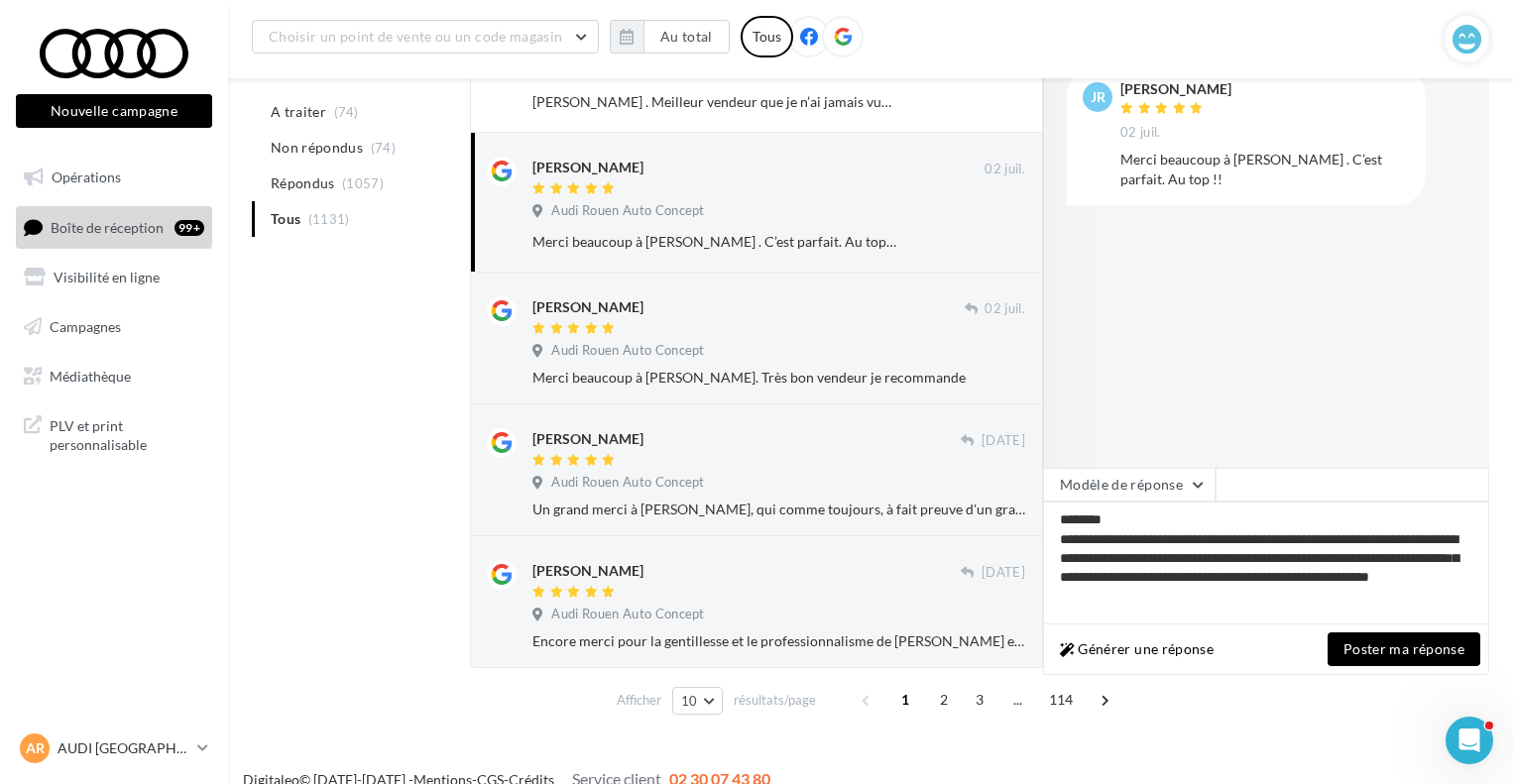 click on "Poster ma réponse" at bounding box center [1404, 649] 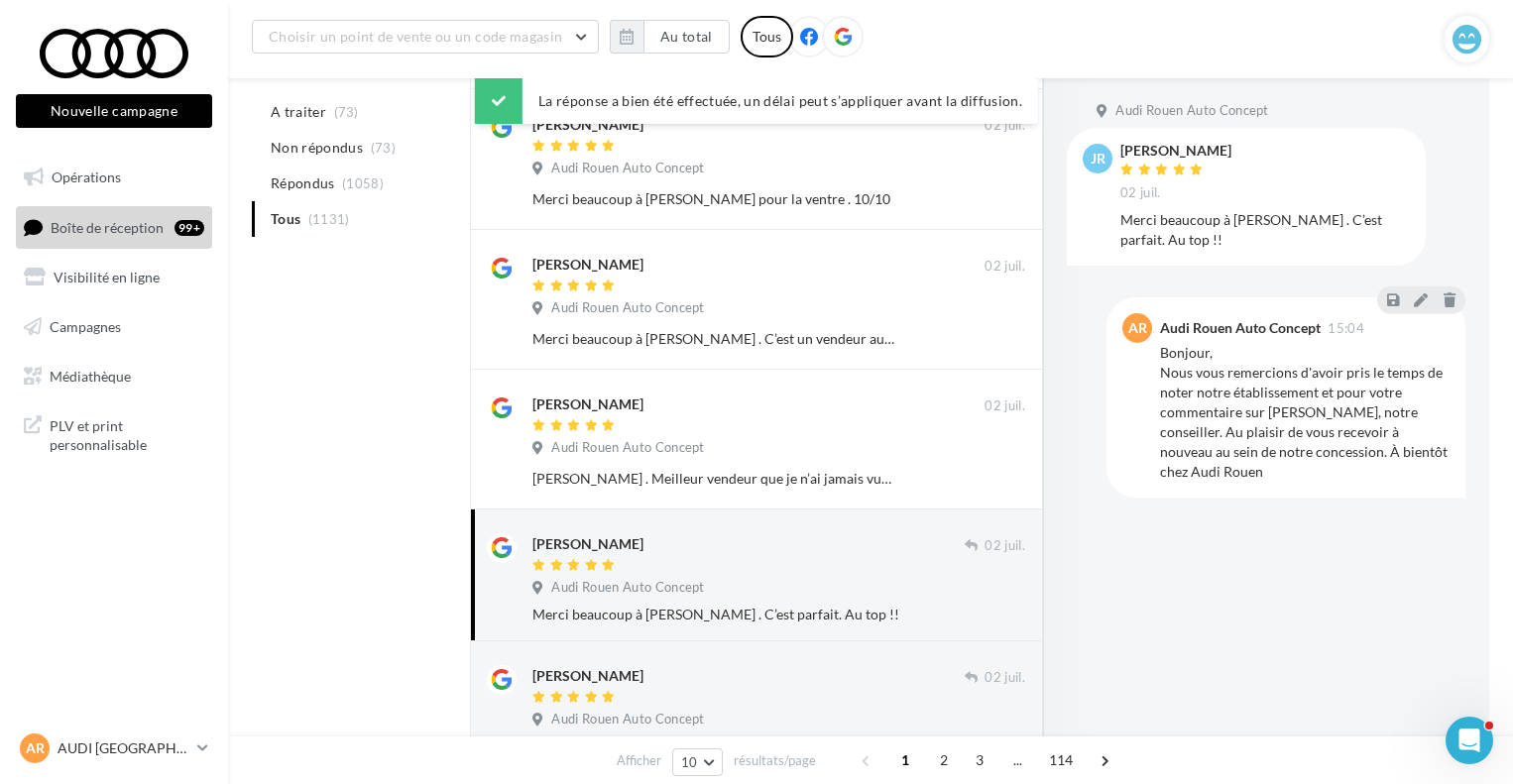 scroll, scrollTop: 635, scrollLeft: 0, axis: vertical 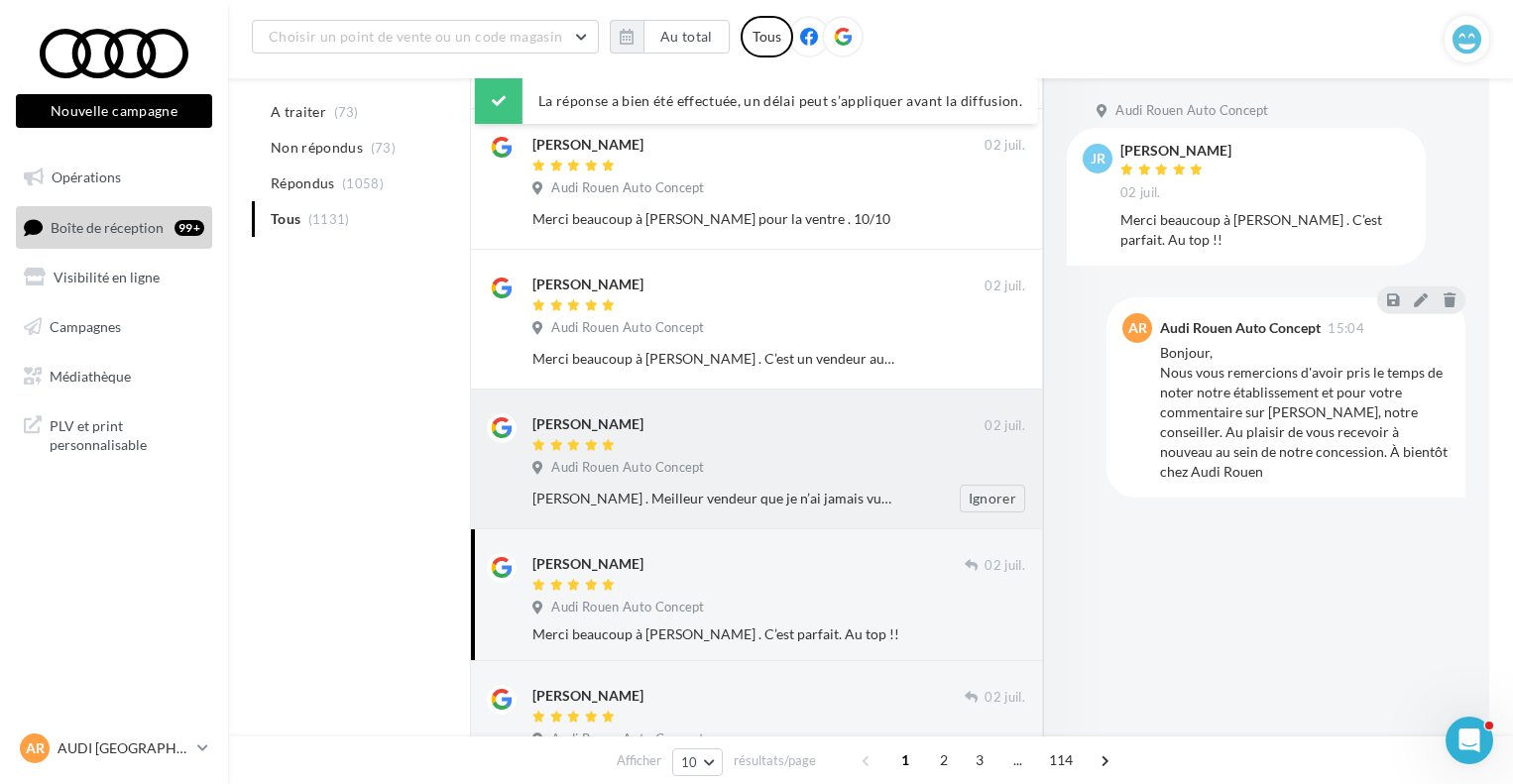 click on "[PERSON_NAME]
[DATE]
Audi Rouen Auto Concept
[PERSON_NAME] . Meilleur vendeur que je n’ai jamais vue . Je recommande 10/10
Ignorer" at bounding box center [778, 463] 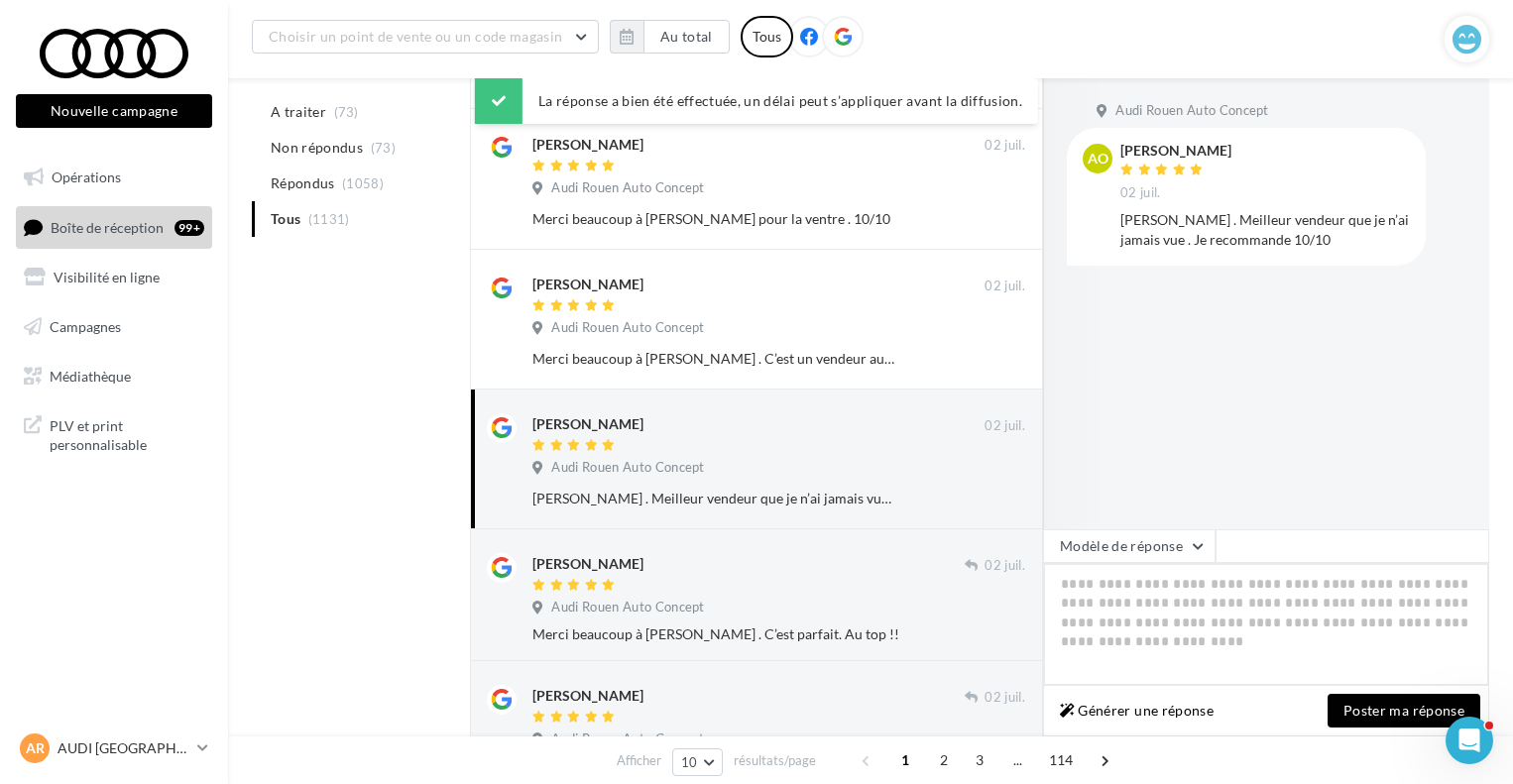 click at bounding box center (1266, 624) 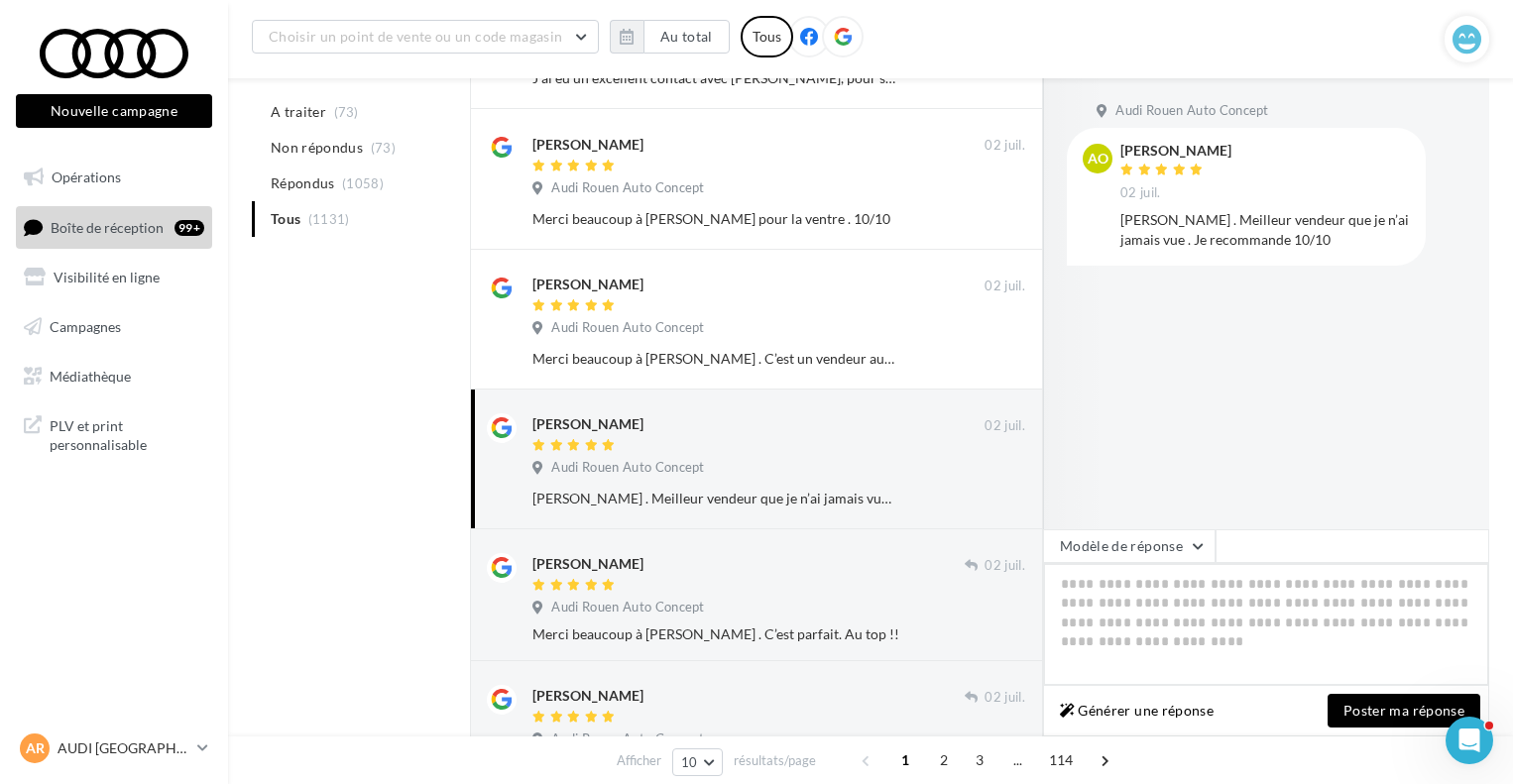 paste on "**********" 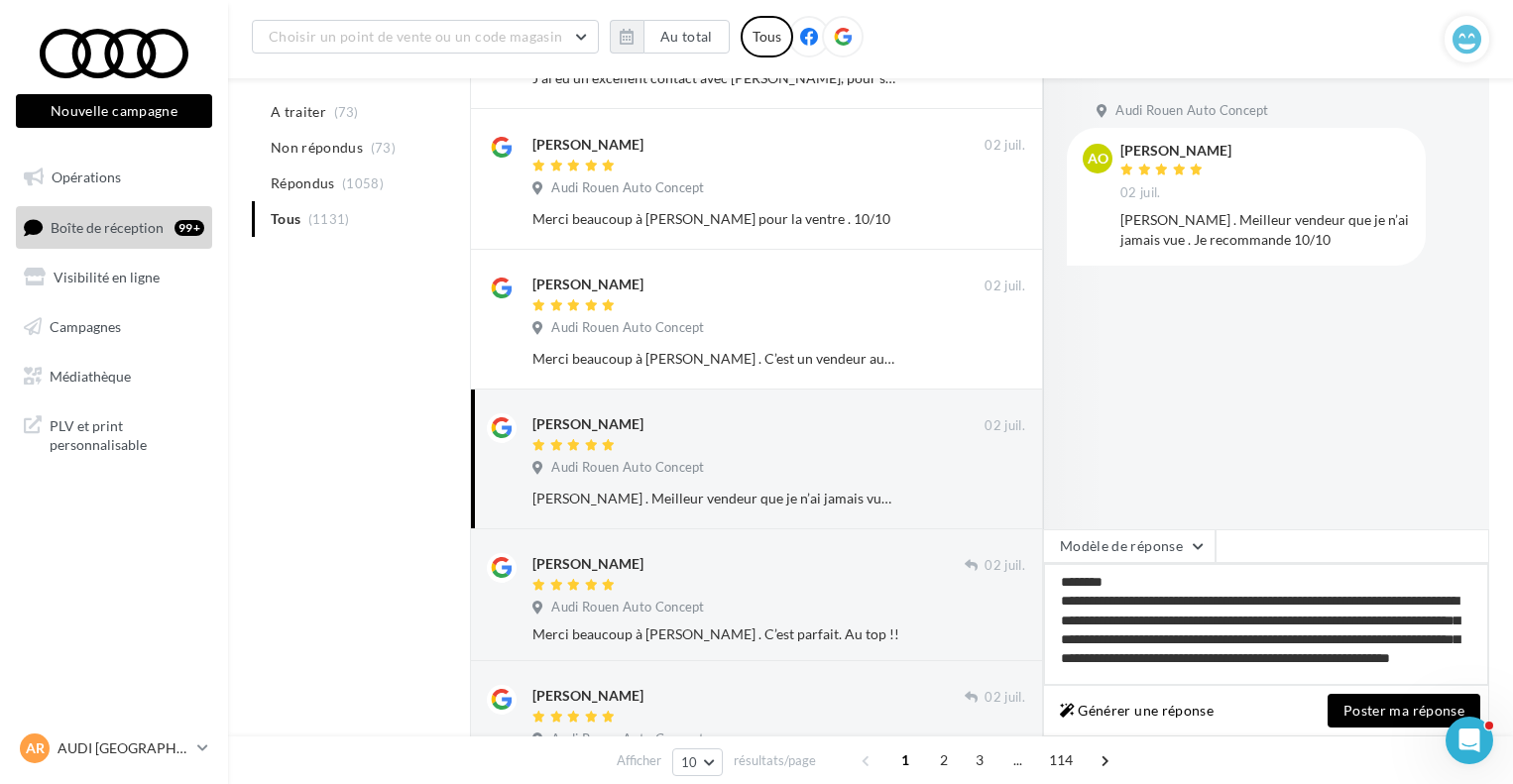 scroll, scrollTop: 2, scrollLeft: 0, axis: vertical 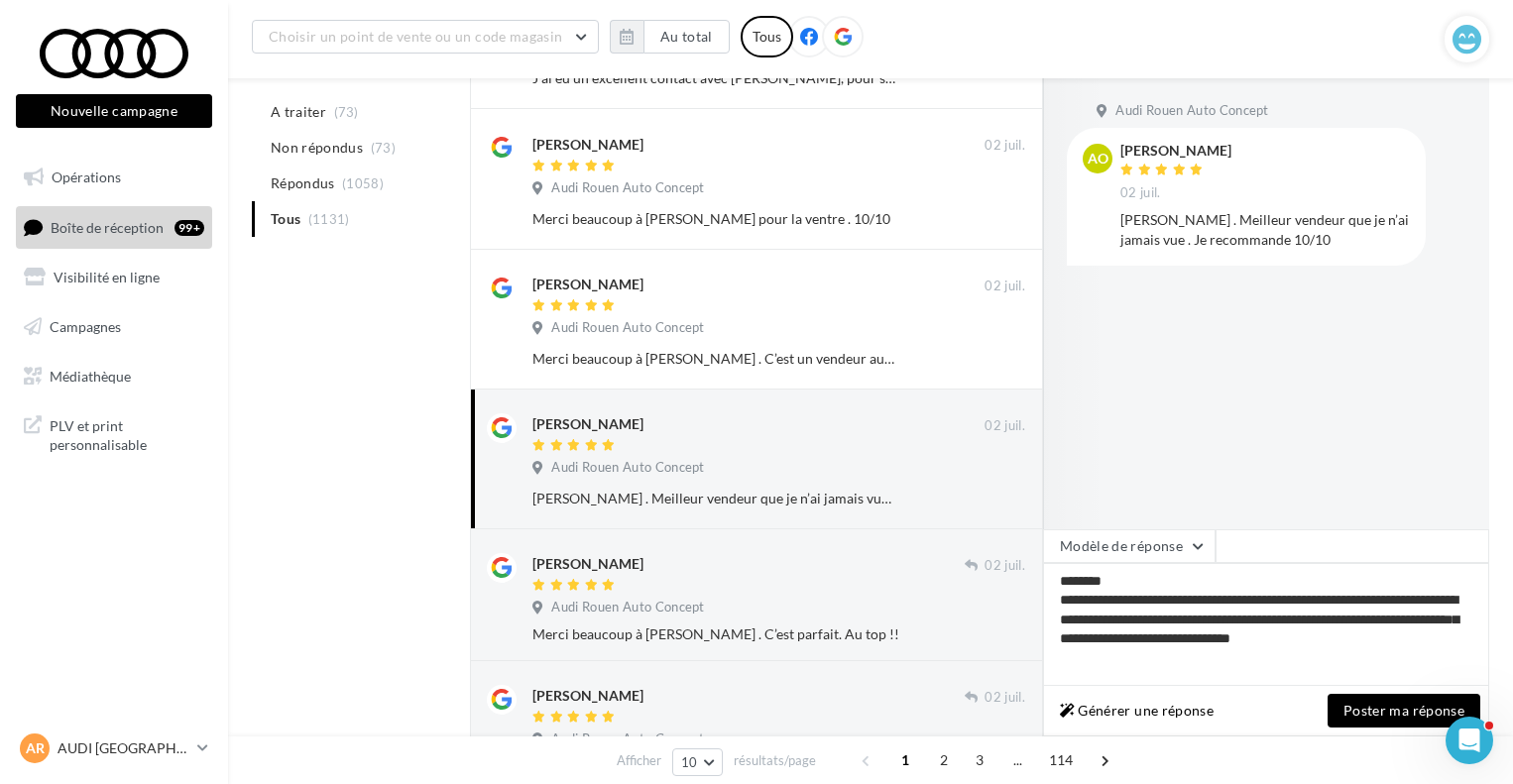 click on "Poster ma réponse" at bounding box center (1404, 711) 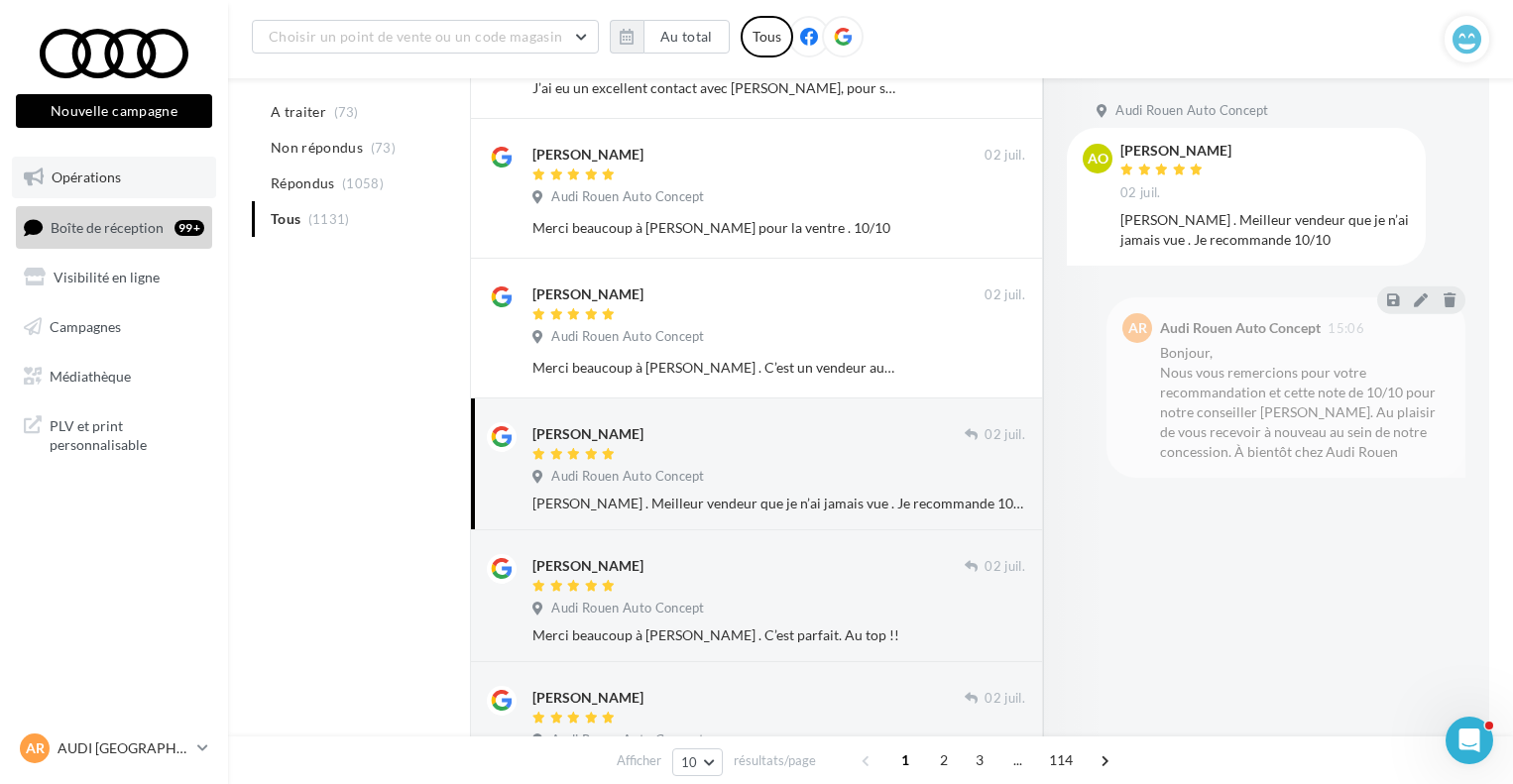 scroll, scrollTop: 622, scrollLeft: 0, axis: vertical 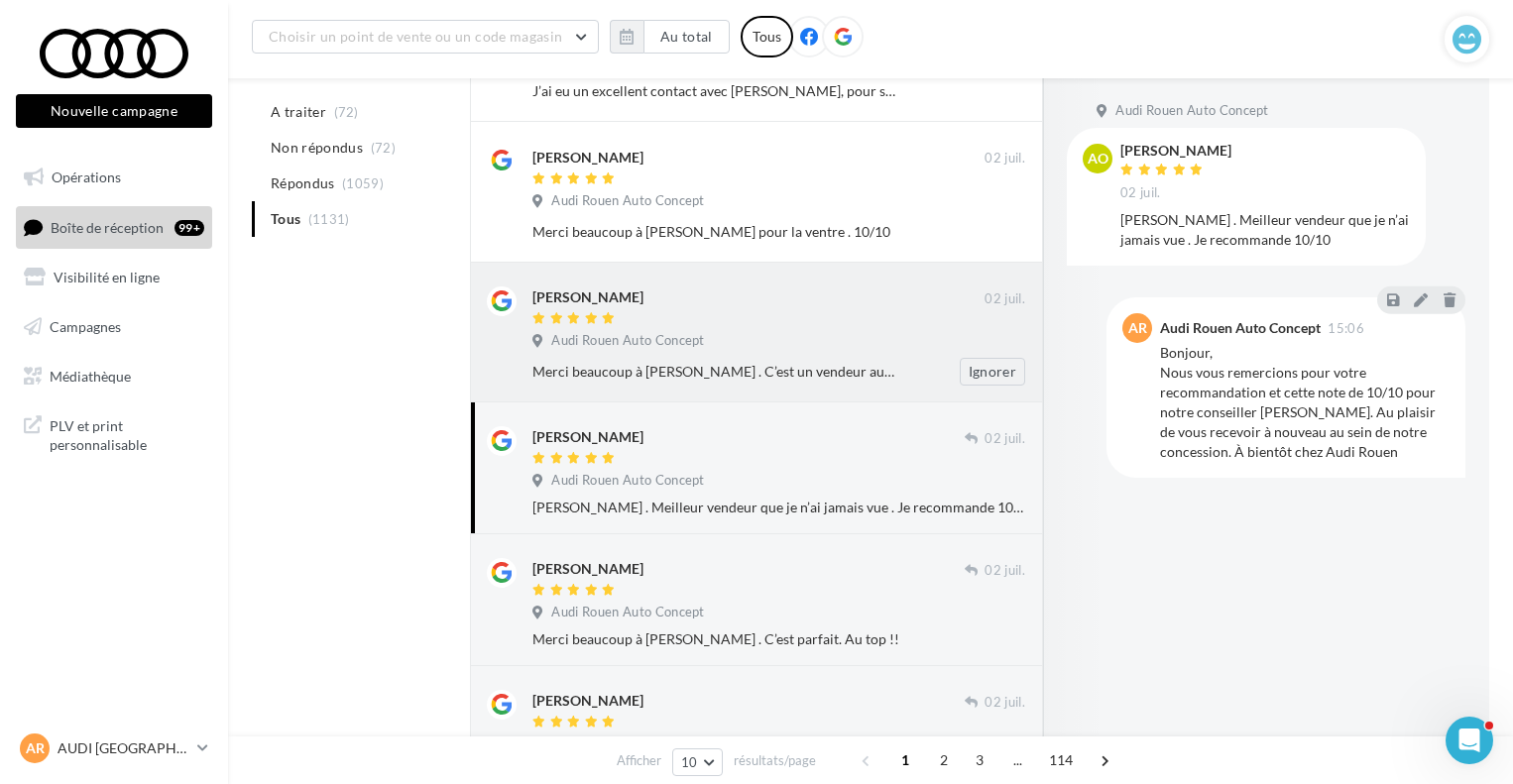 click on "Audi Rouen Auto Concept" at bounding box center [778, 343] 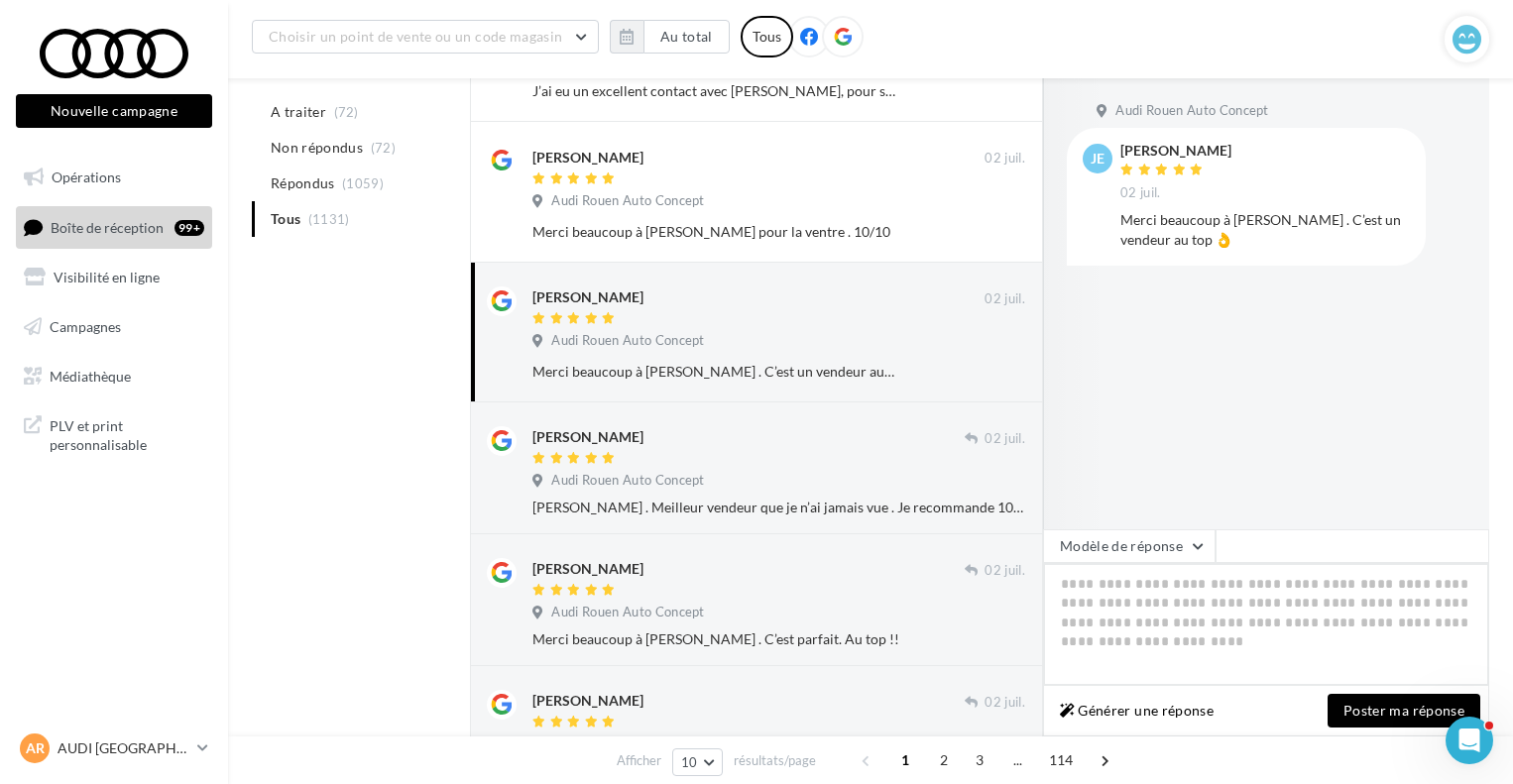click at bounding box center [1266, 624] 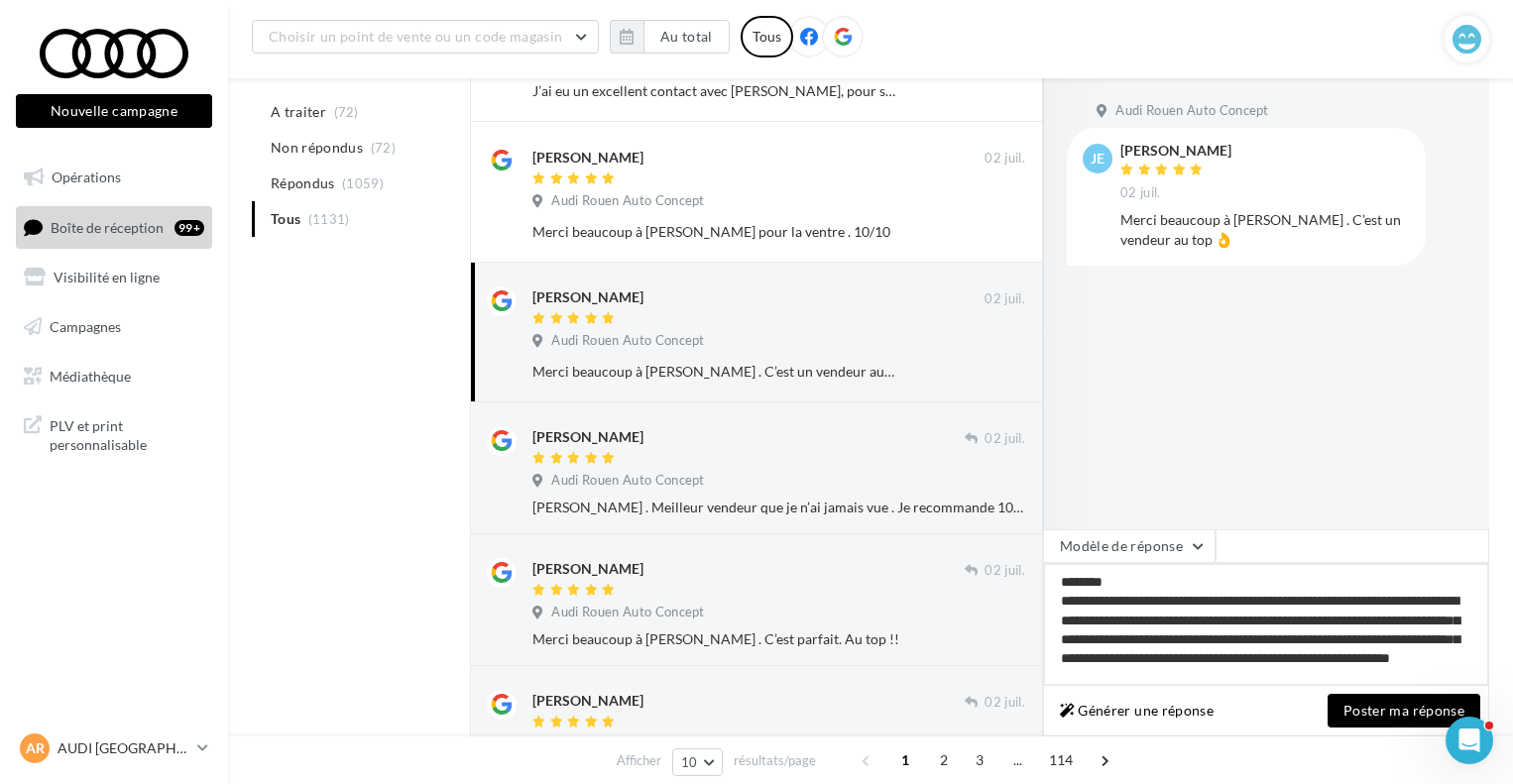 scroll, scrollTop: 2, scrollLeft: 0, axis: vertical 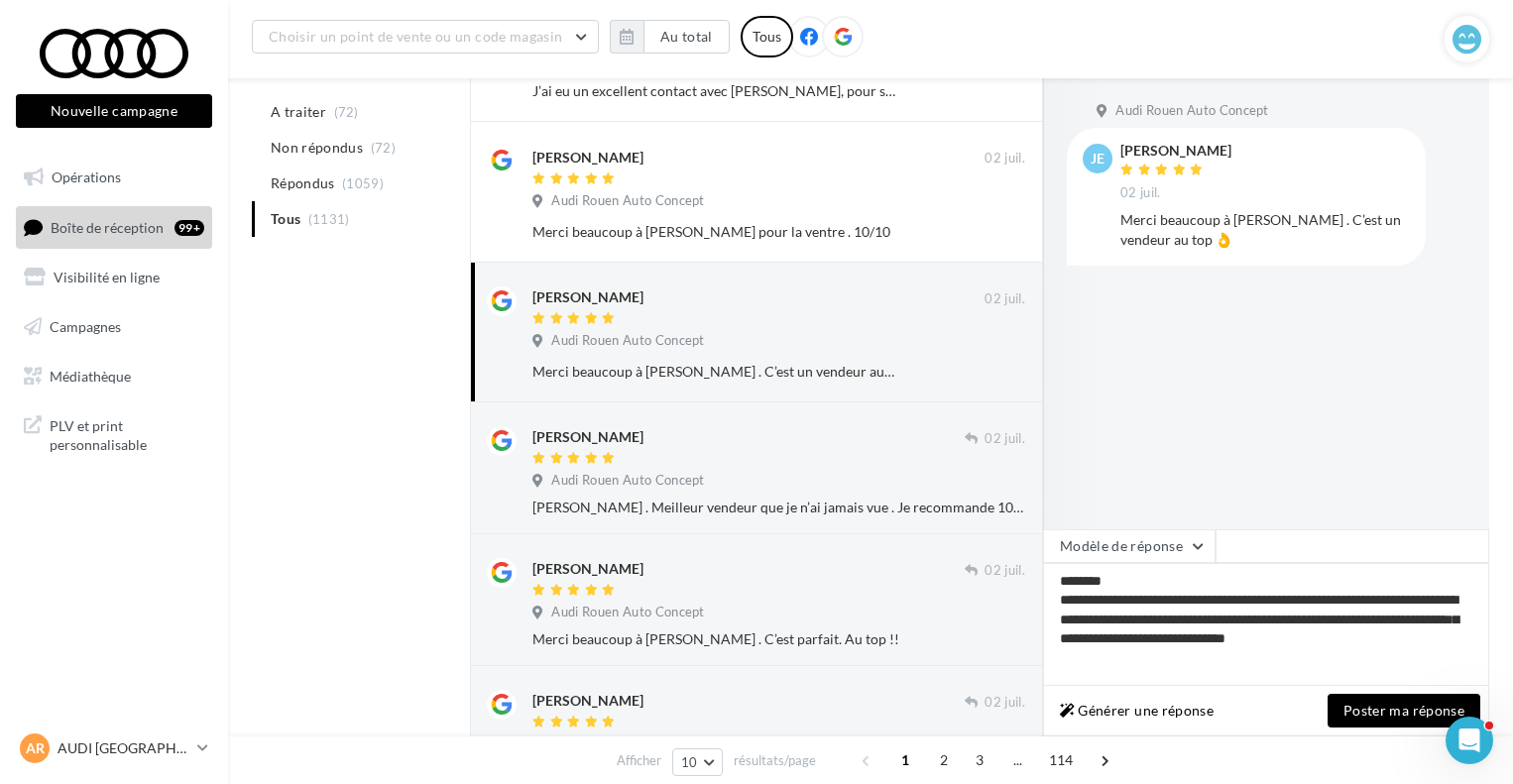 click on "Poster ma réponse" at bounding box center [1404, 711] 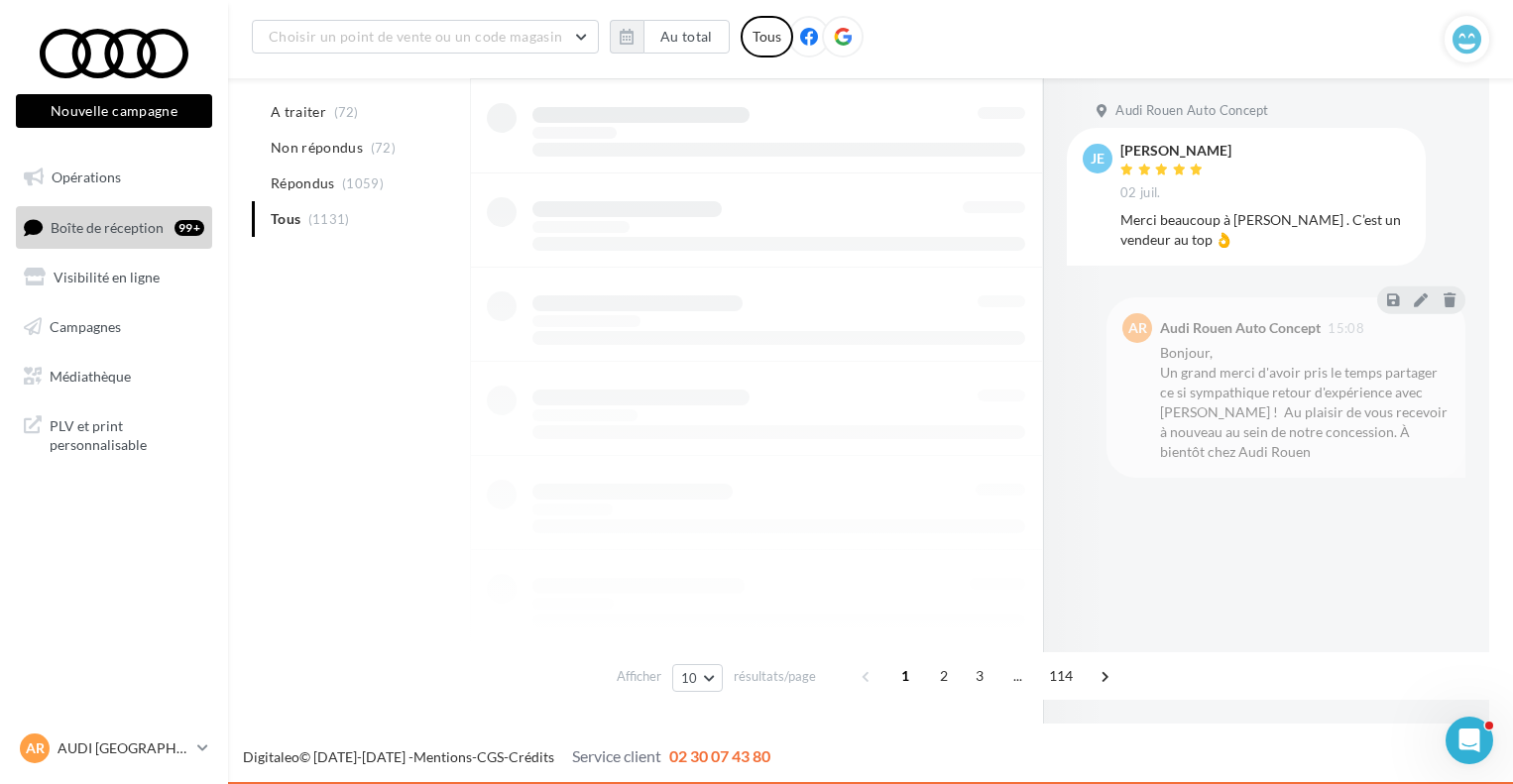 scroll, scrollTop: 620, scrollLeft: 0, axis: vertical 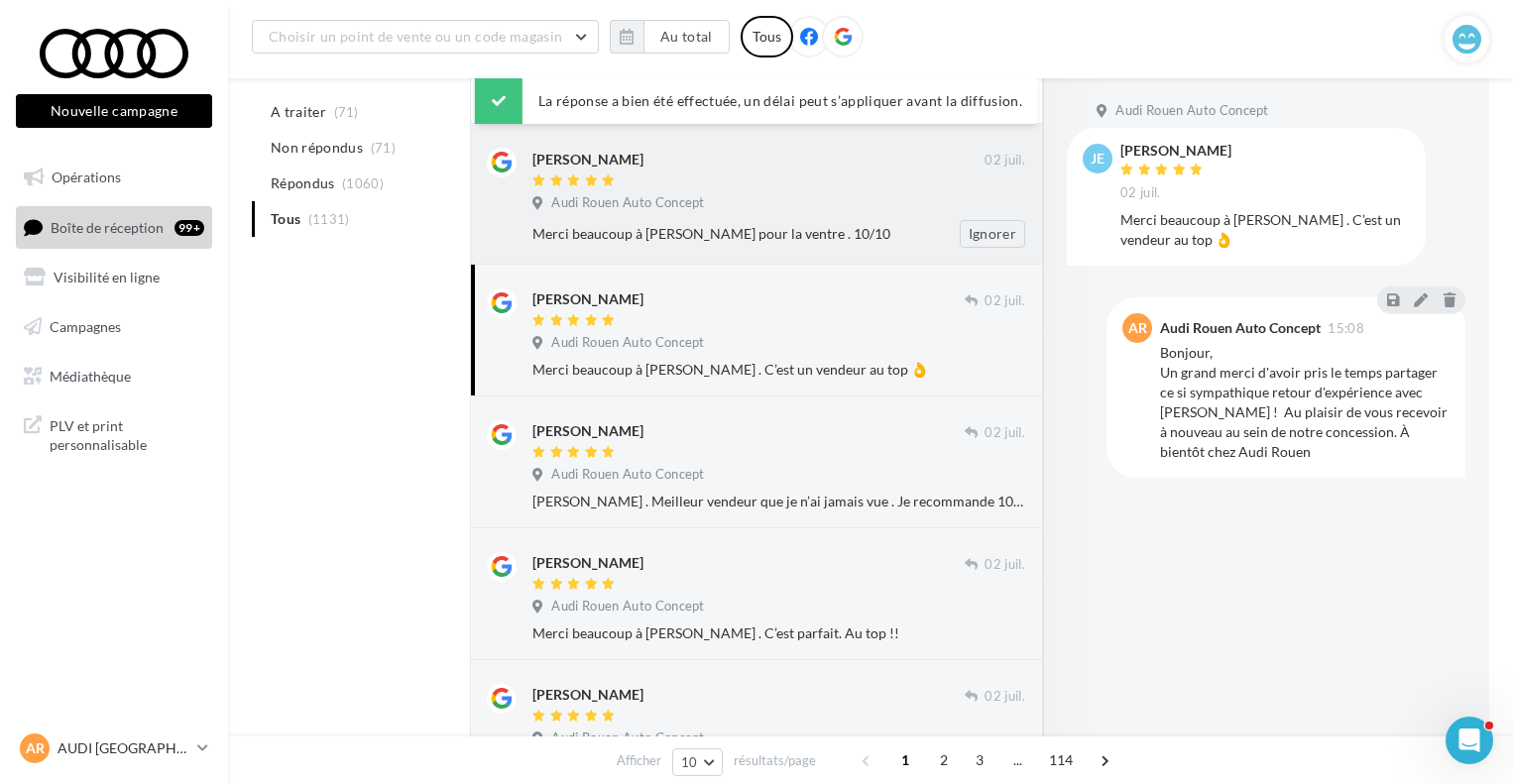 click on "Merci beaucoup à [PERSON_NAME] pour la ventre . 10/10" at bounding box center (714, 234) 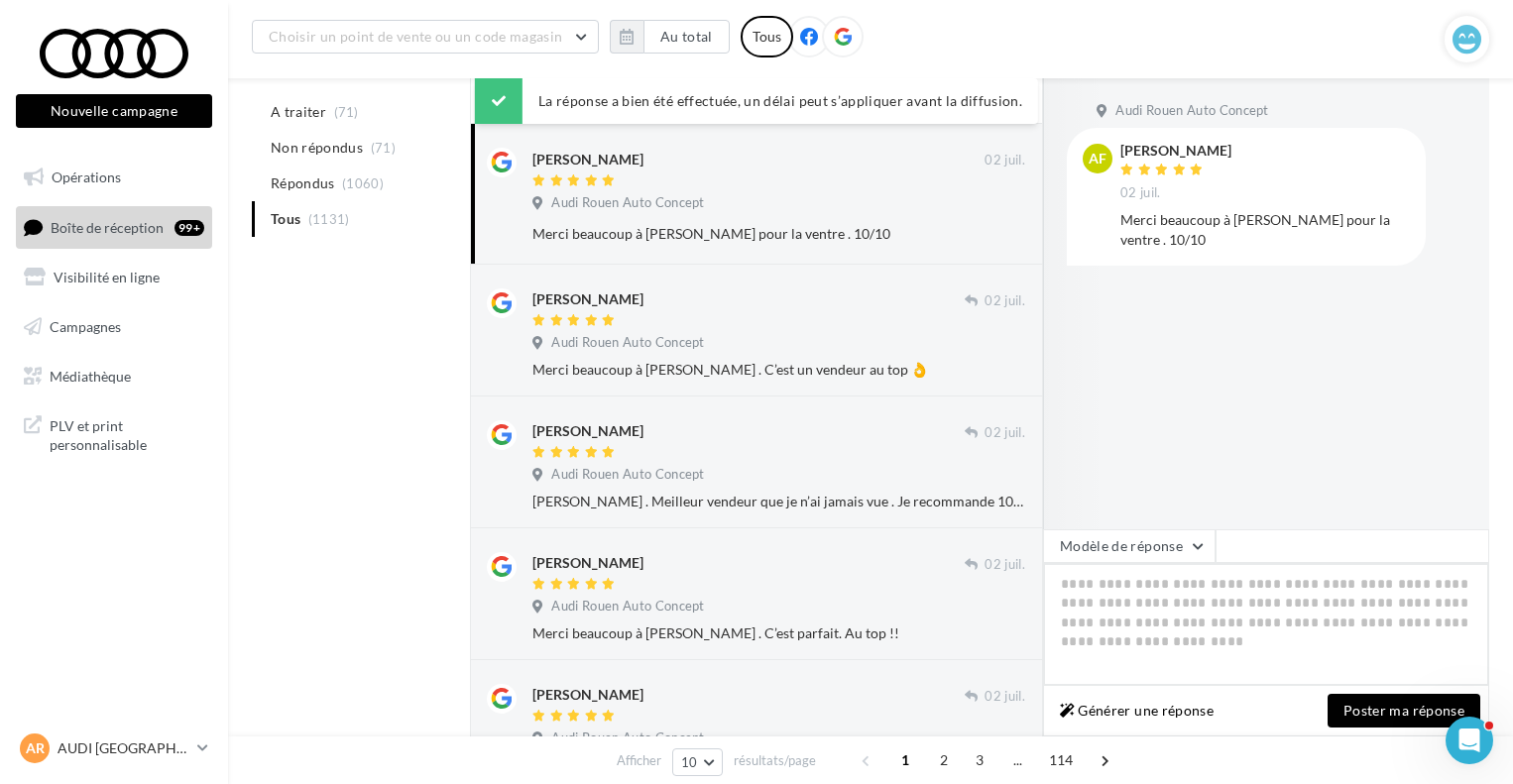 click at bounding box center [1266, 624] 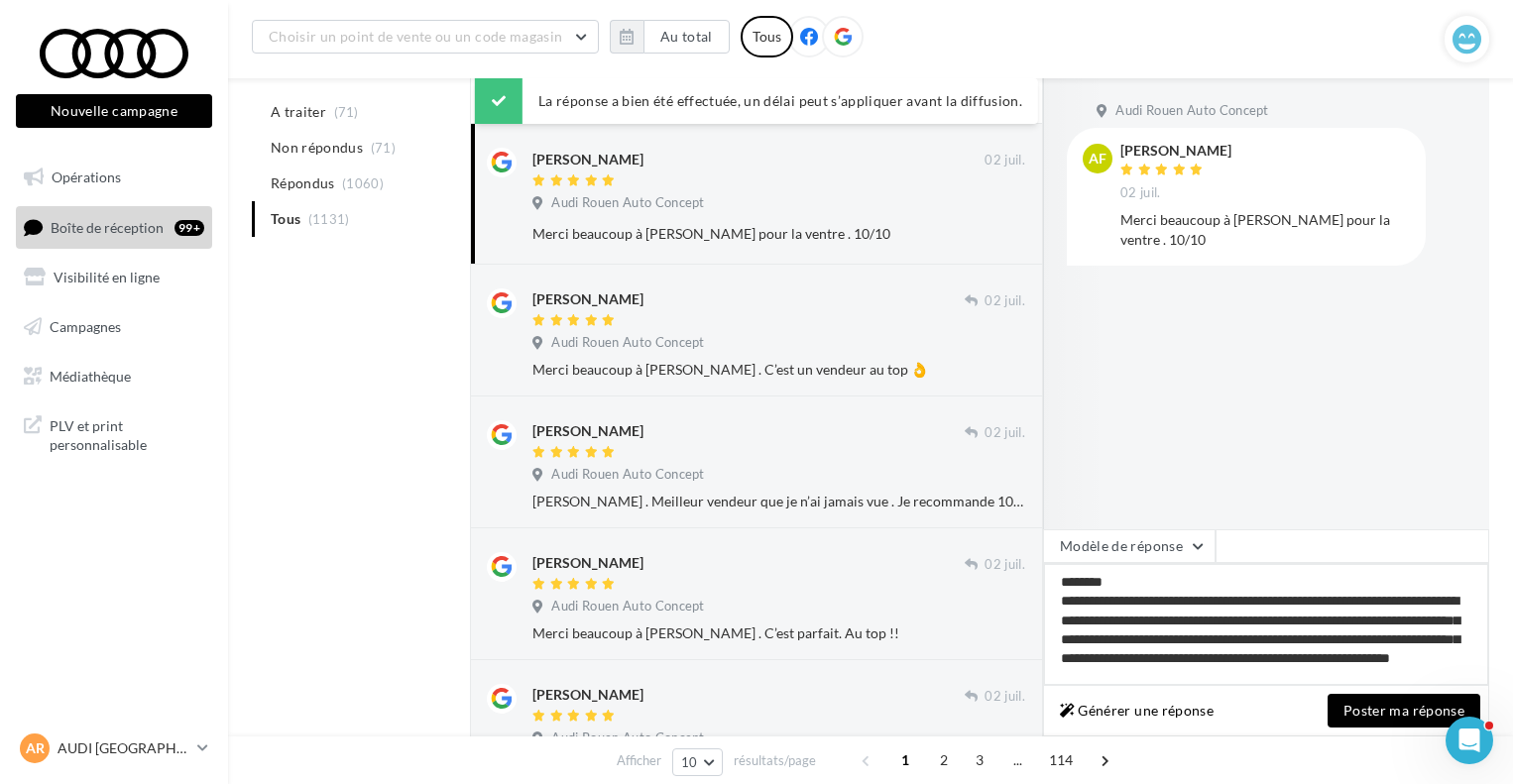 scroll, scrollTop: 2, scrollLeft: 0, axis: vertical 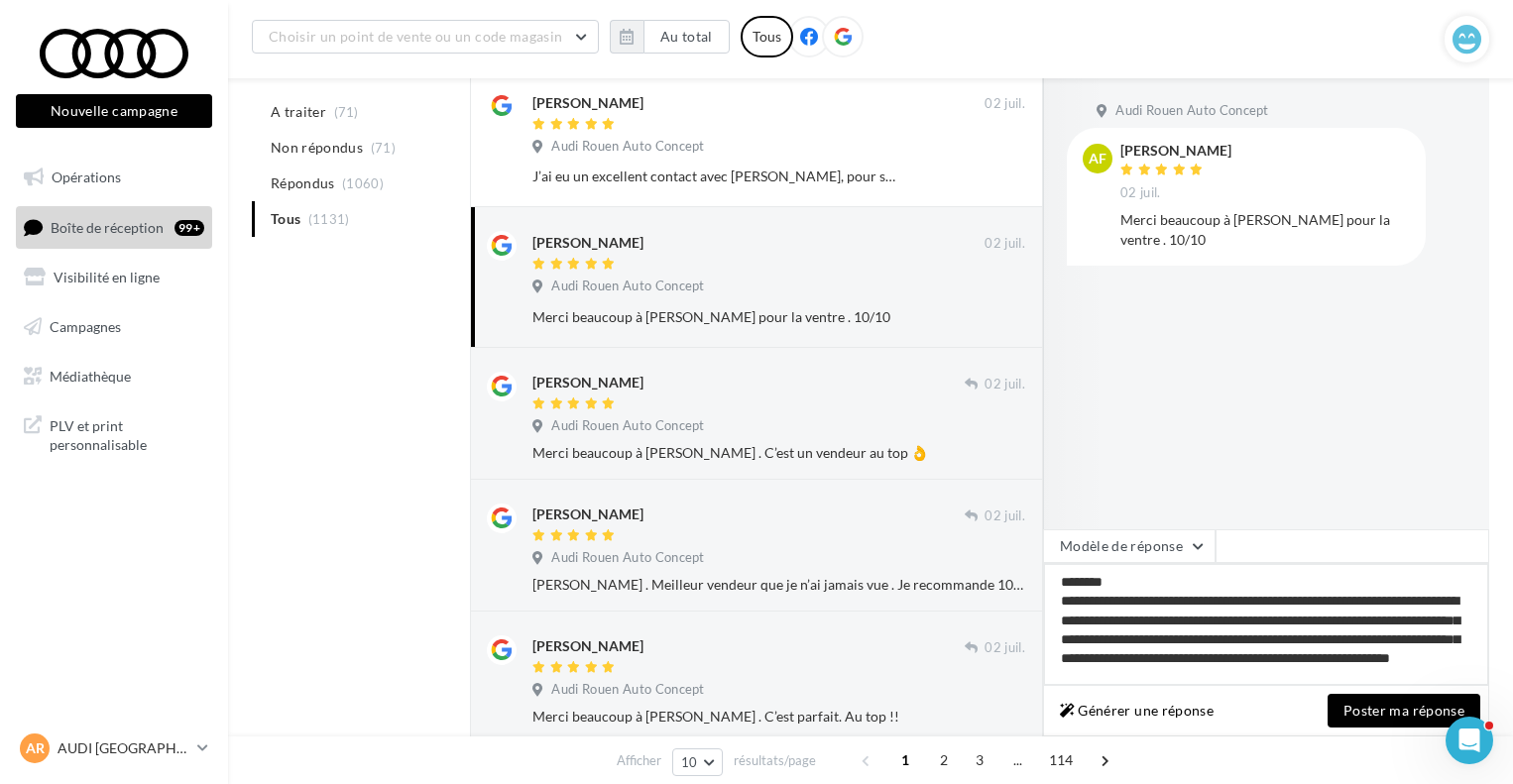 click on "**********" at bounding box center [1266, 624] 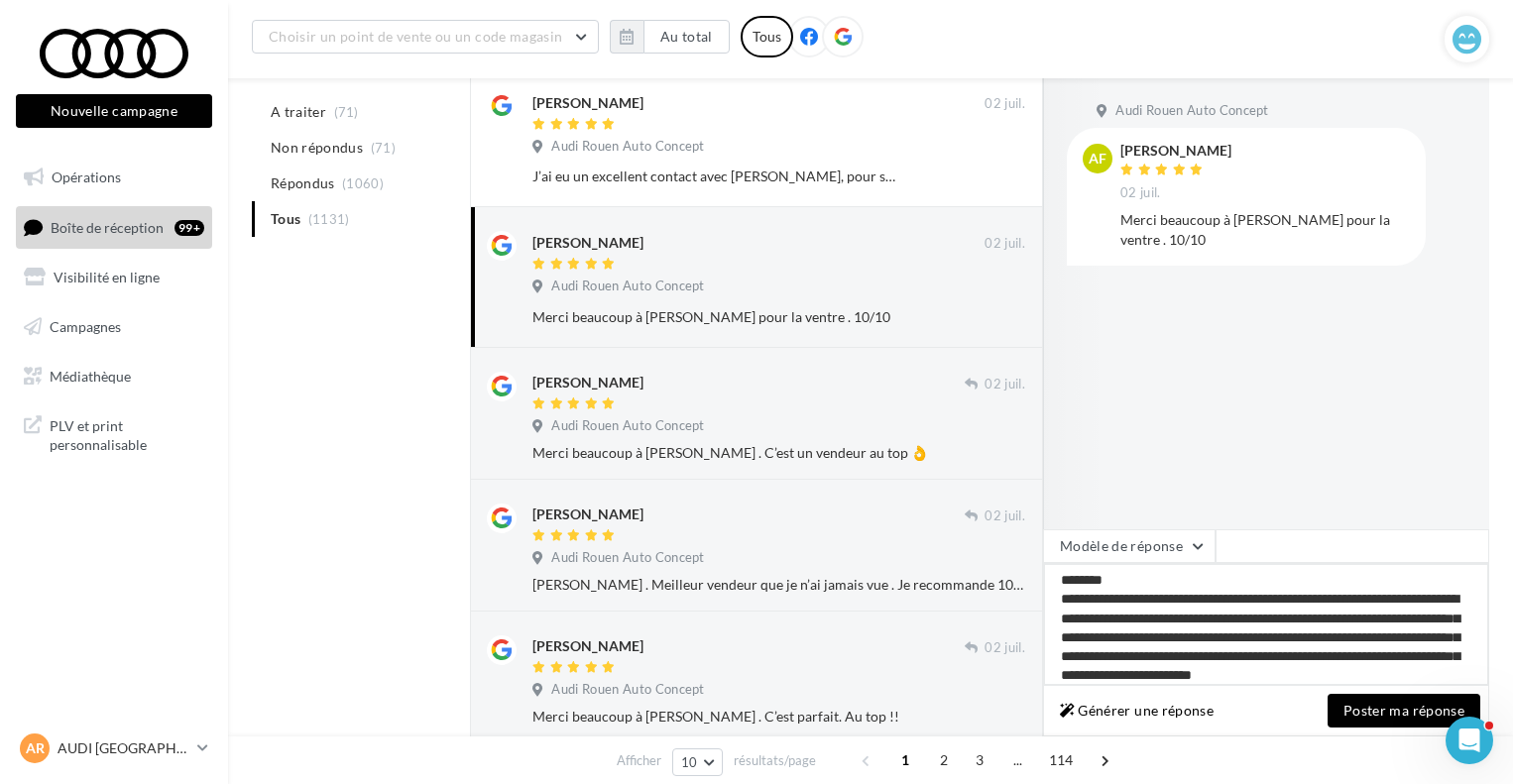 drag, startPoint x: 1434, startPoint y: 659, endPoint x: 1044, endPoint y: 636, distance: 390.67762 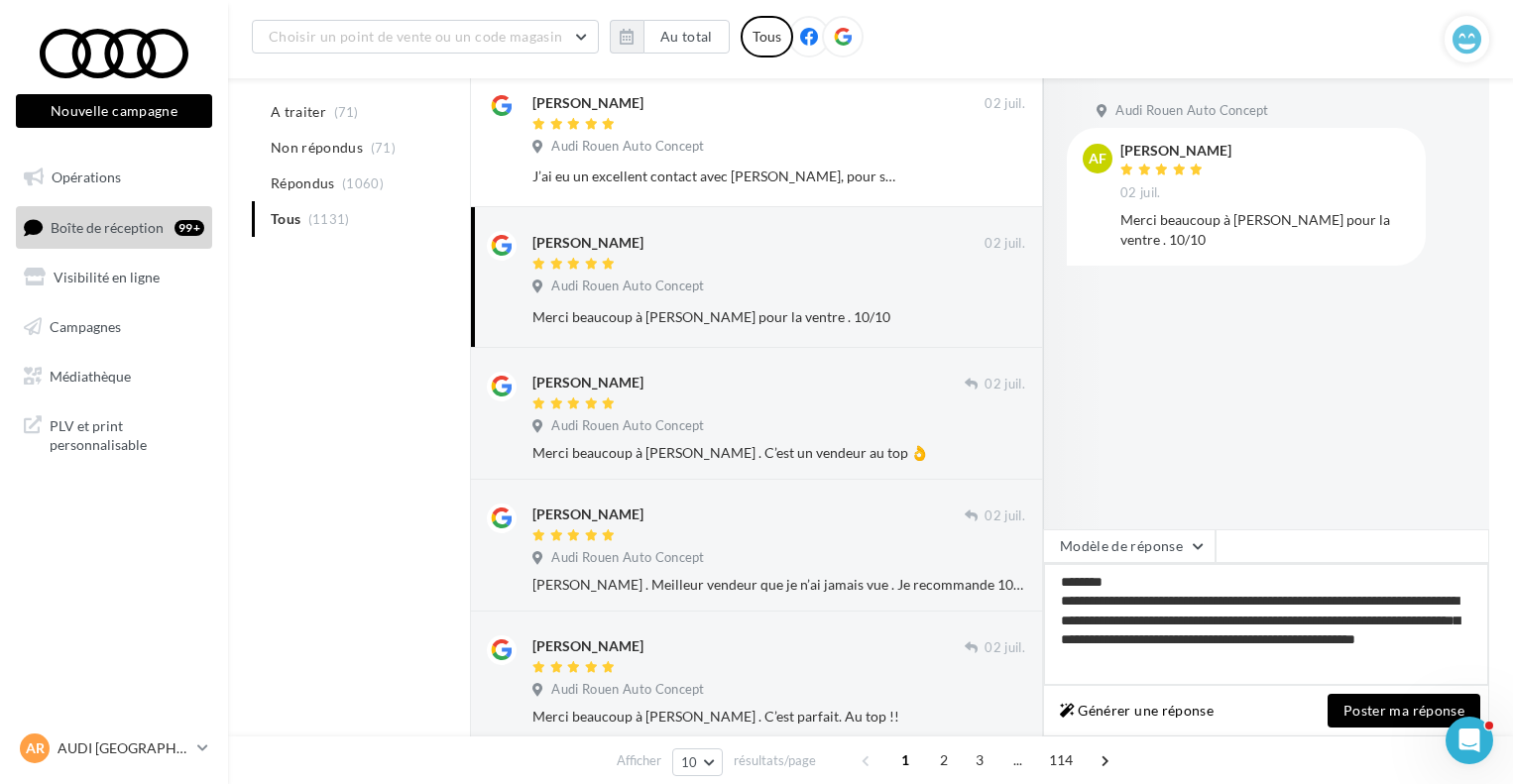 scroll, scrollTop: 0, scrollLeft: 0, axis: both 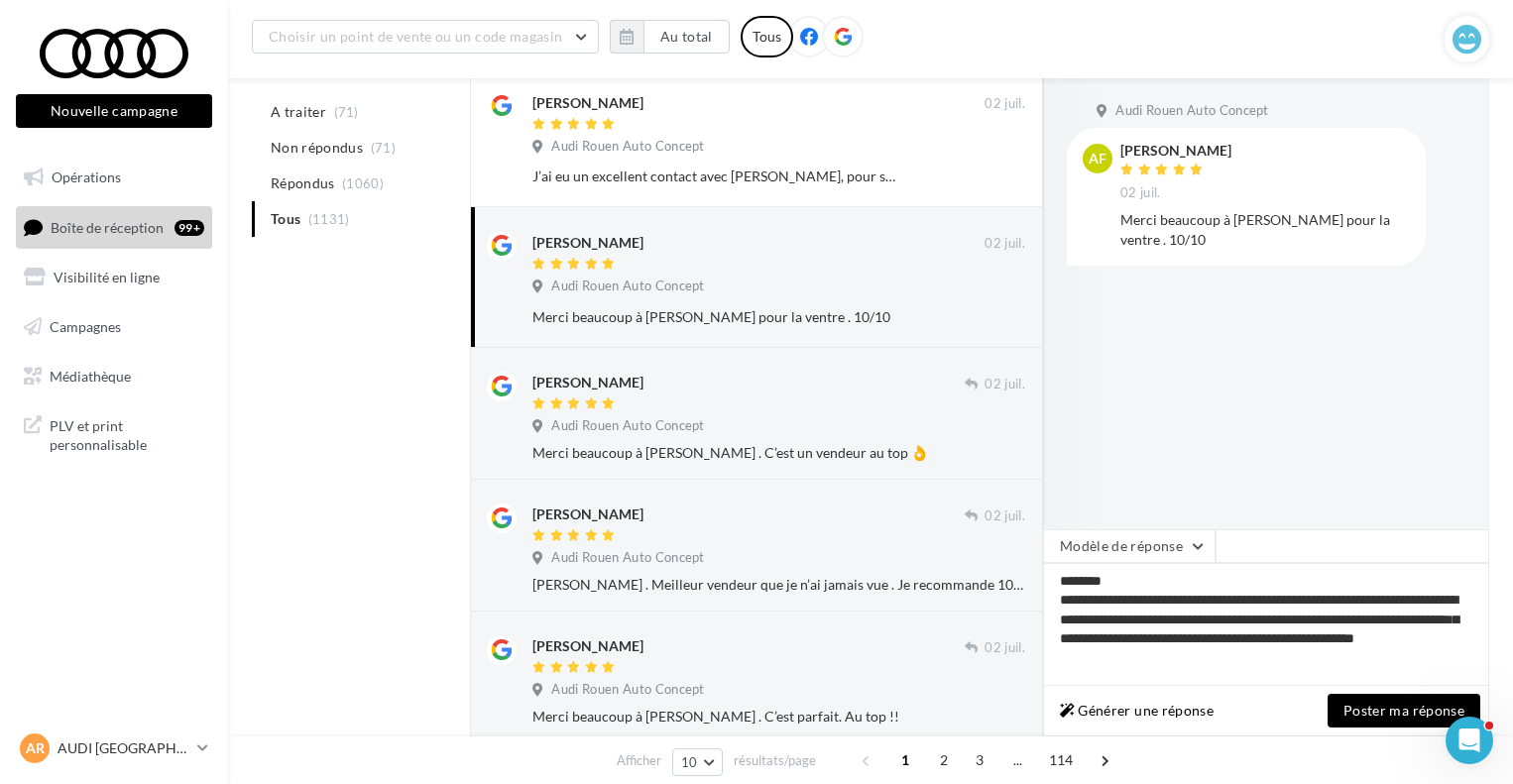 drag, startPoint x: 1404, startPoint y: 705, endPoint x: 1343, endPoint y: 660, distance: 75.802375 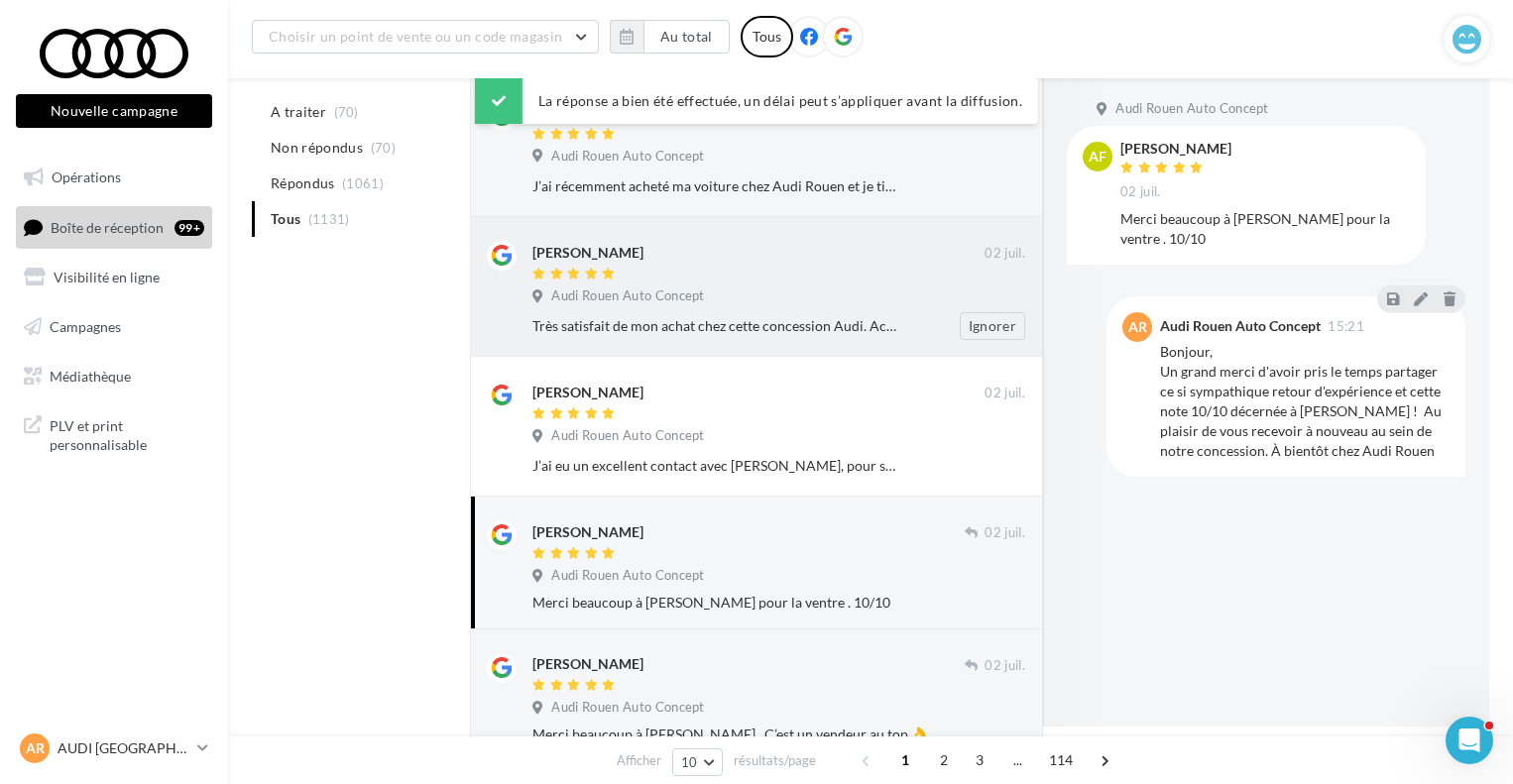 scroll, scrollTop: 238, scrollLeft: 0, axis: vertical 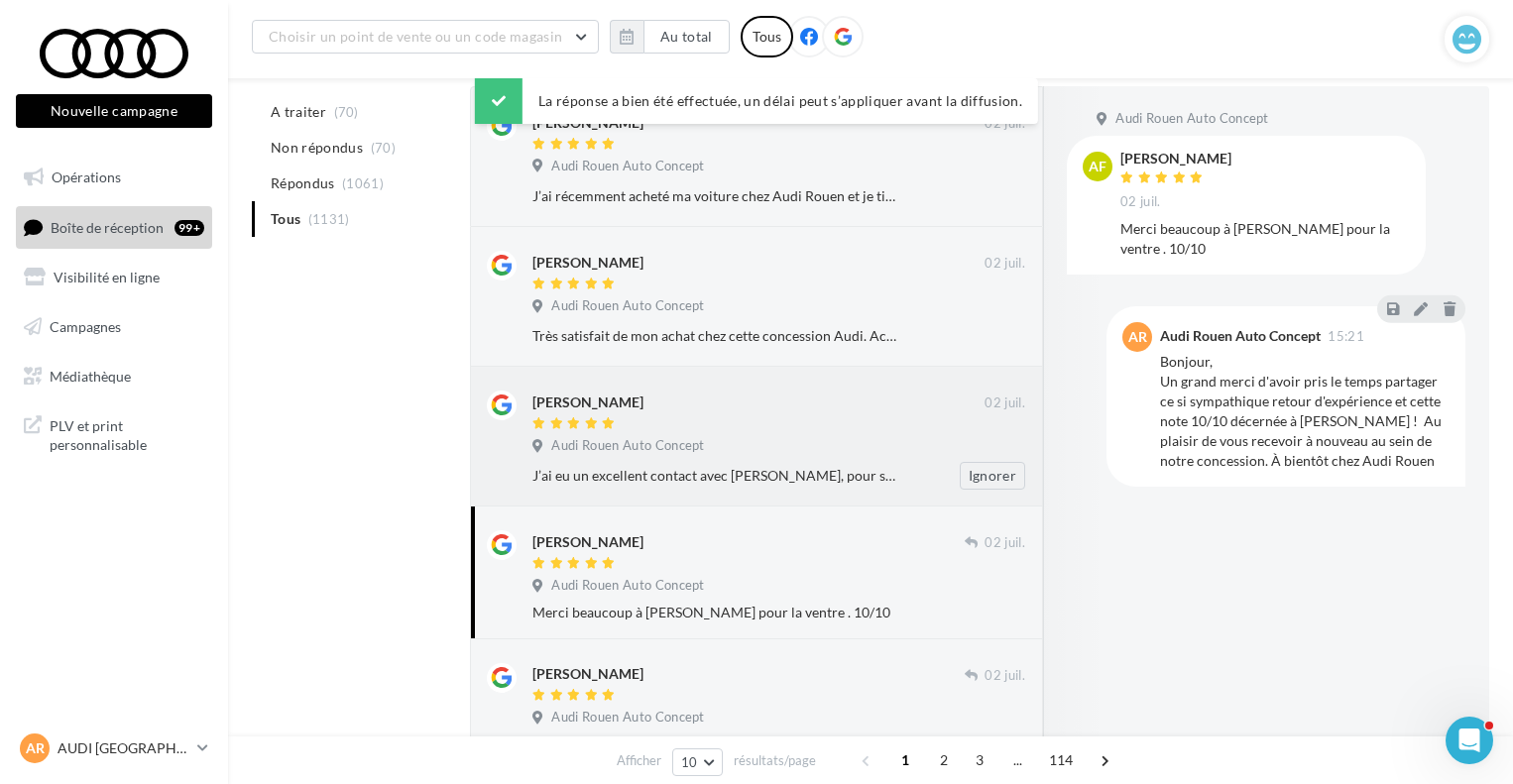 click at bounding box center [758, 424] 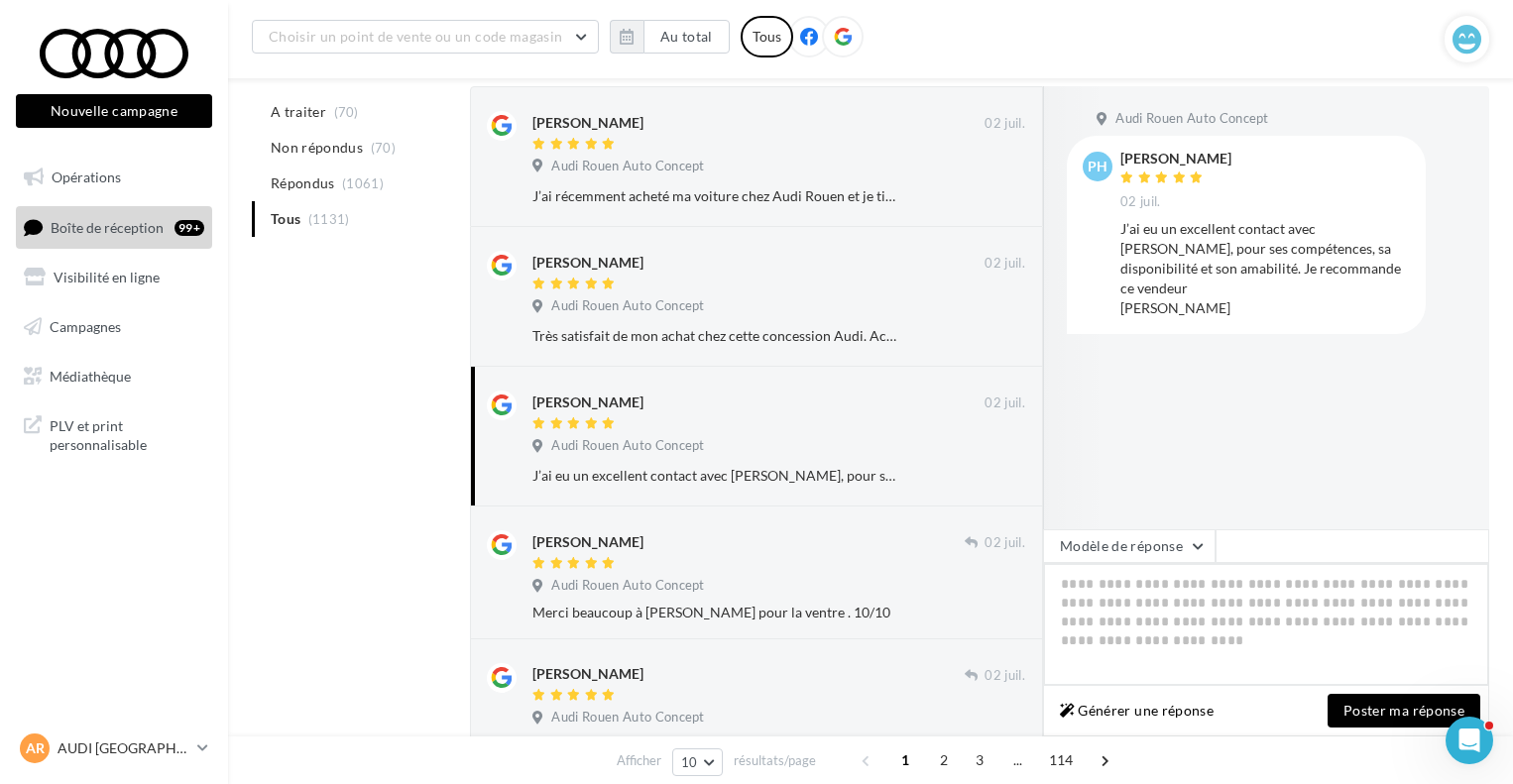 click at bounding box center (1266, 624) 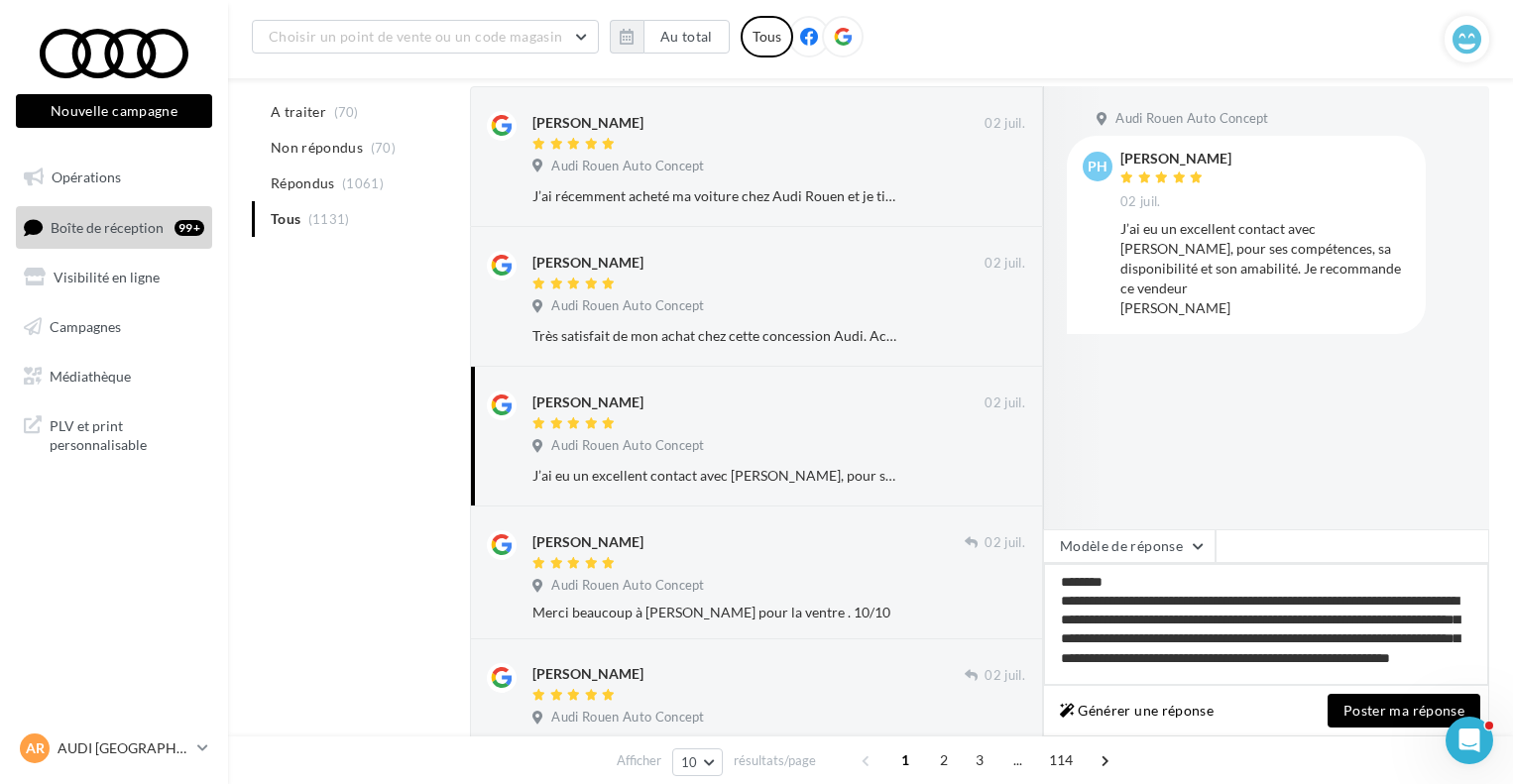 scroll, scrollTop: 2, scrollLeft: 0, axis: vertical 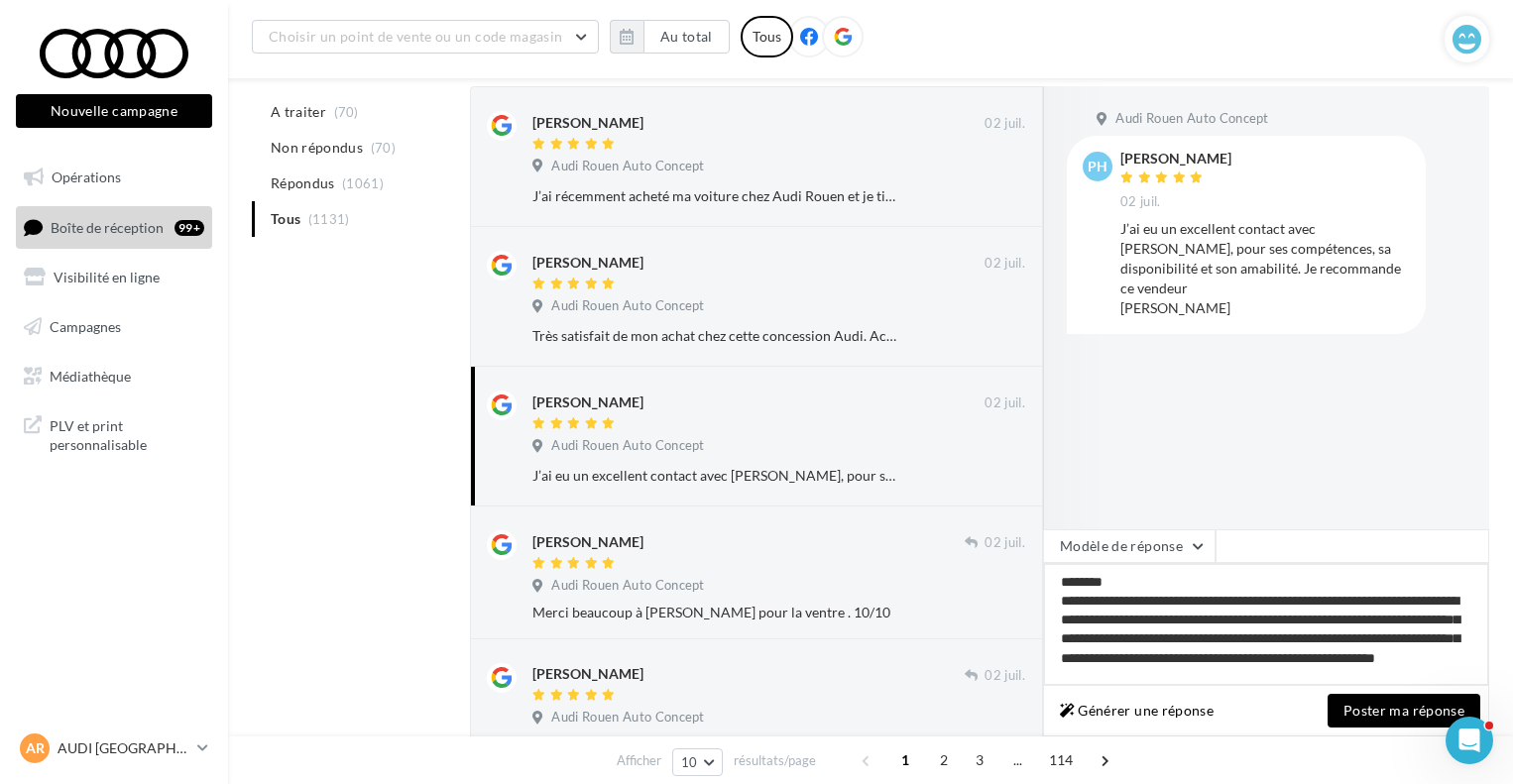 drag, startPoint x: 1263, startPoint y: 617, endPoint x: 1390, endPoint y: 619, distance: 127.01575 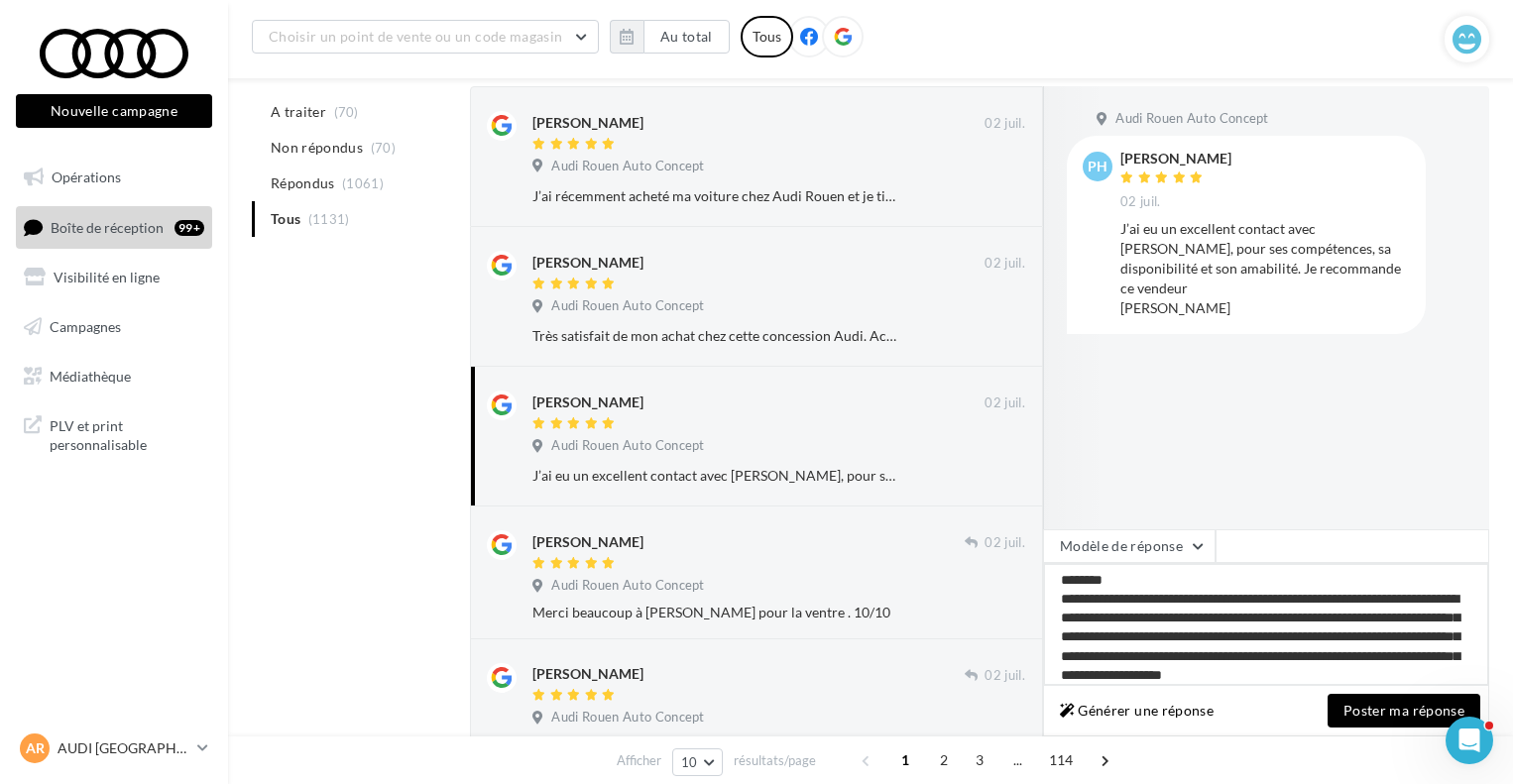 drag, startPoint x: 1330, startPoint y: 655, endPoint x: 1364, endPoint y: 628, distance: 43.41659 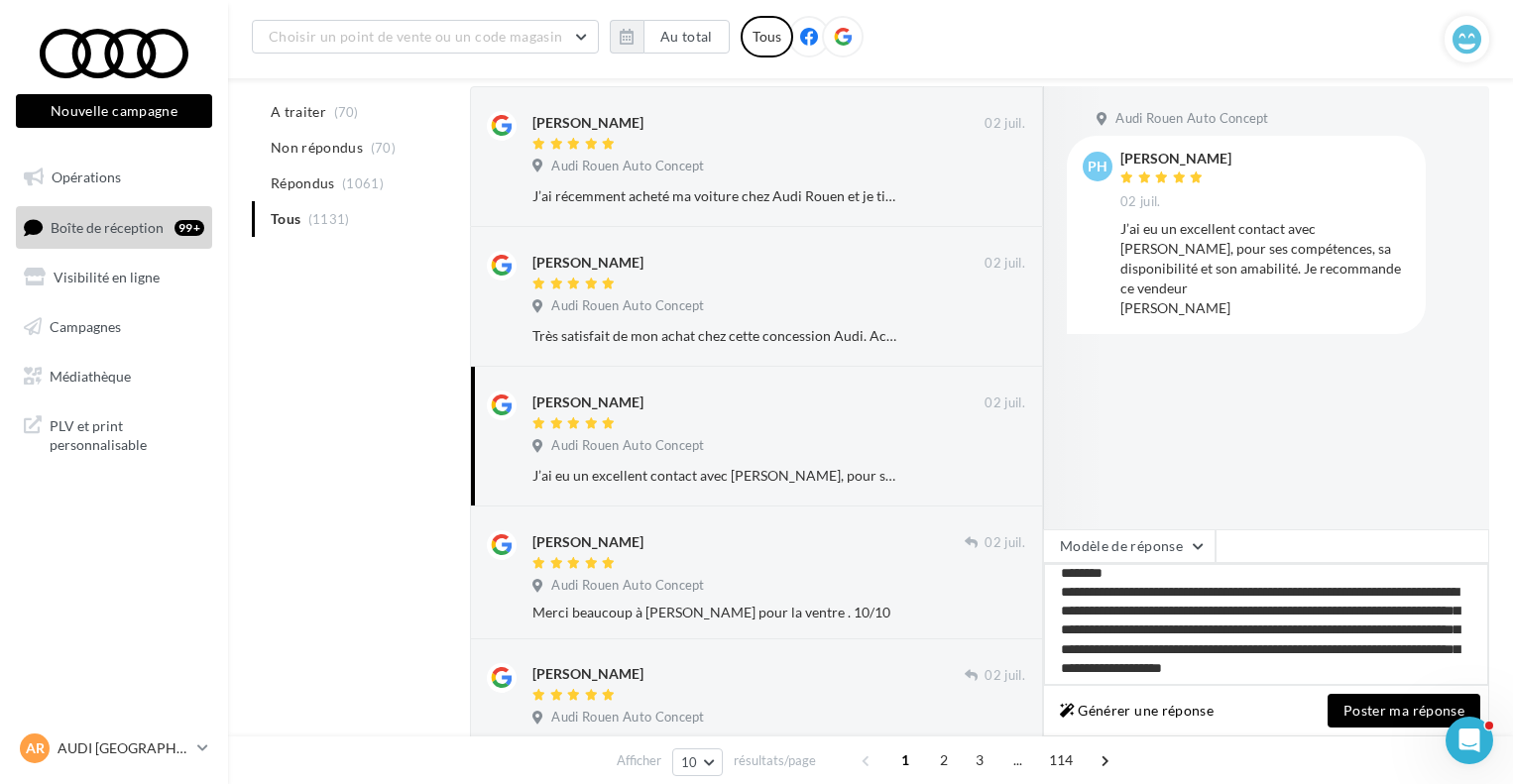 scroll, scrollTop: 31, scrollLeft: 0, axis: vertical 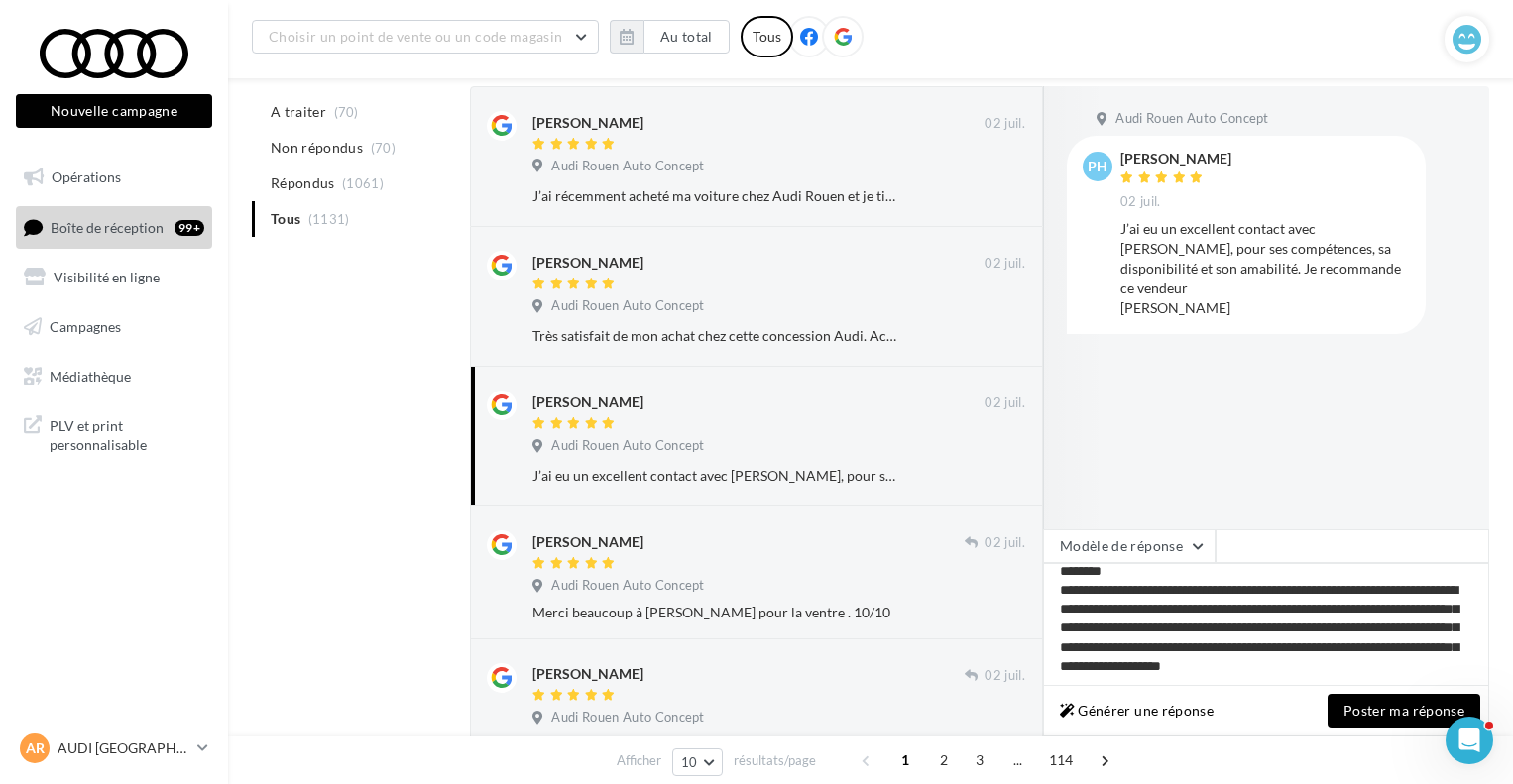 click on "Poster ma réponse" at bounding box center (1404, 711) 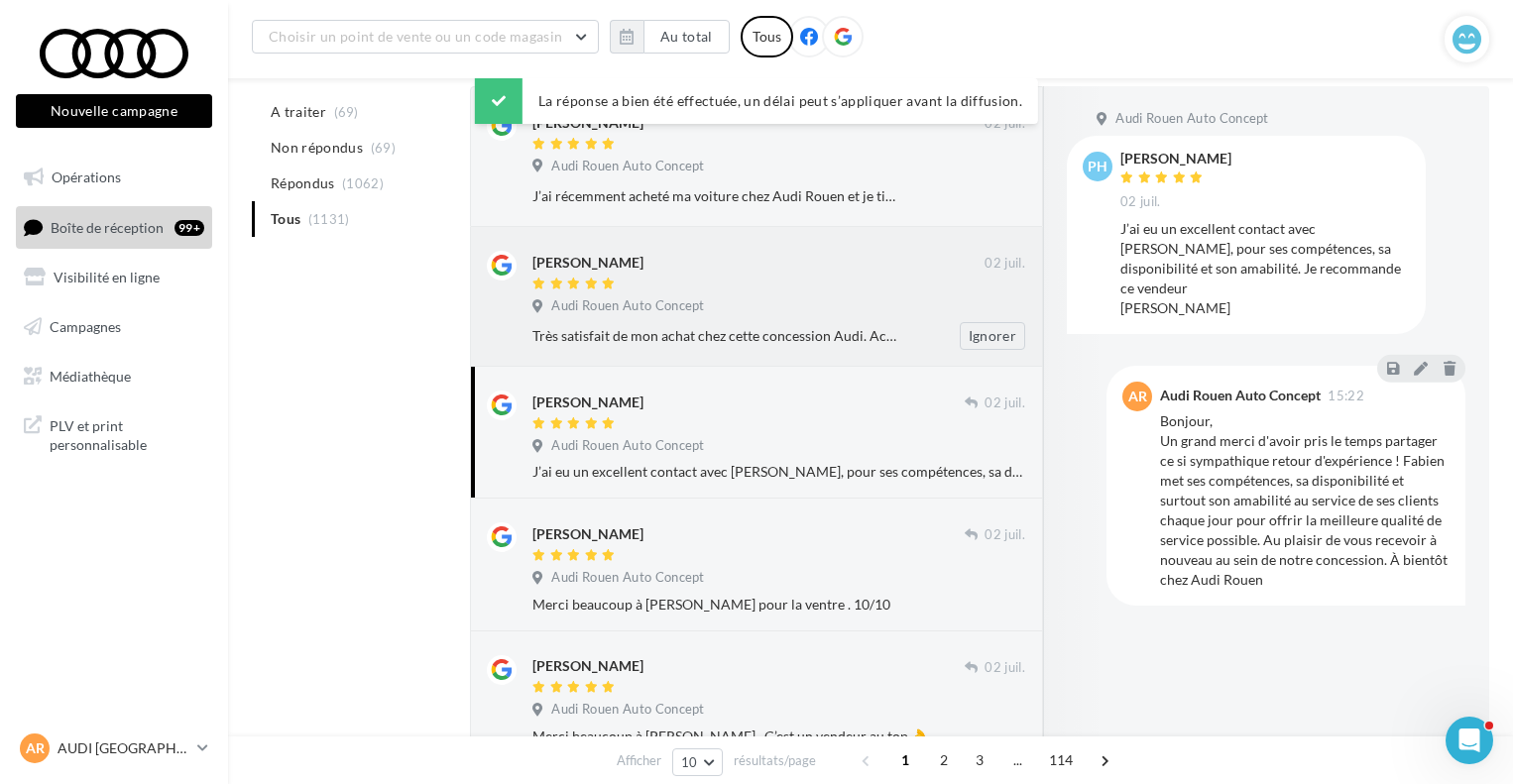 click at bounding box center [758, 284] 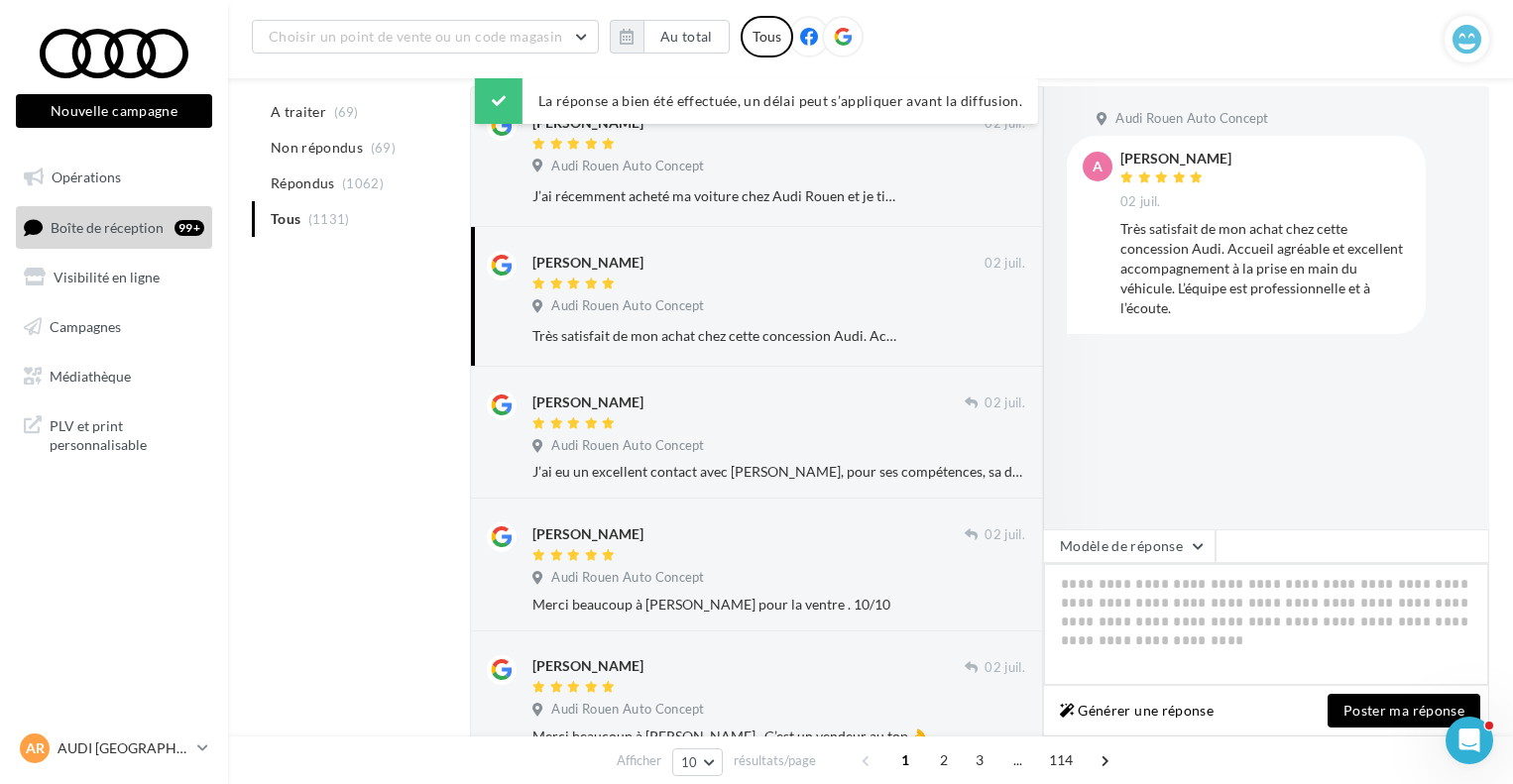 click at bounding box center [1266, 624] 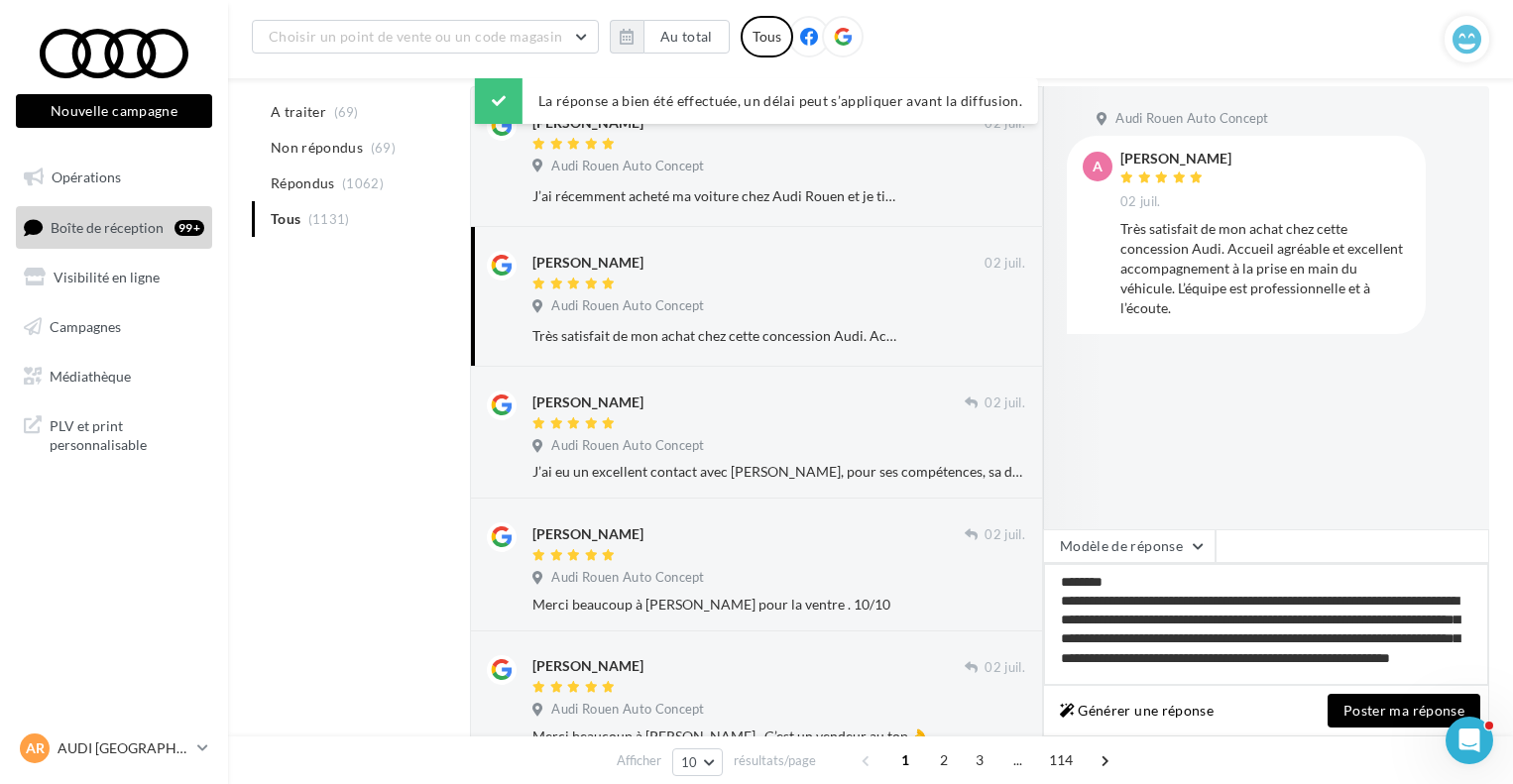 scroll, scrollTop: 2, scrollLeft: 0, axis: vertical 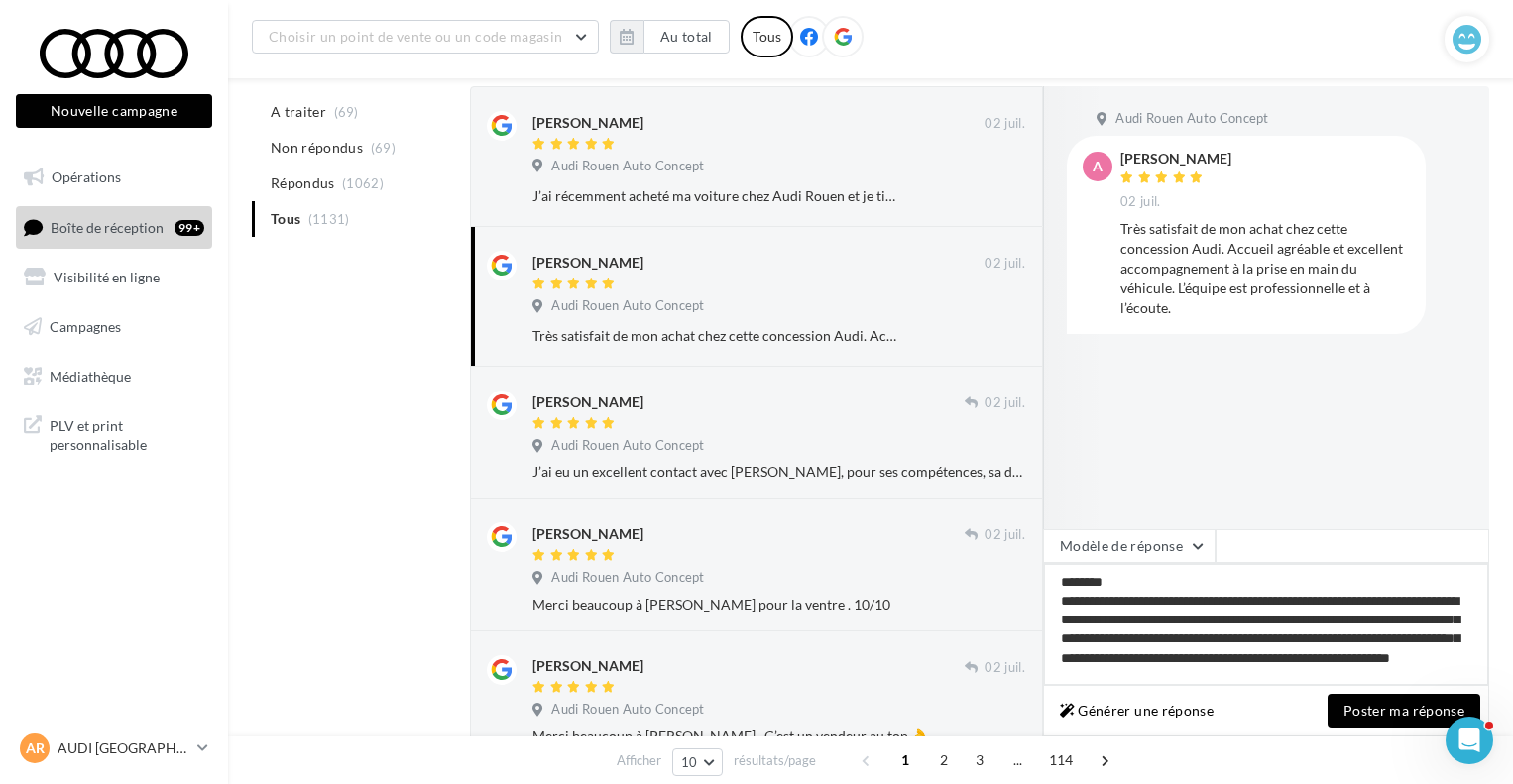drag, startPoint x: 1190, startPoint y: 613, endPoint x: 1178, endPoint y: 655, distance: 43.68066 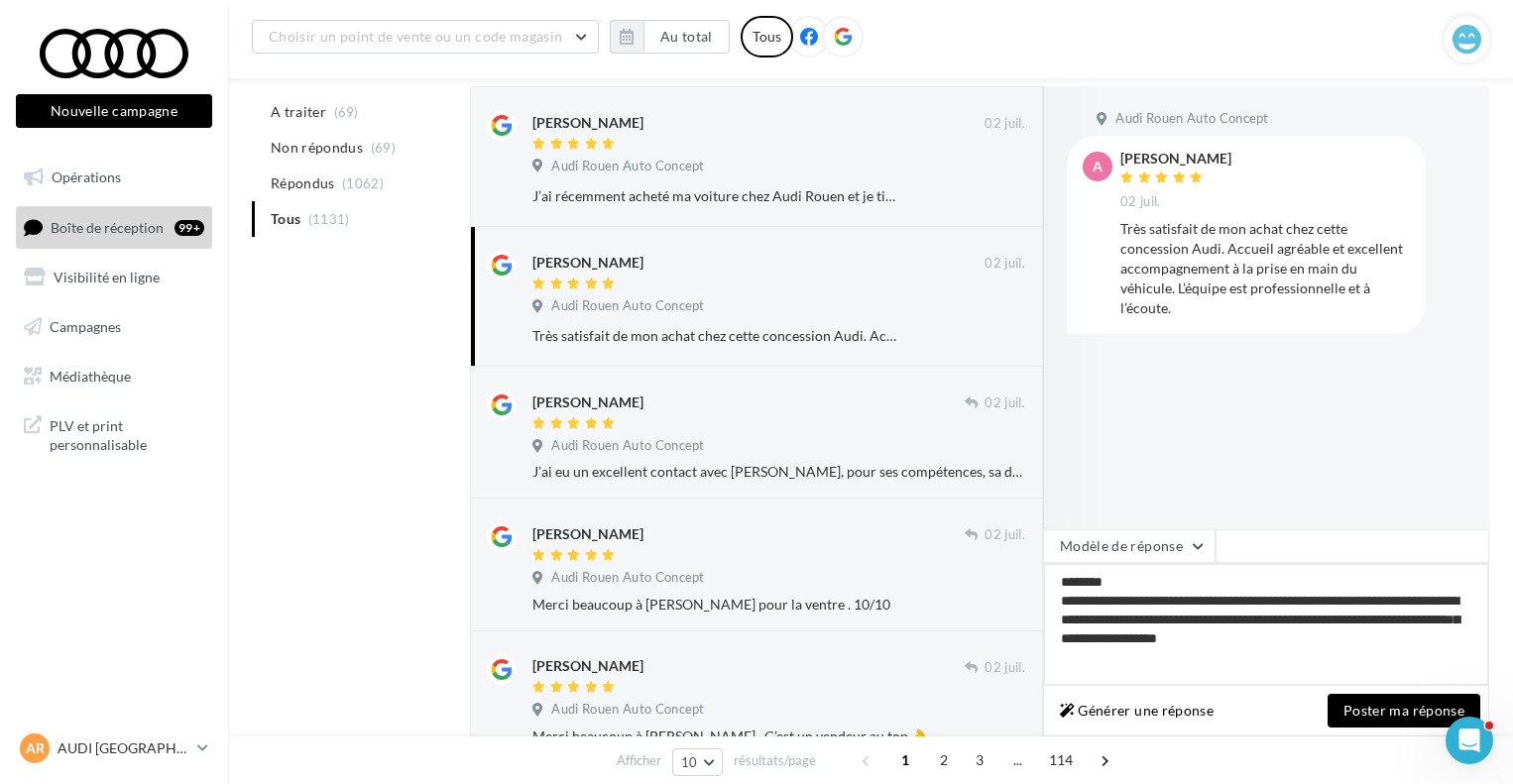 scroll, scrollTop: 0, scrollLeft: 0, axis: both 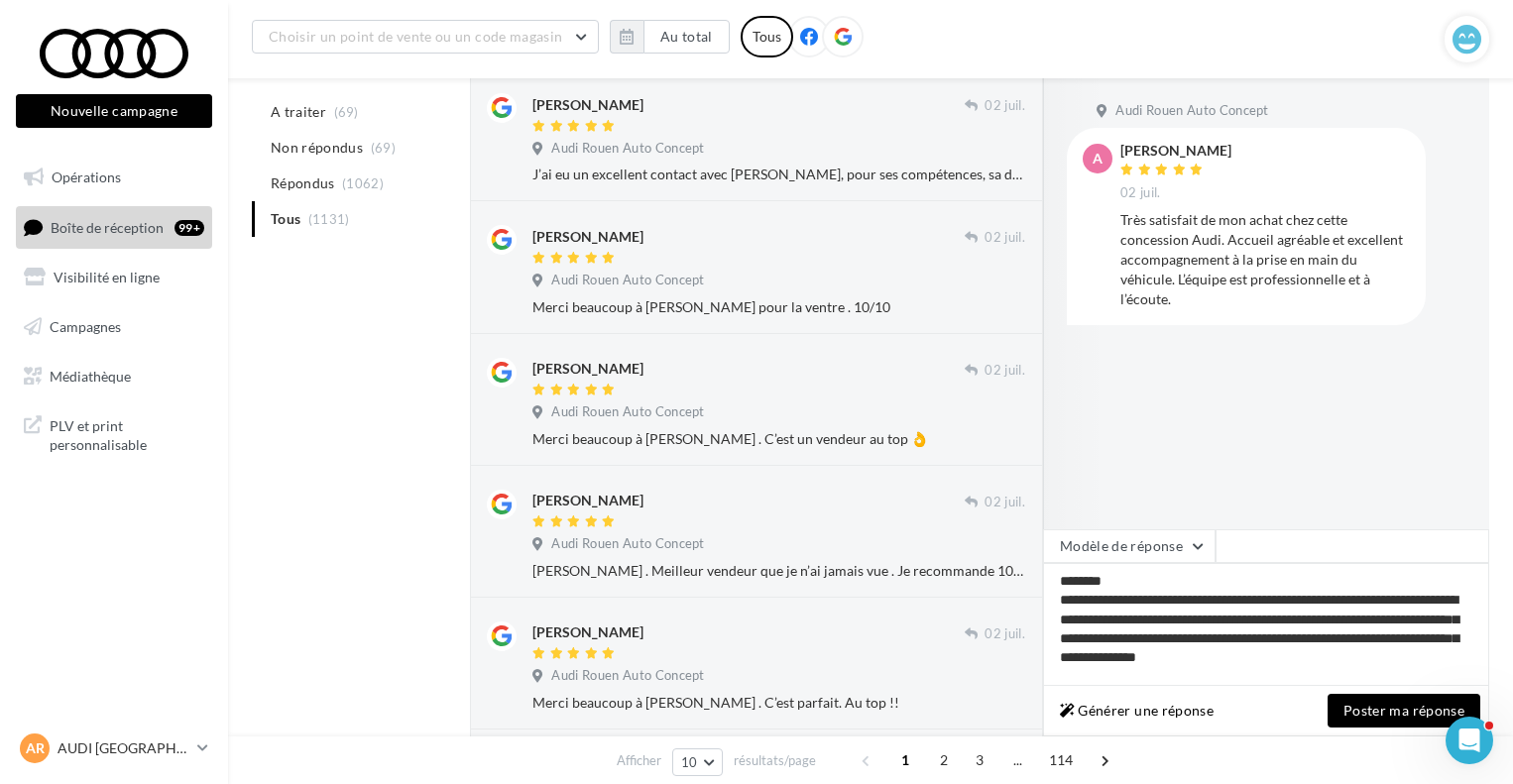 click on "Poster ma réponse" at bounding box center (1404, 711) 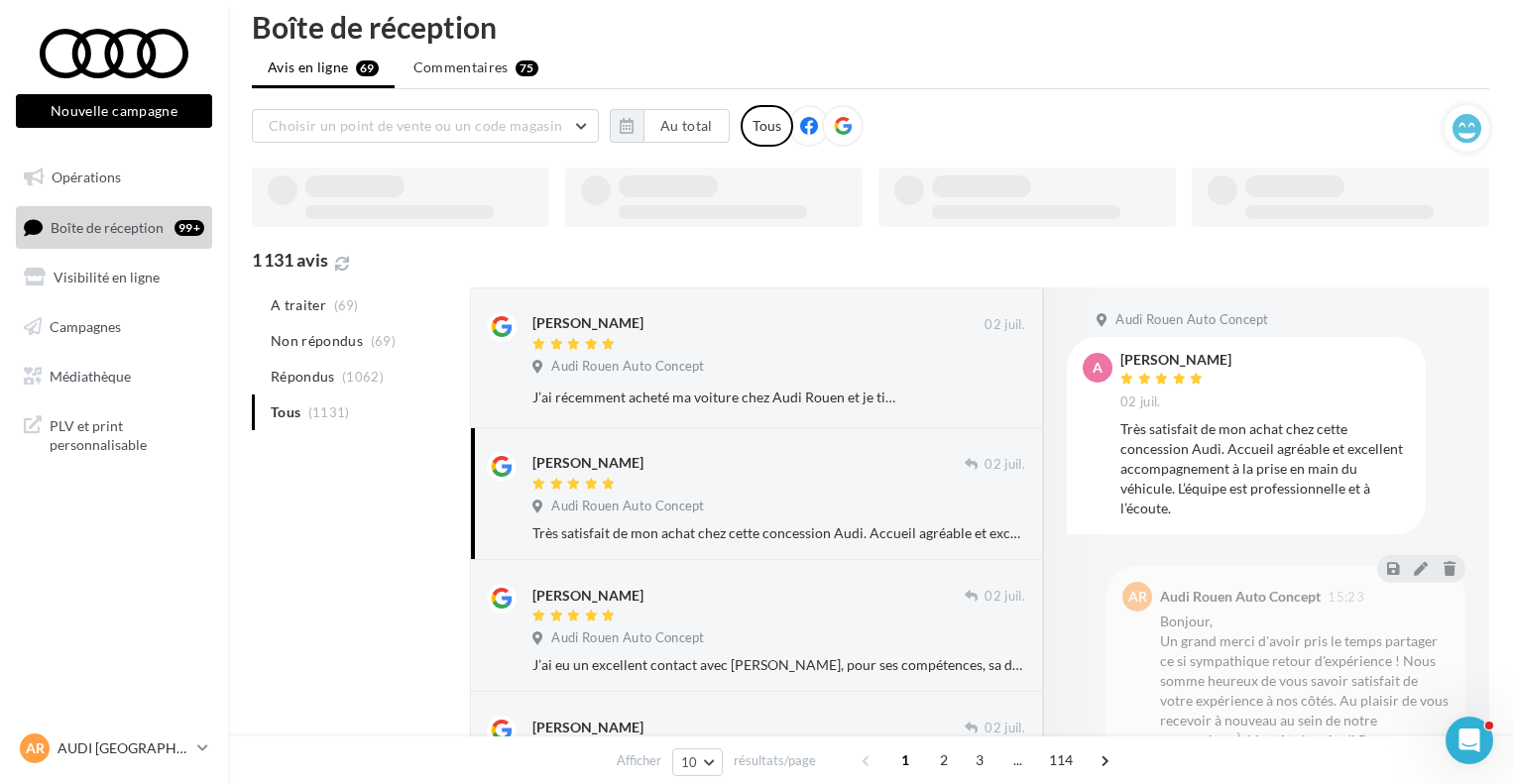 scroll, scrollTop: 0, scrollLeft: 0, axis: both 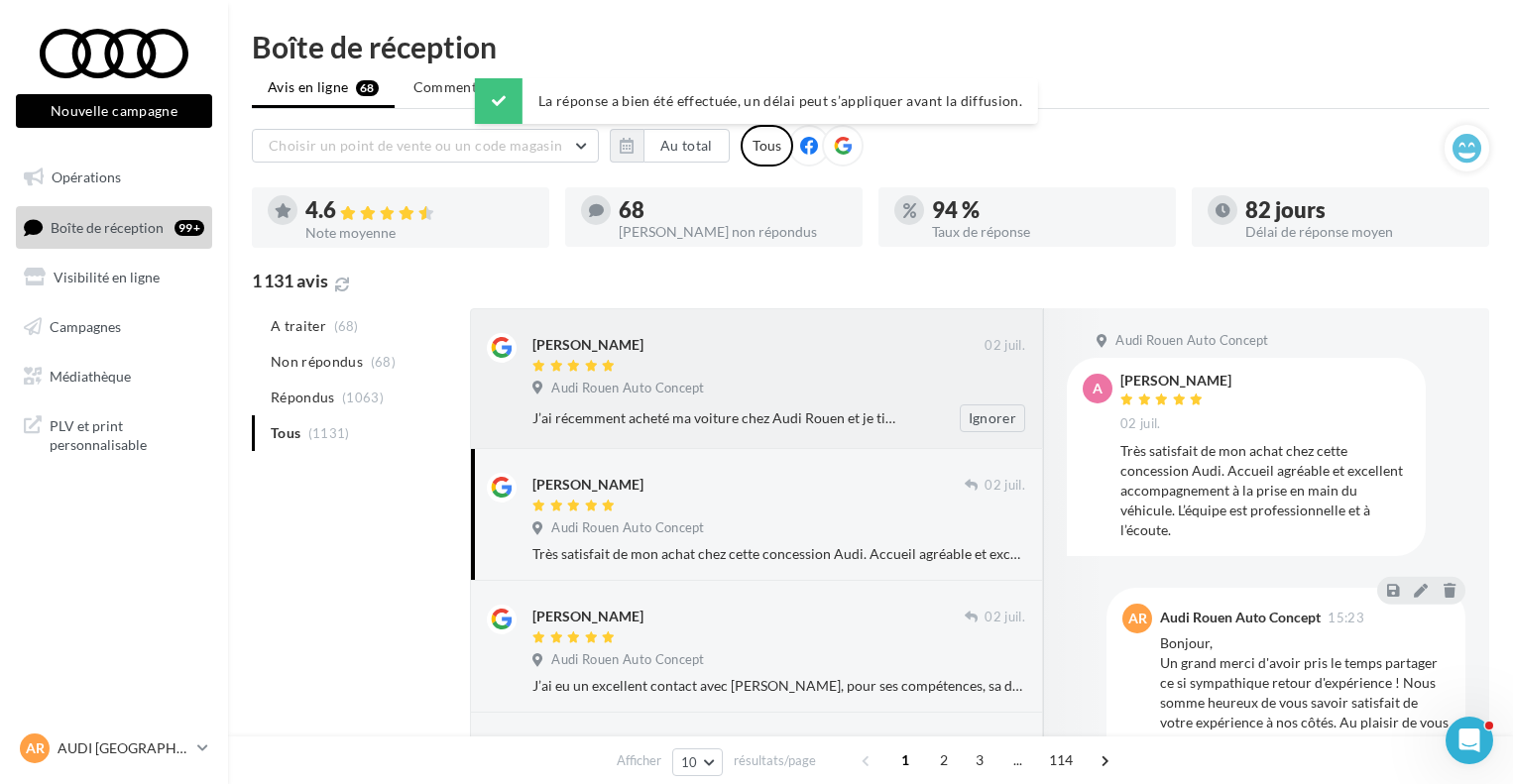 click at bounding box center (758, 367) 